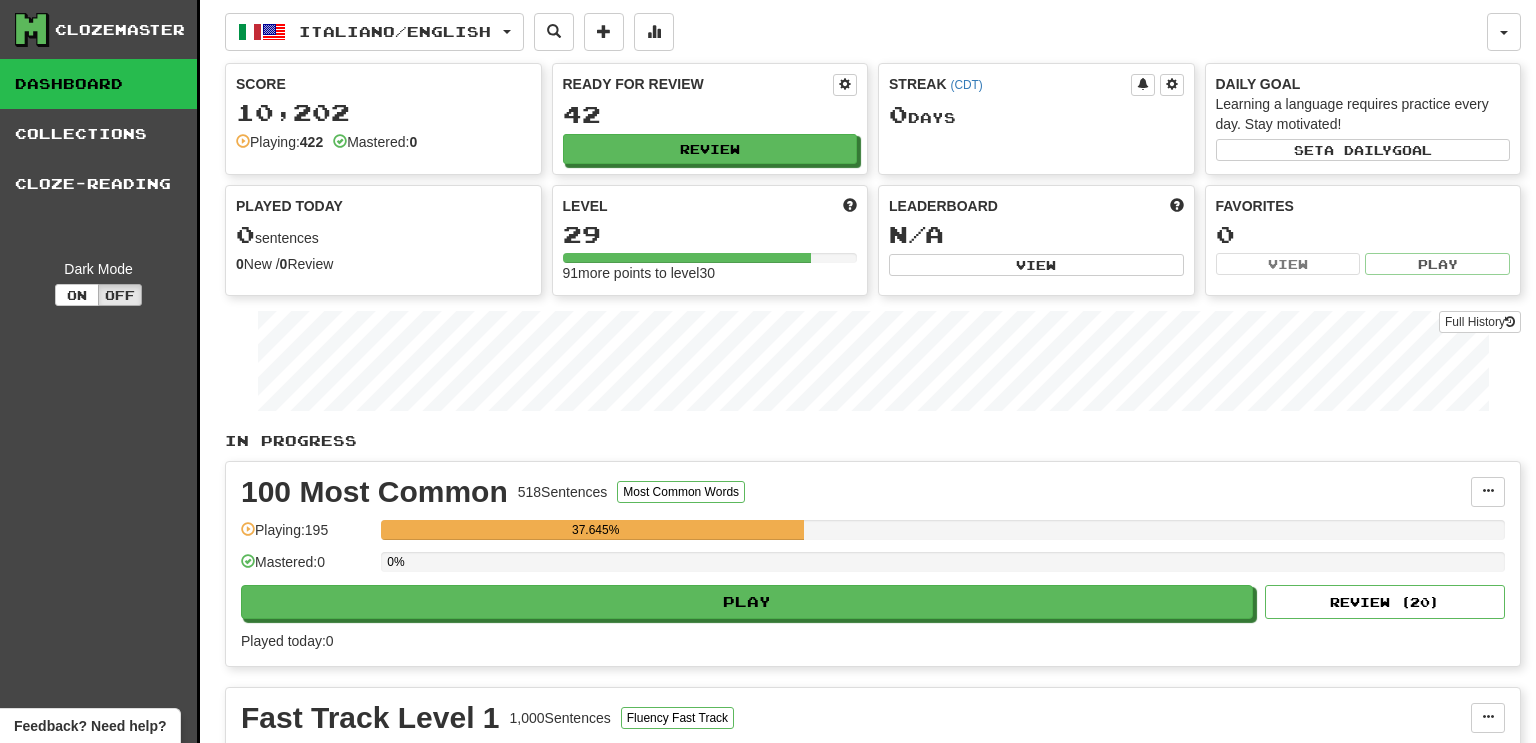 scroll, scrollTop: 0, scrollLeft: 0, axis: both 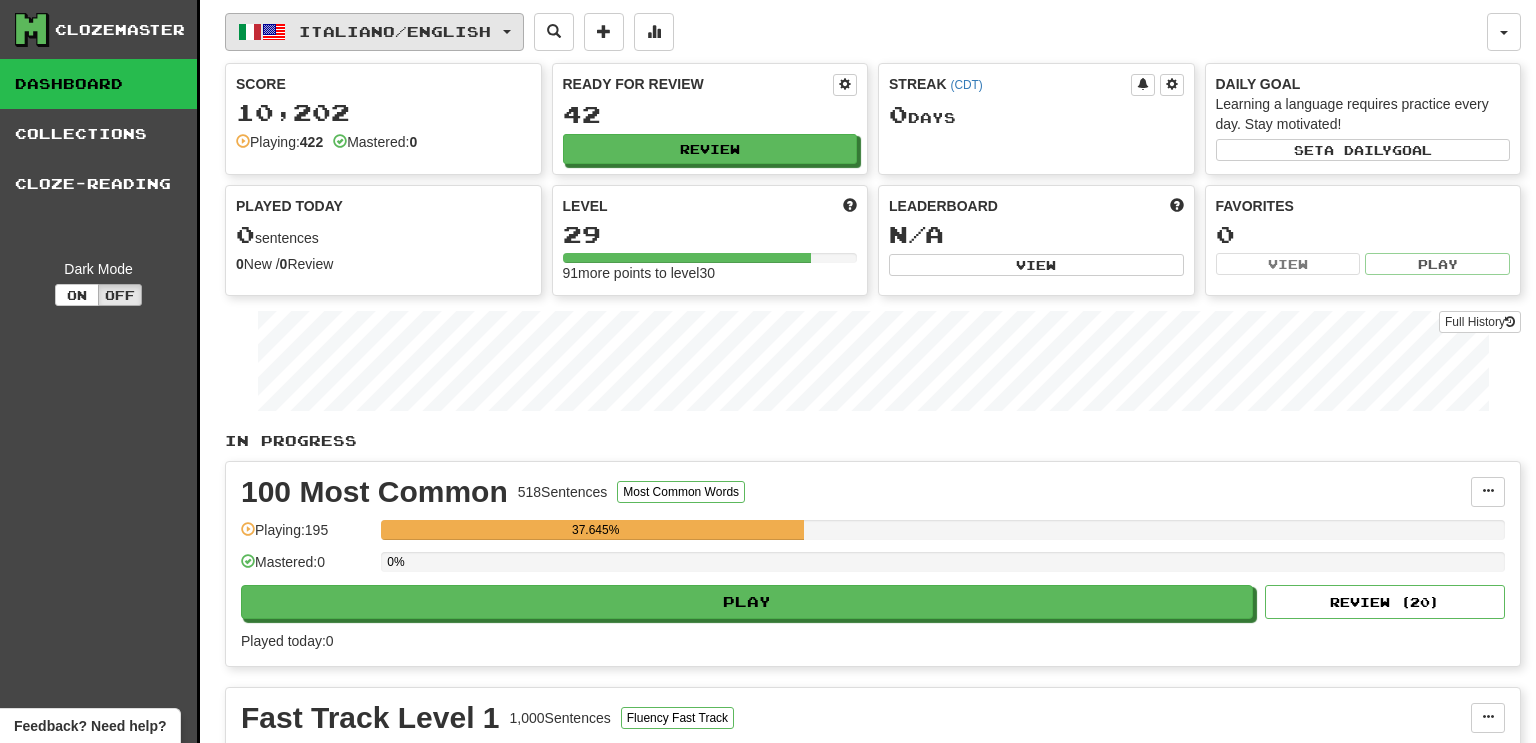 click at bounding box center (250, 32) 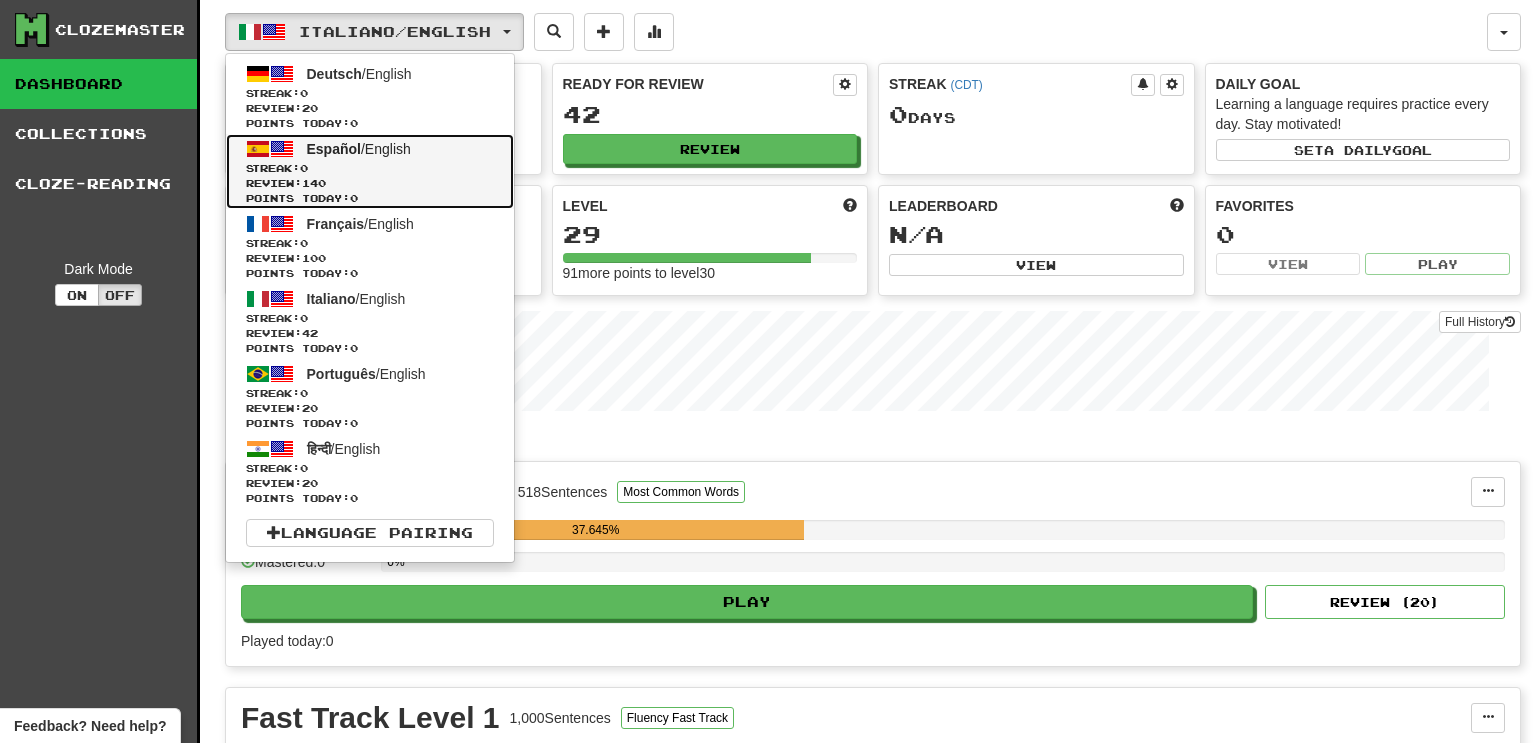 click on "Español  /  English Streak:  0   Review:  140 Points today:  0" at bounding box center (370, 171) 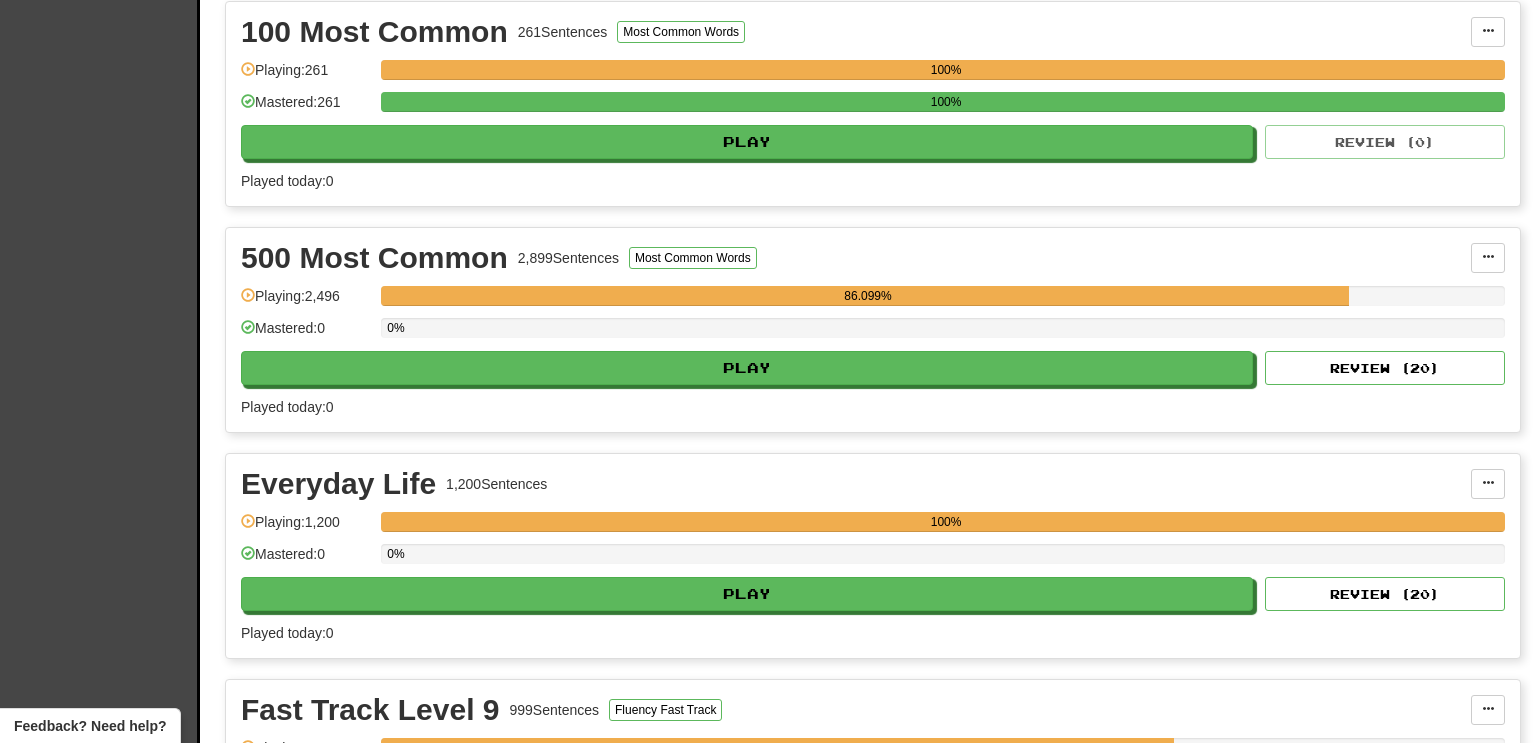 scroll, scrollTop: 469, scrollLeft: 0, axis: vertical 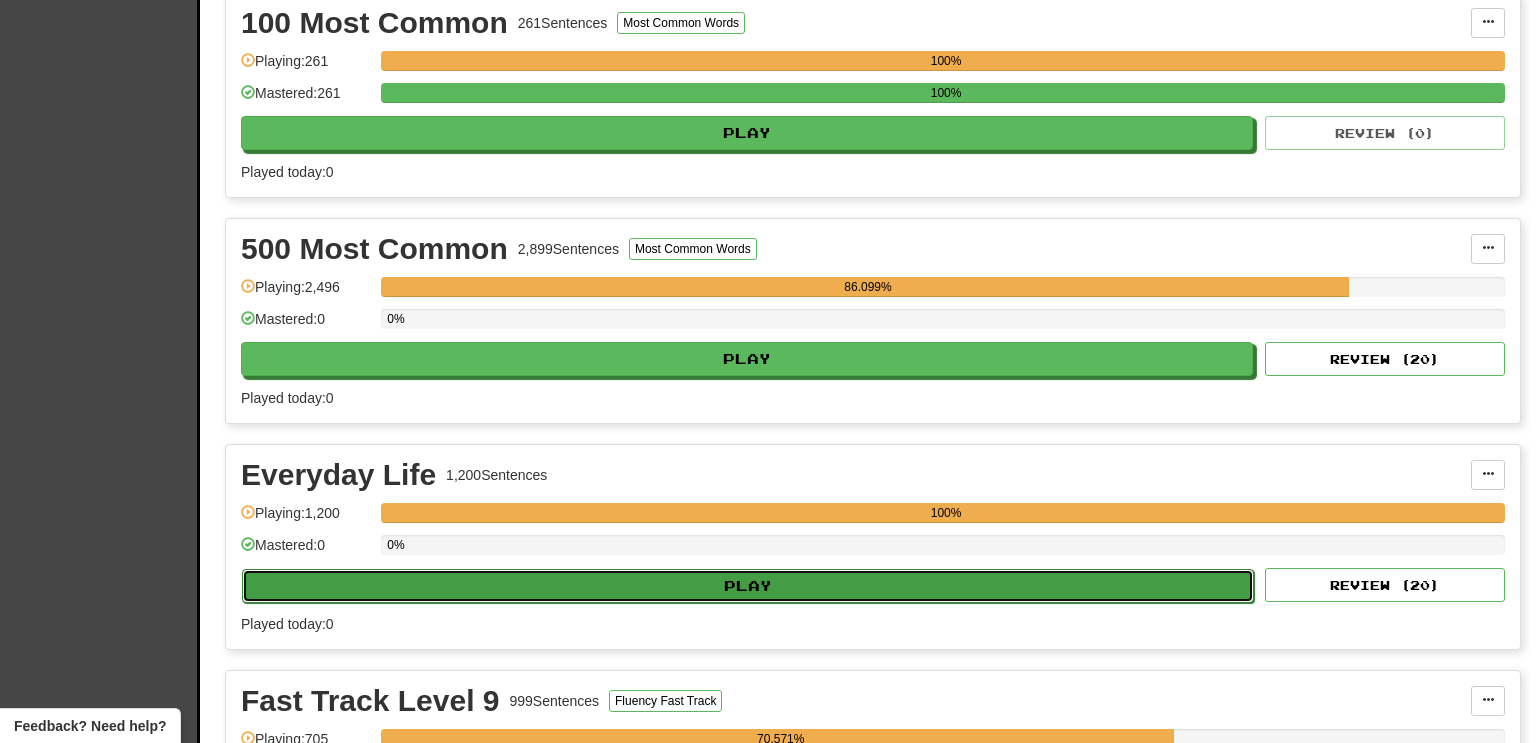 click on "Play" at bounding box center (748, 586) 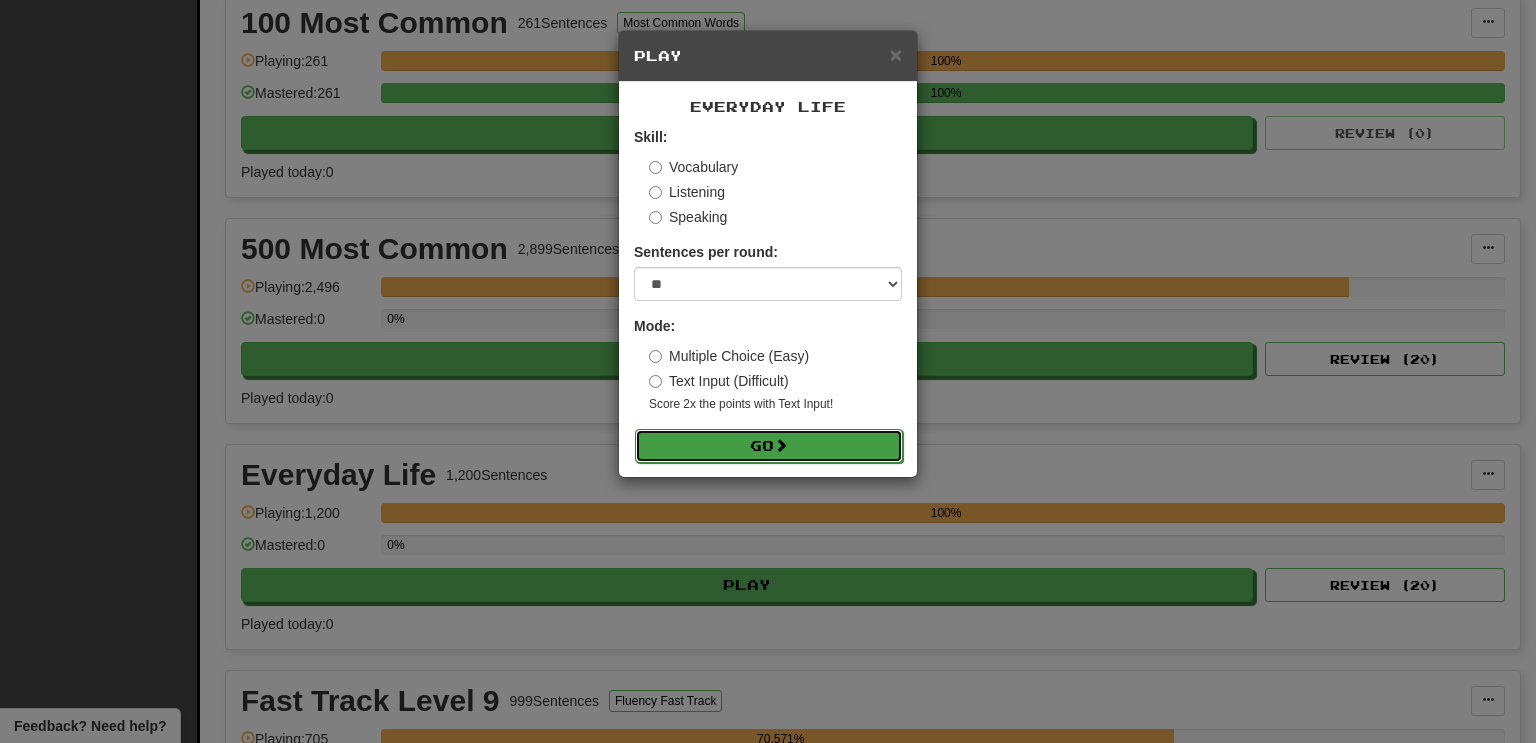 click on "Go" at bounding box center [769, 446] 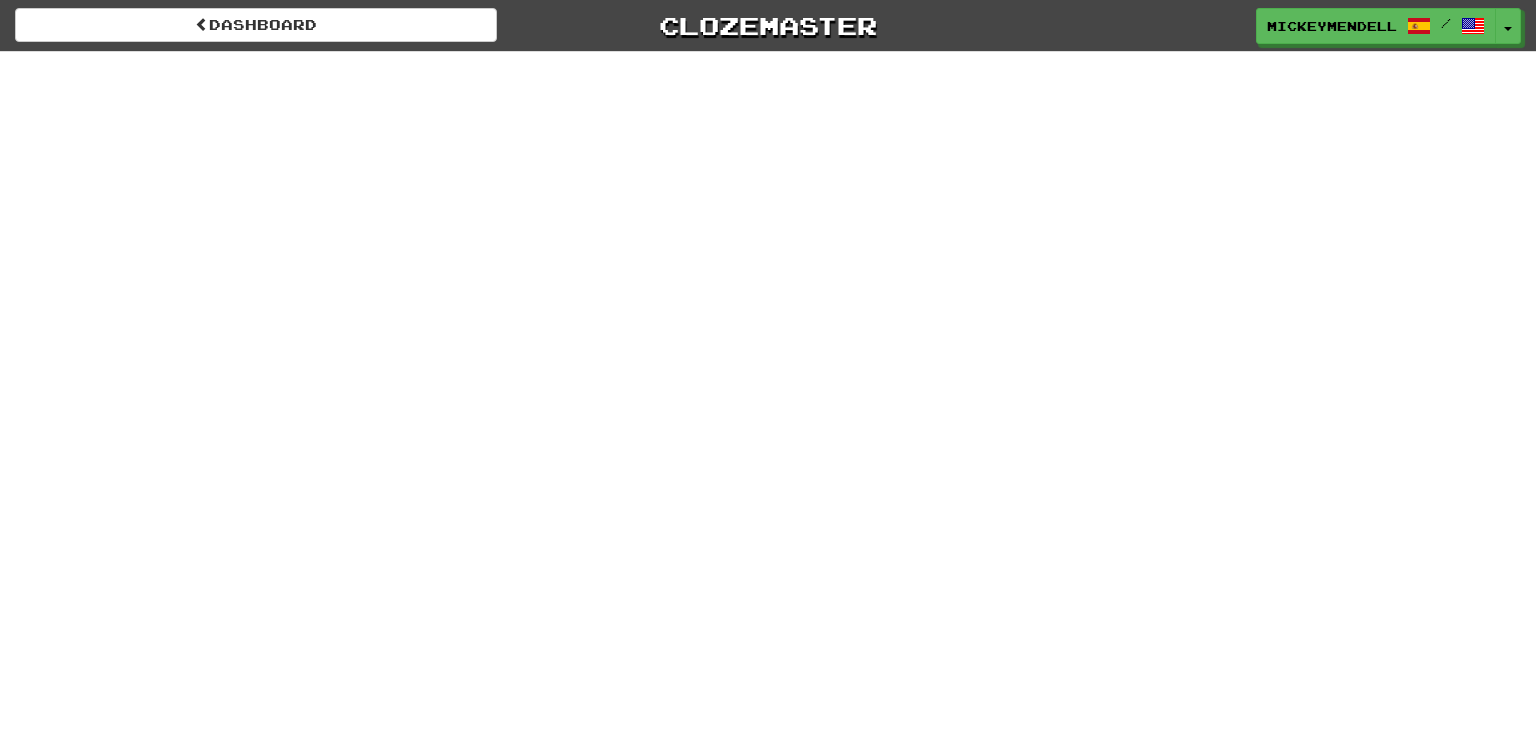 scroll, scrollTop: 0, scrollLeft: 0, axis: both 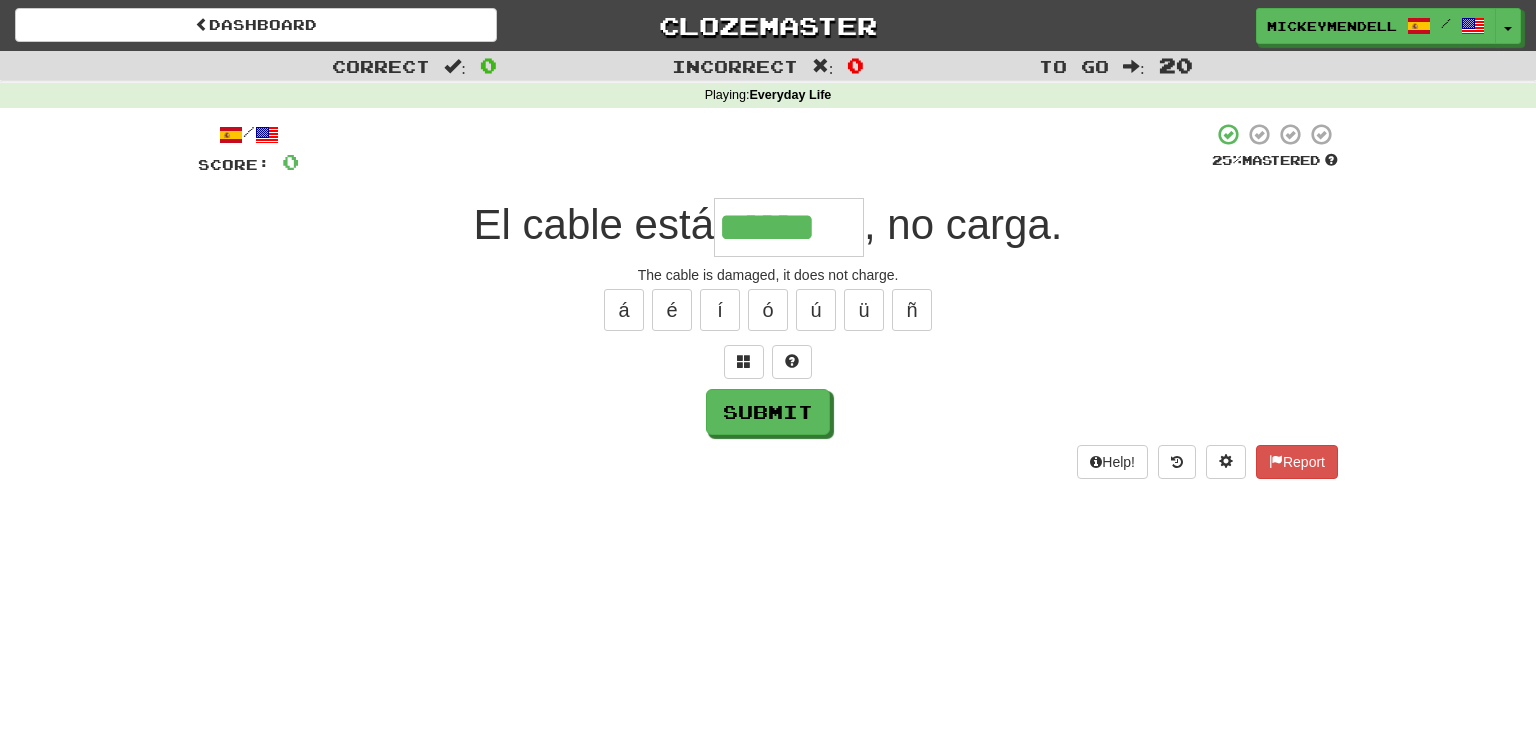 type on "******" 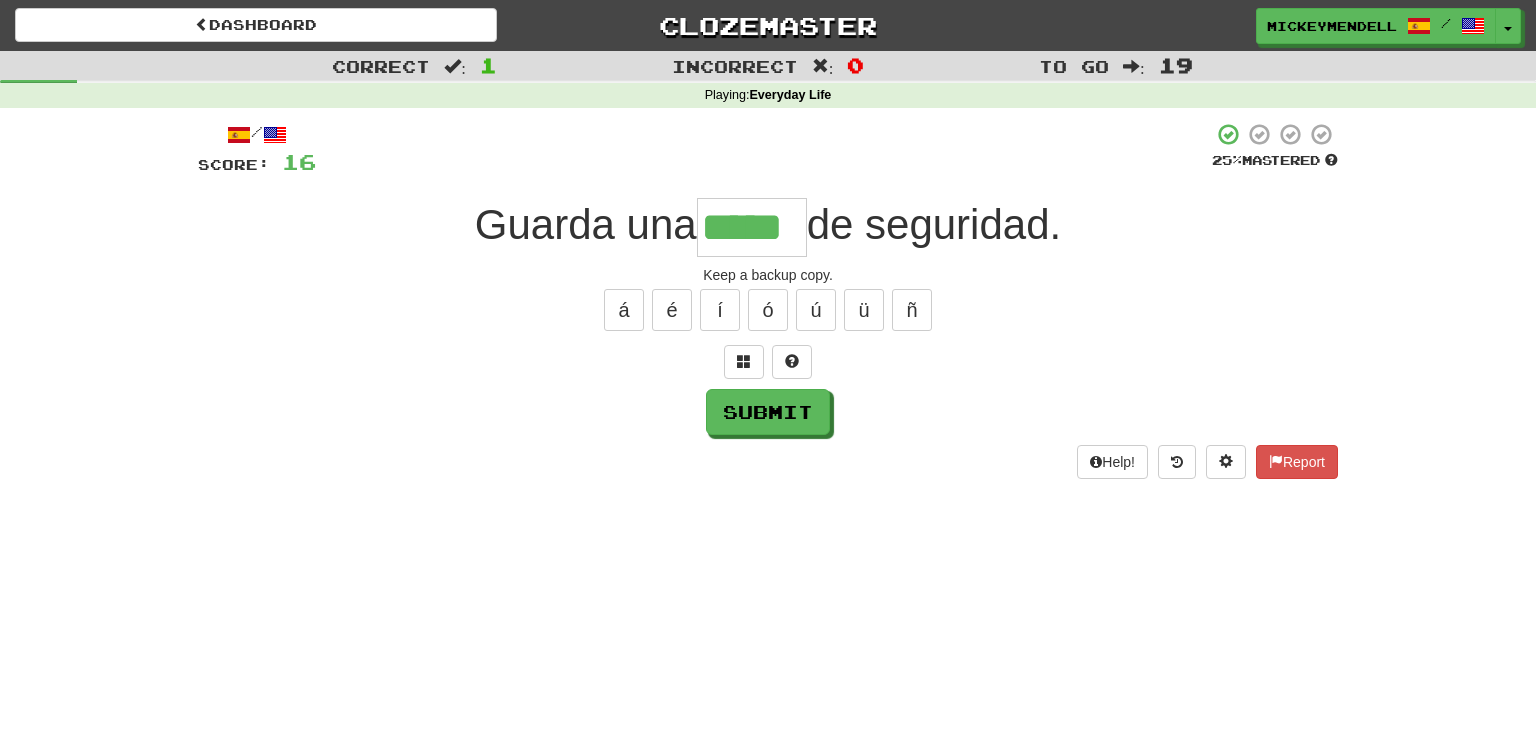 type on "*****" 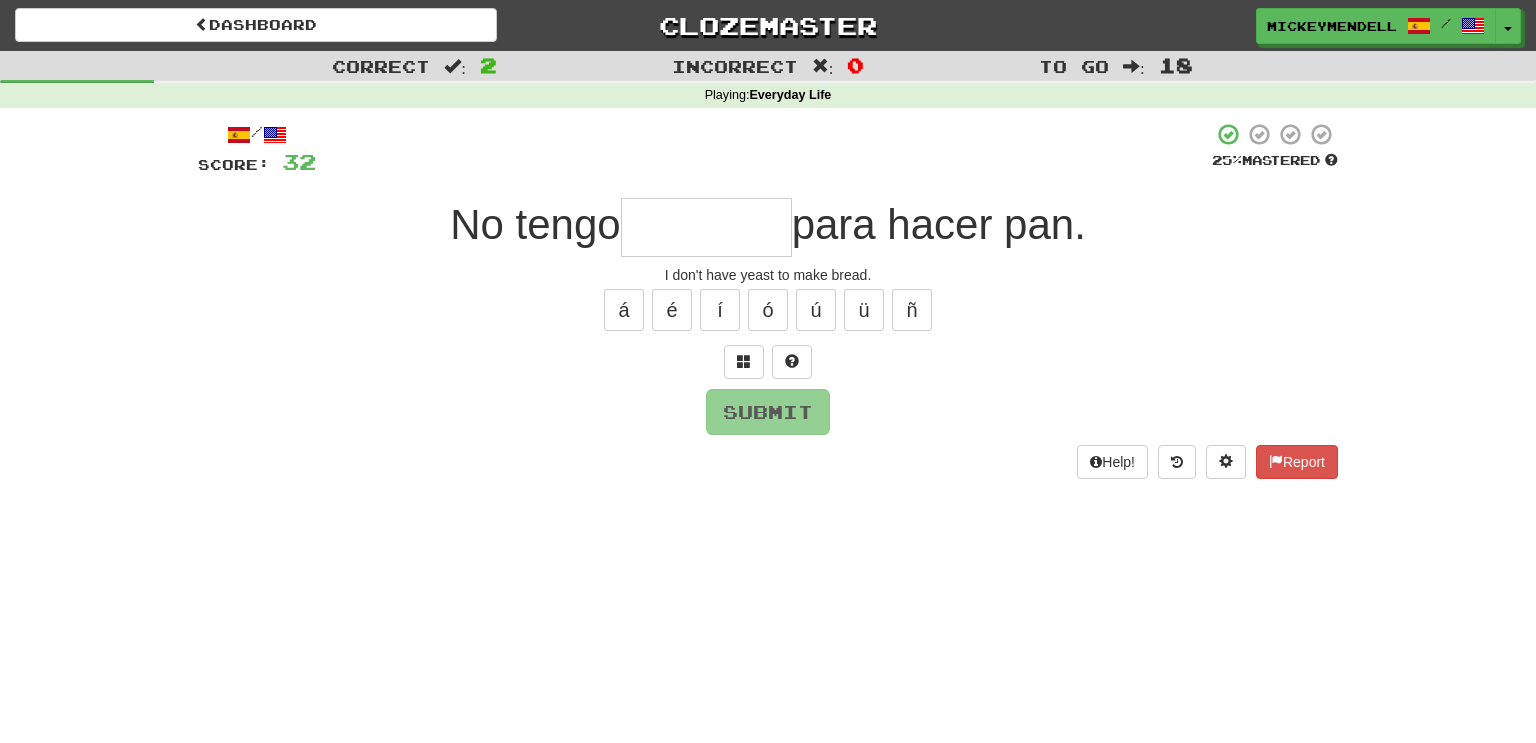 type on "*" 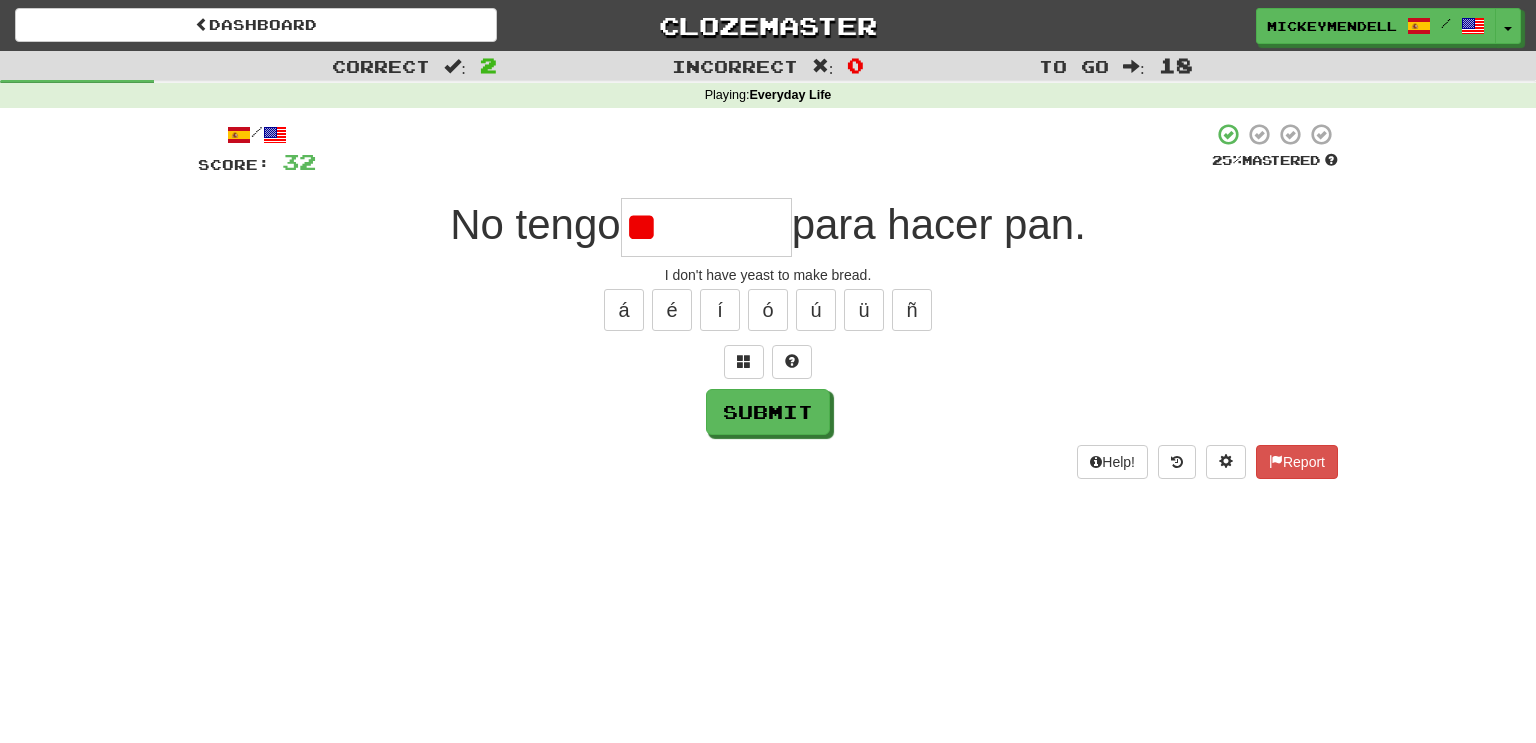 type on "*" 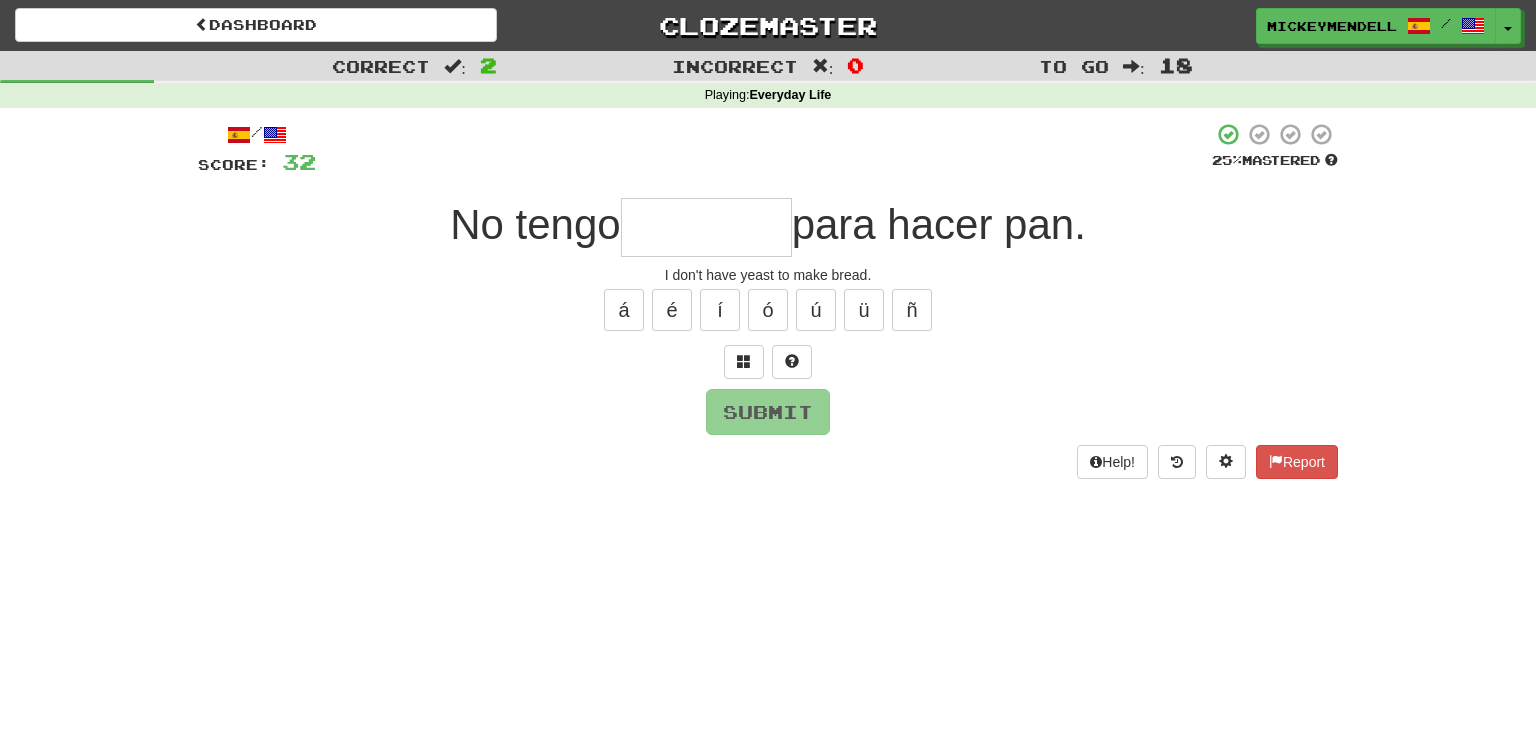 type on "*" 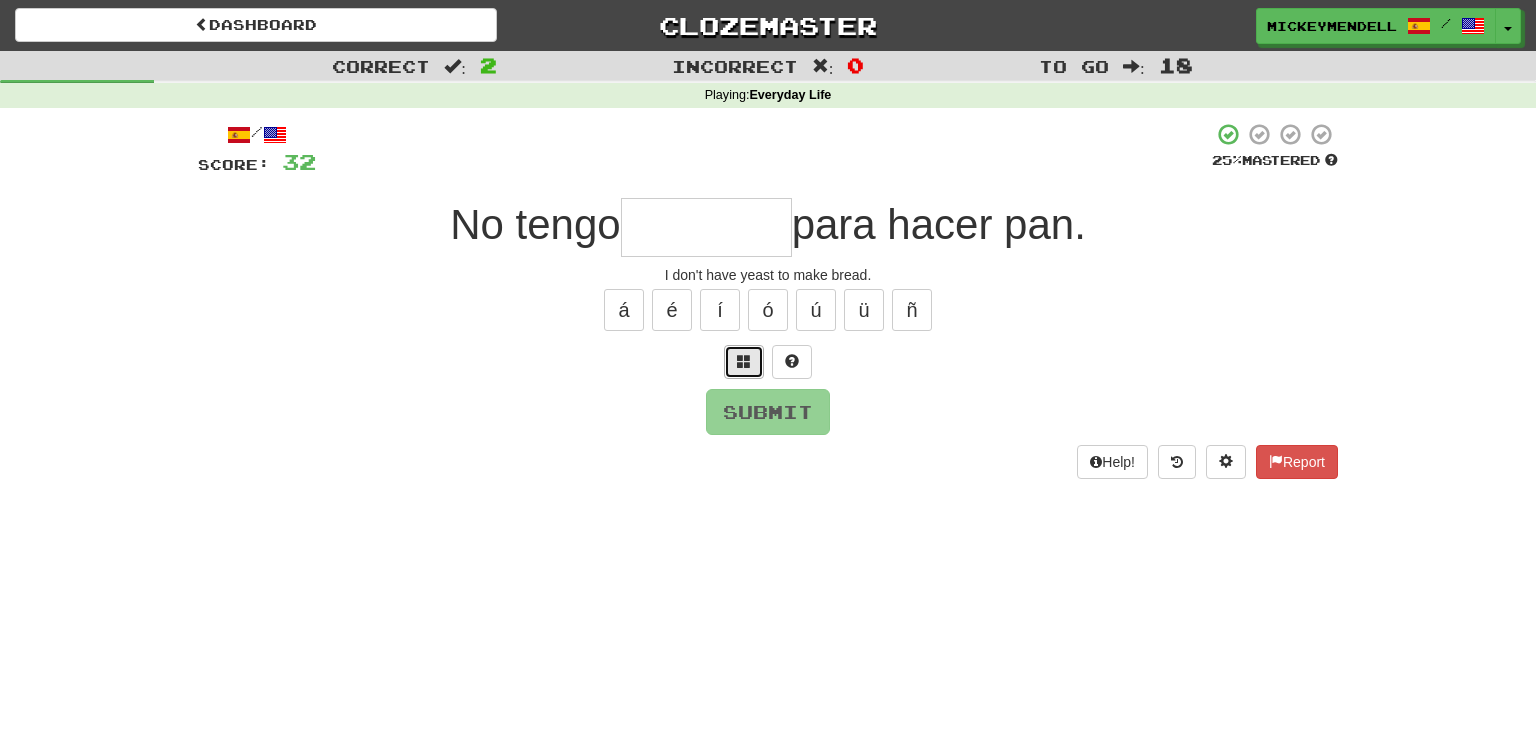 click at bounding box center (744, 361) 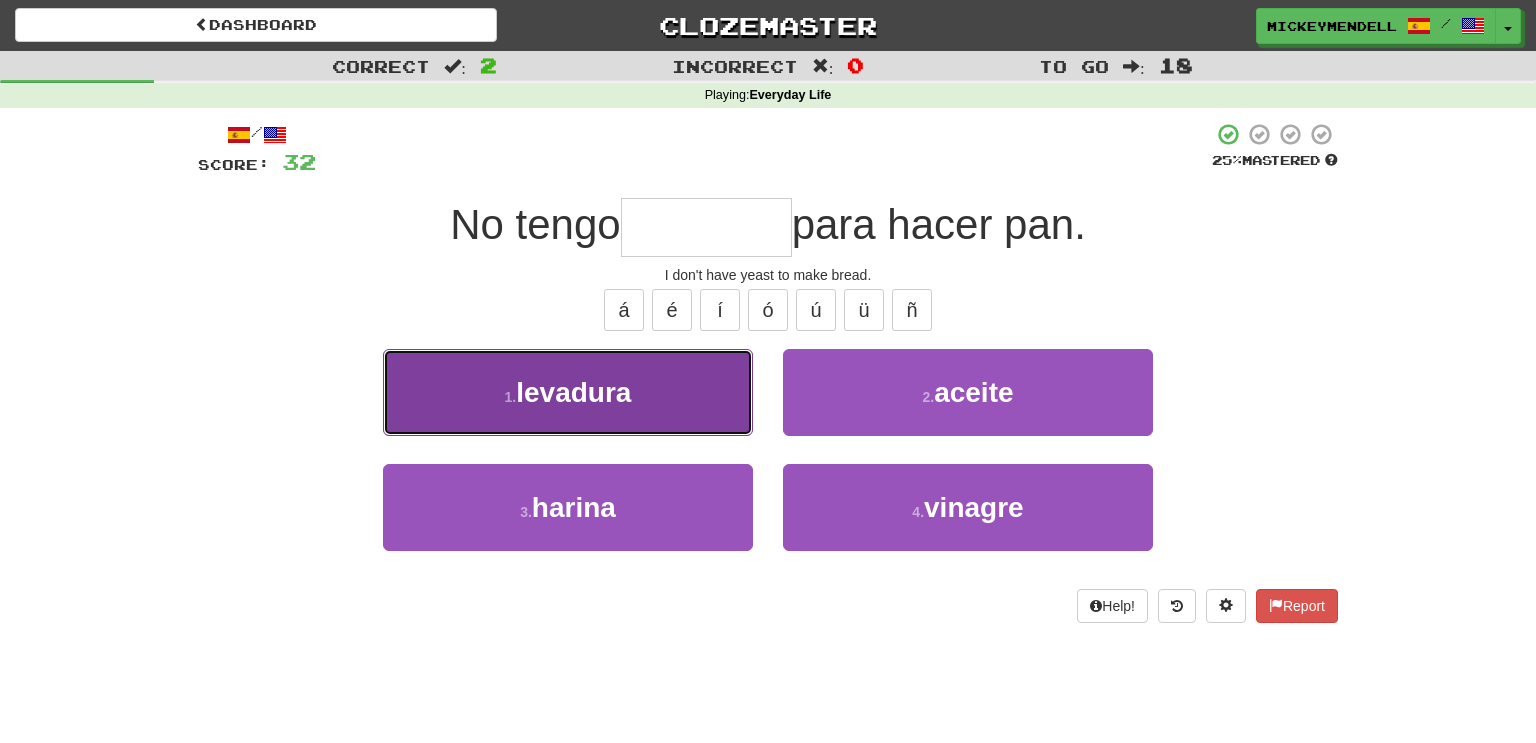 click on "1 .  levadura" at bounding box center [568, 392] 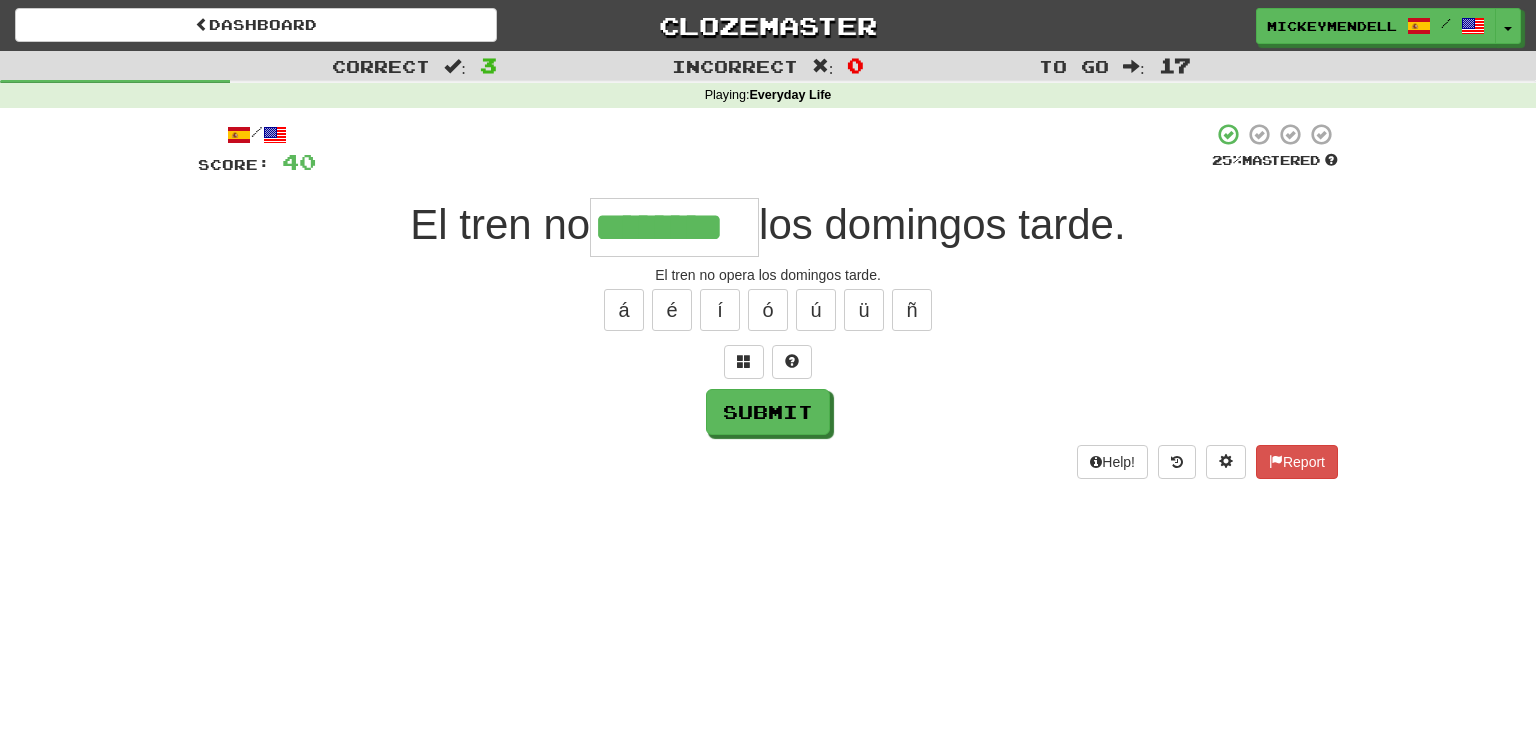 type on "********" 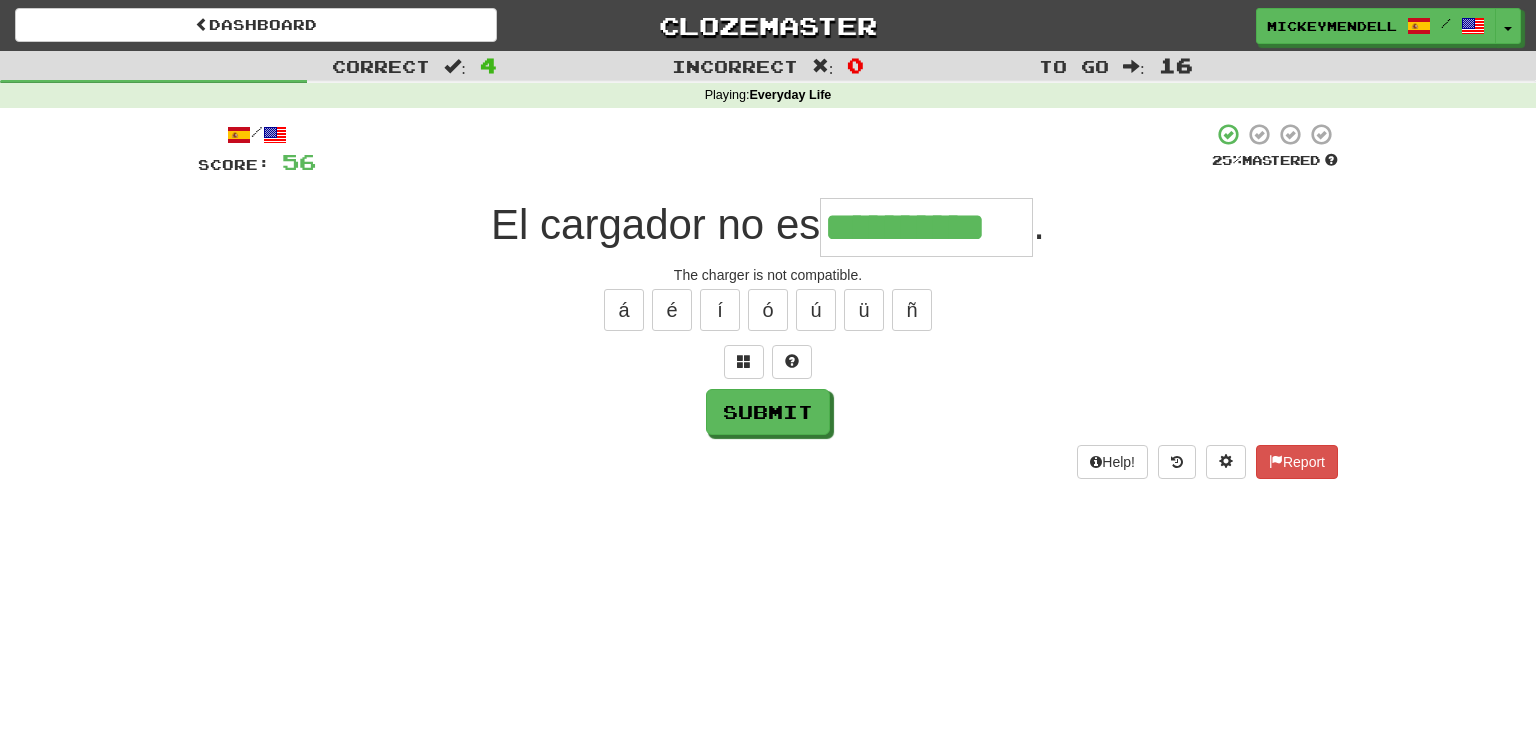 type on "**********" 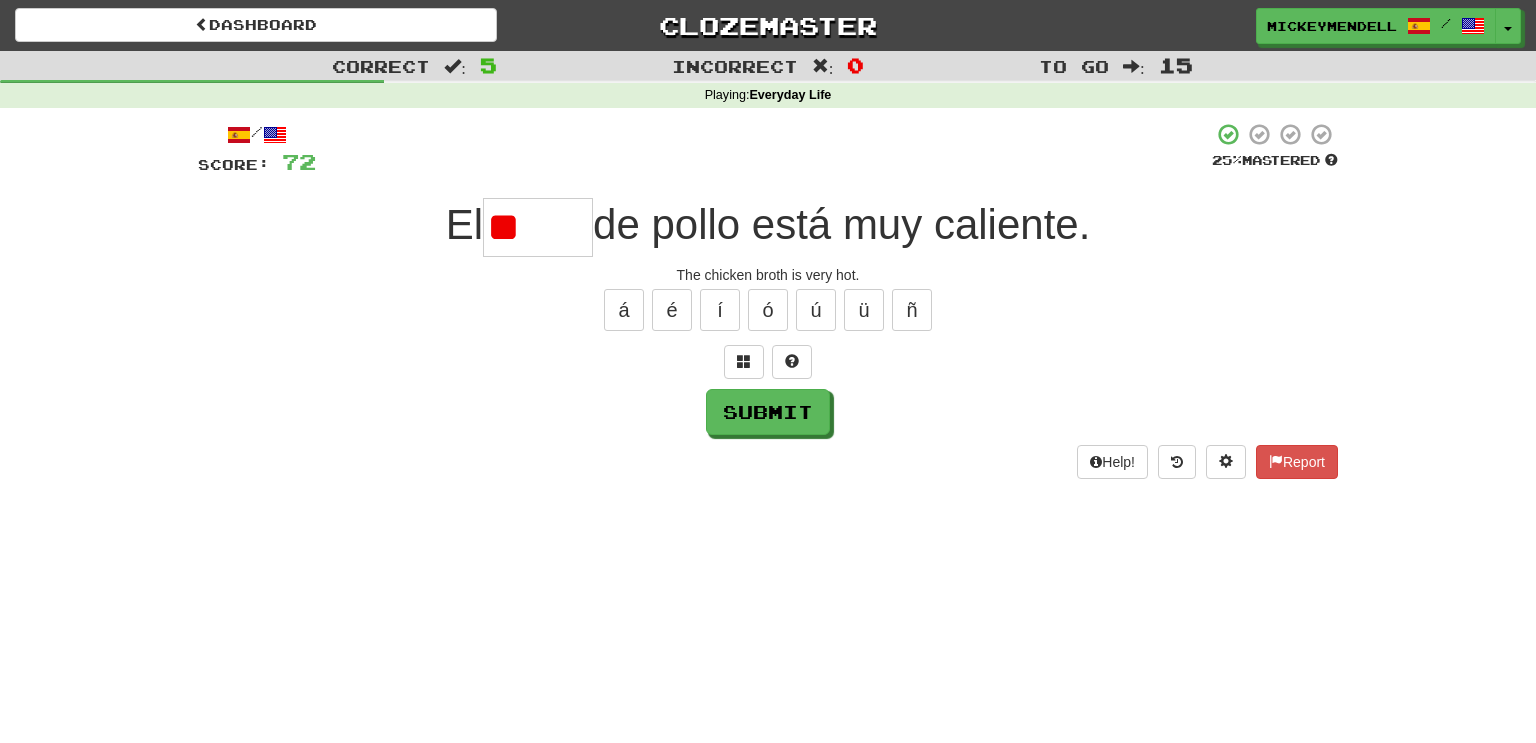 type on "*" 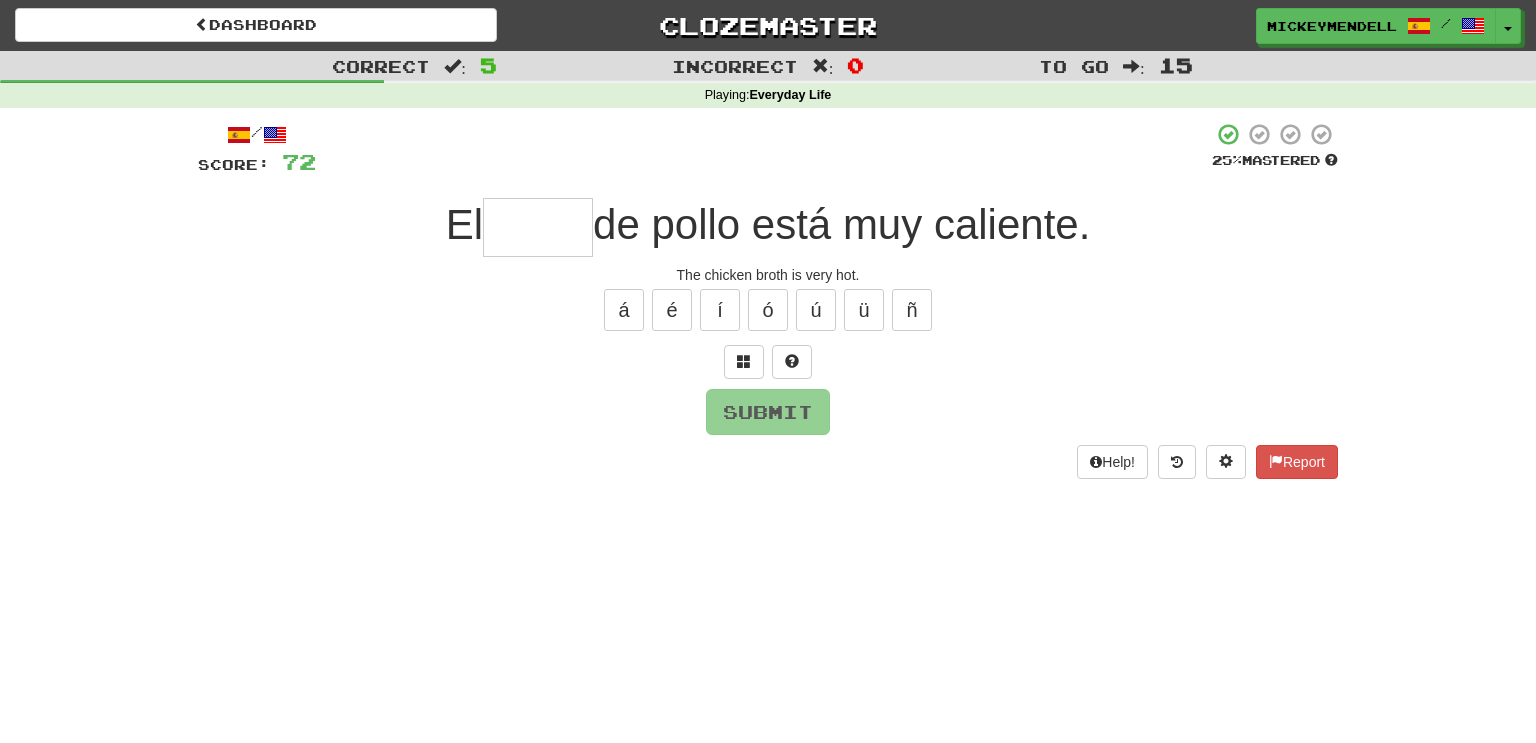click at bounding box center [768, 362] 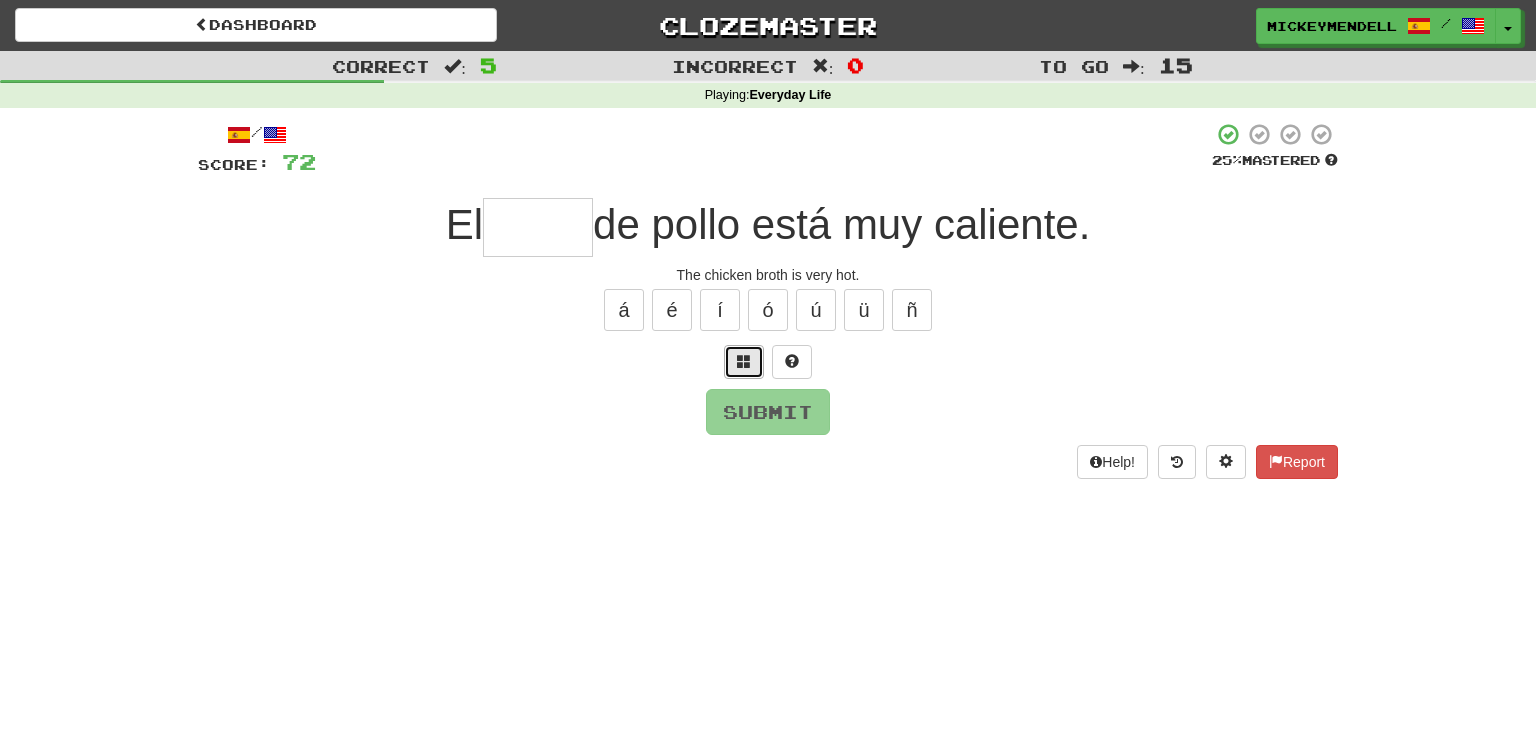 click at bounding box center [744, 361] 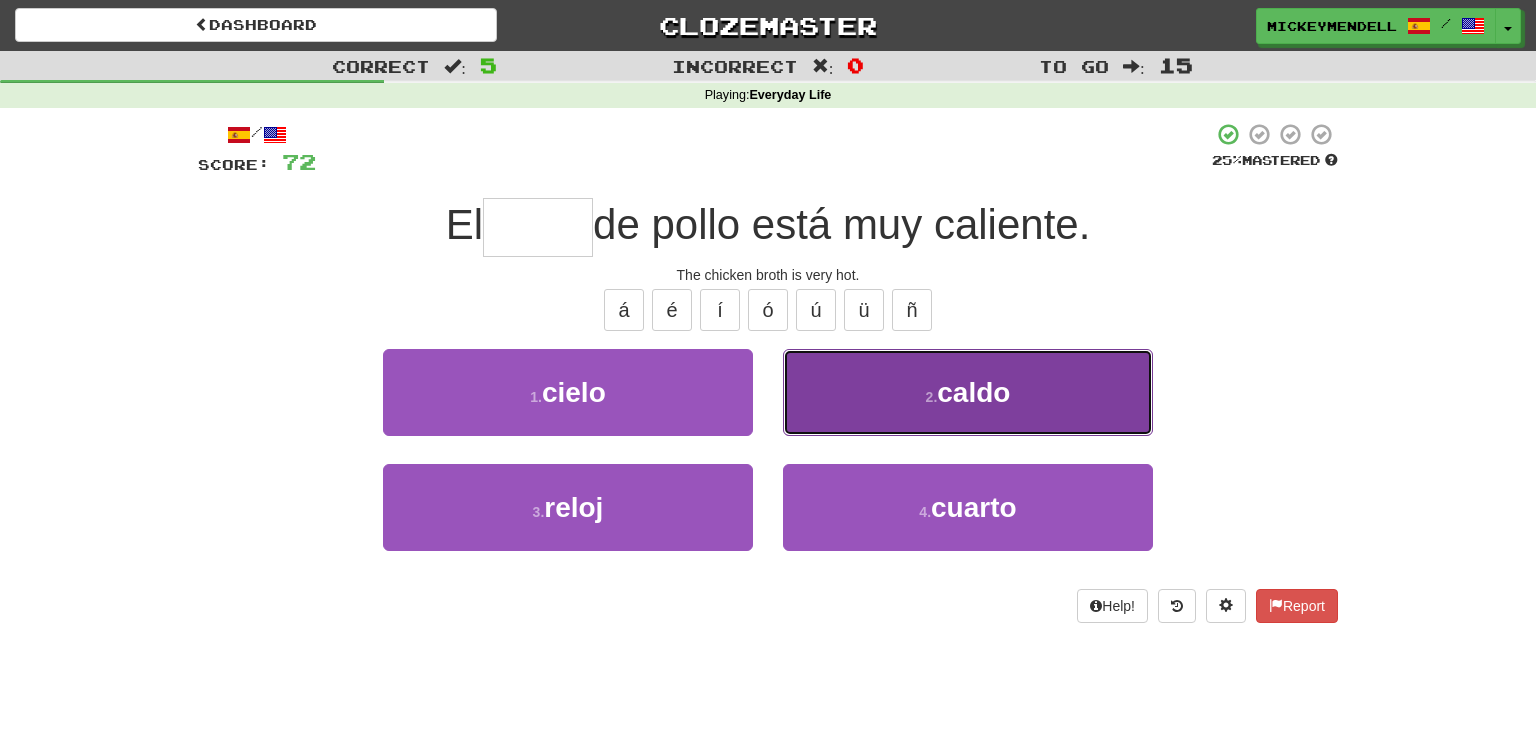 click on "2 .  caldo" at bounding box center (968, 392) 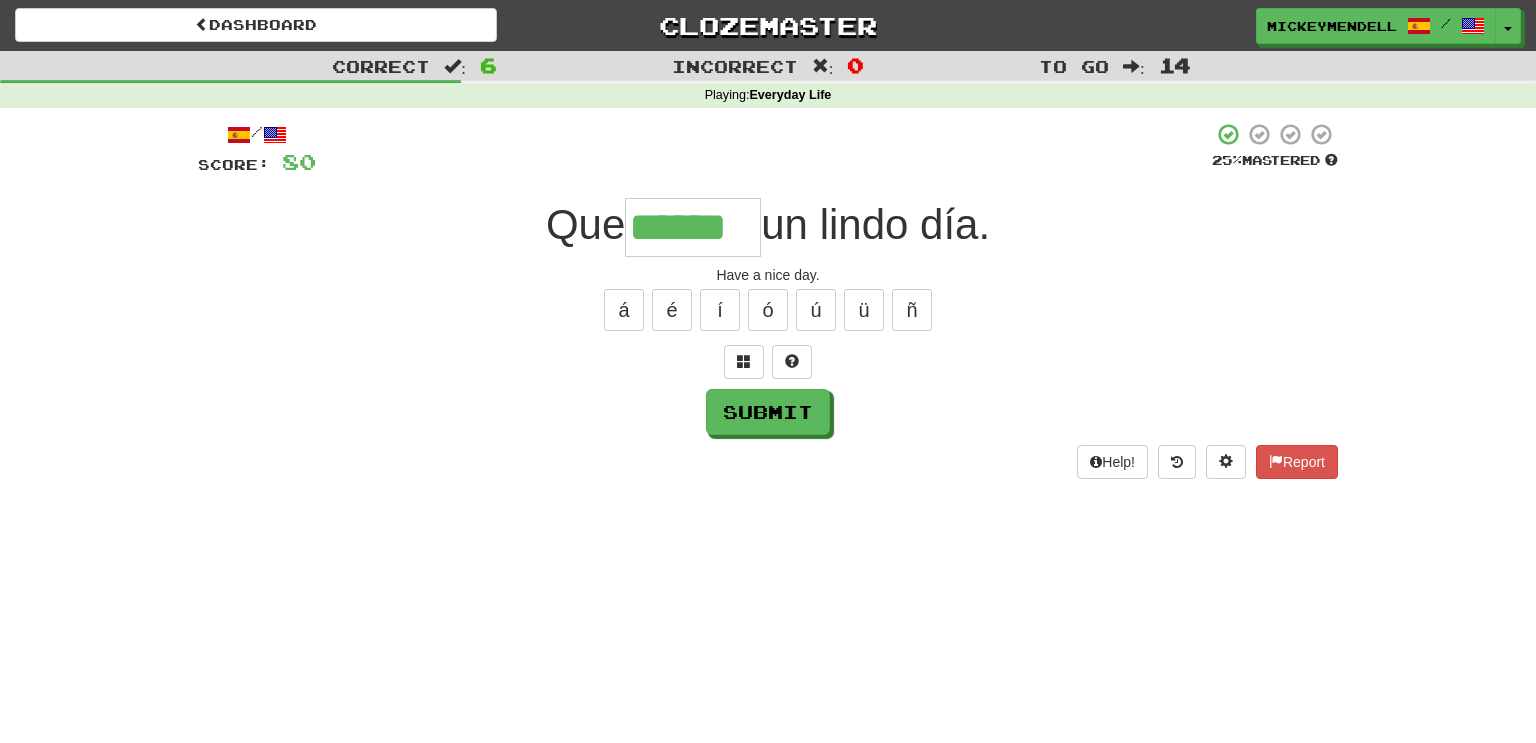 type on "******" 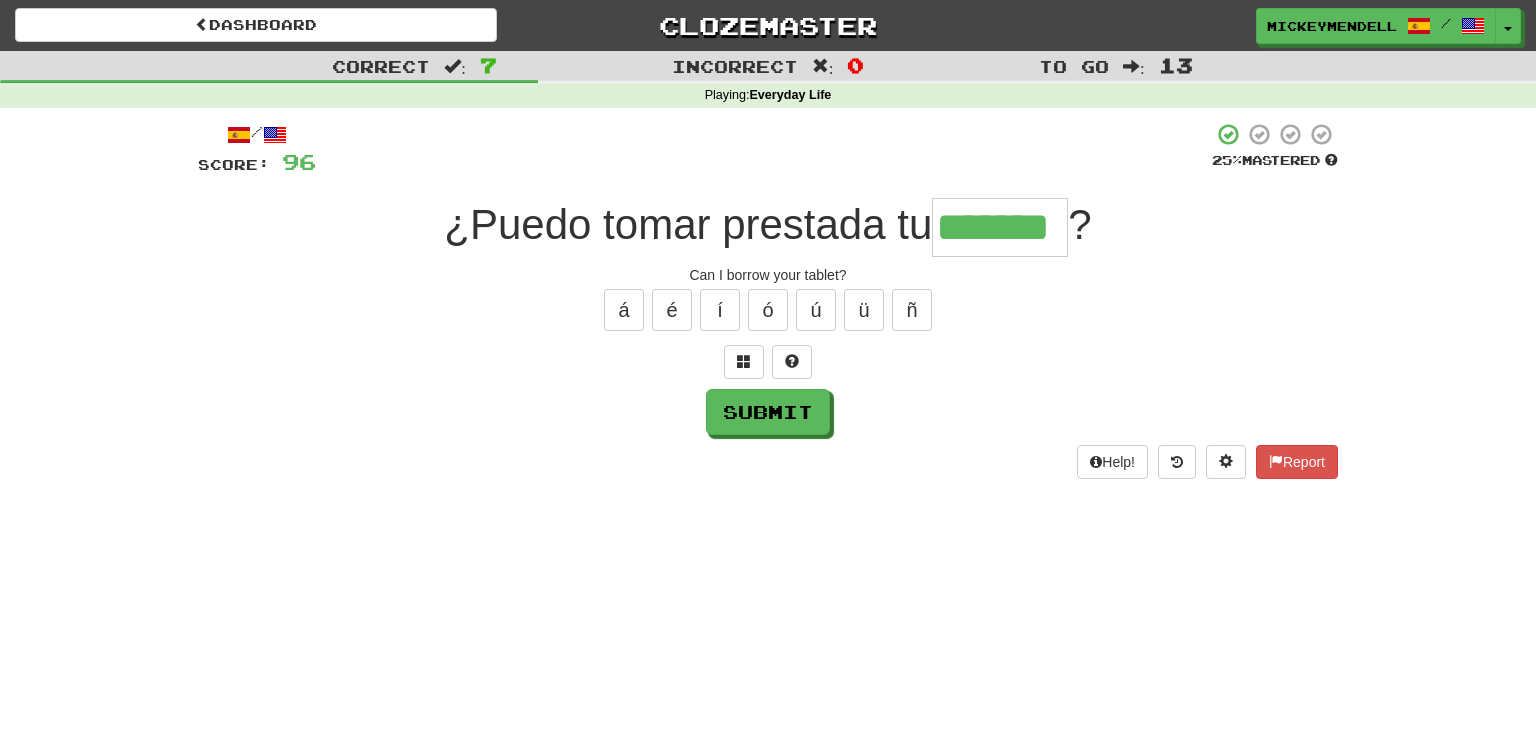 type on "*******" 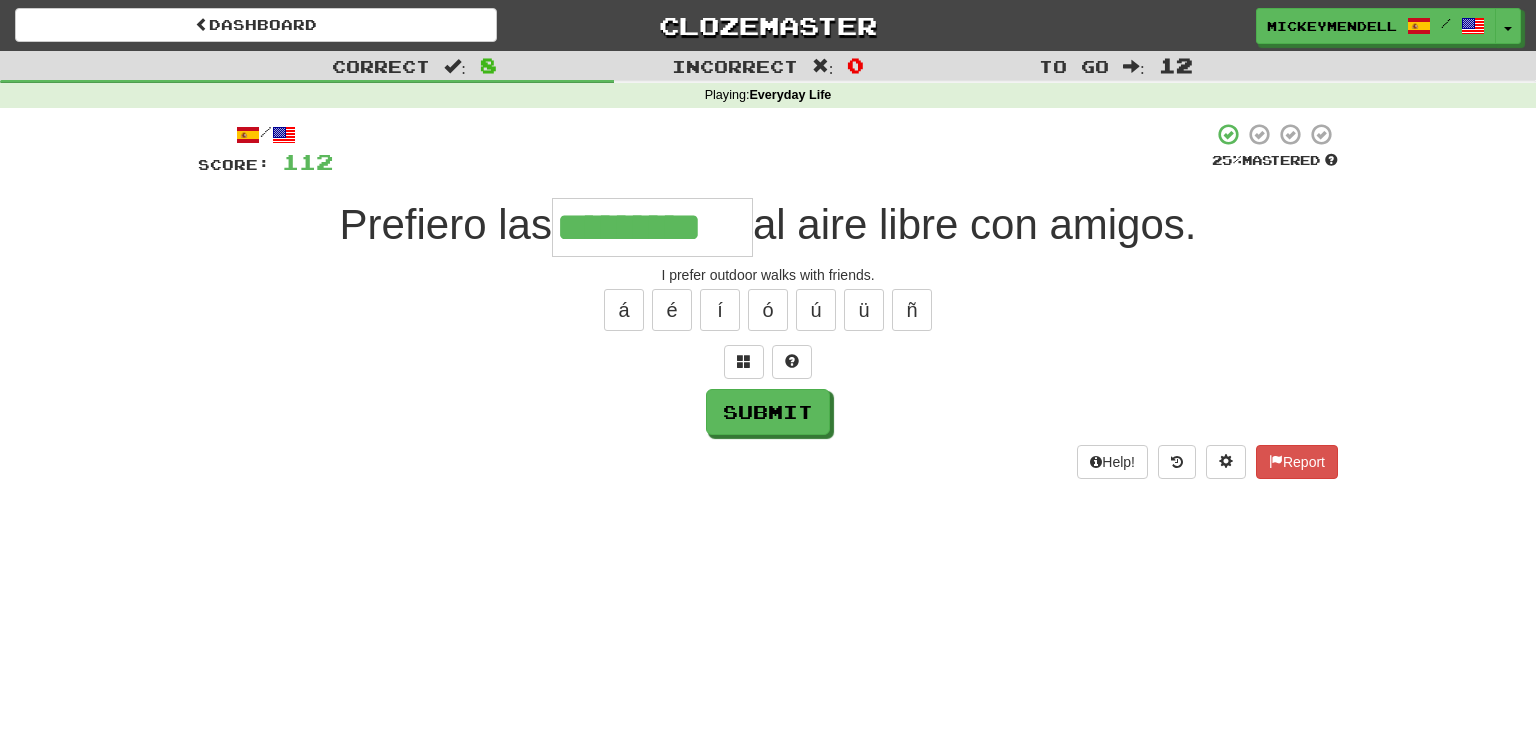 type on "*********" 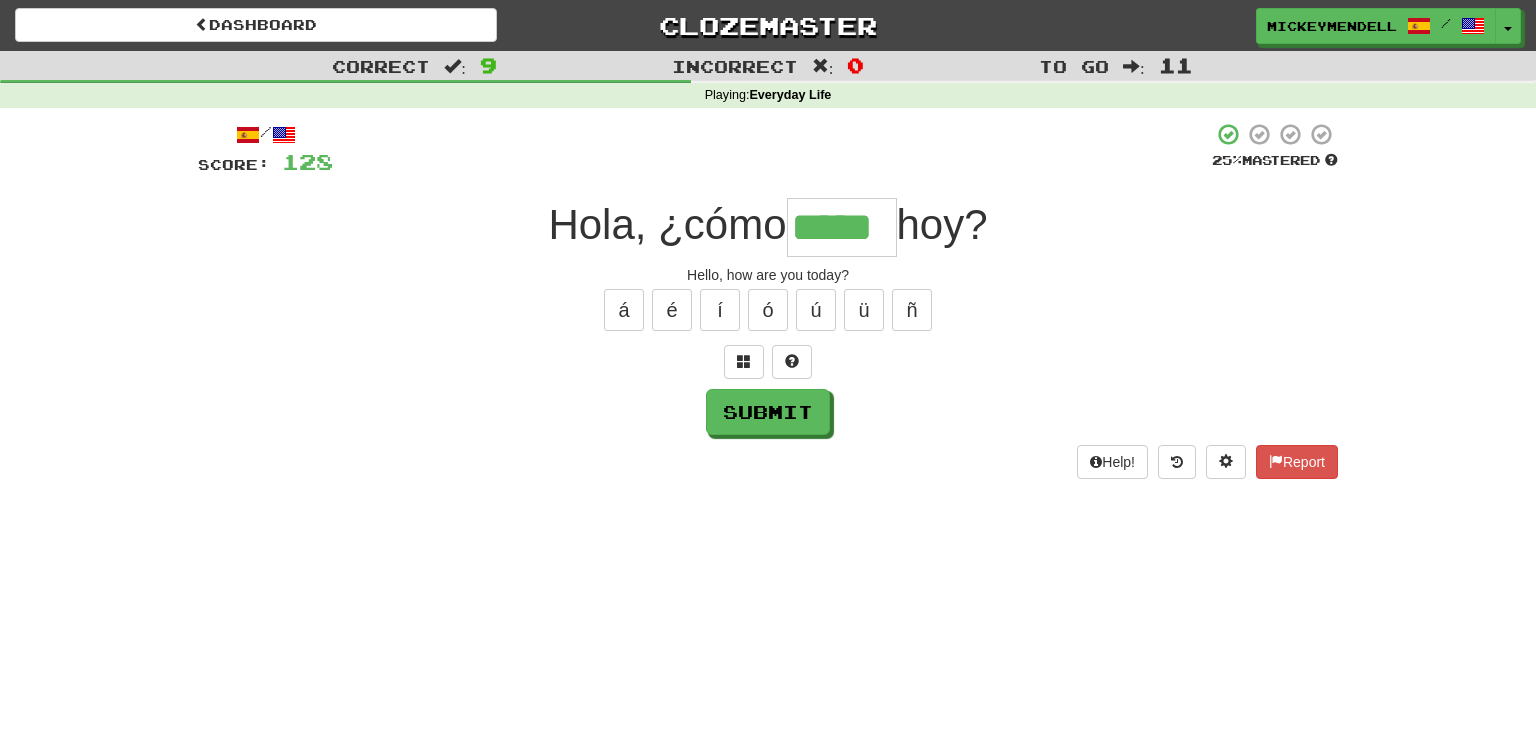 type on "*****" 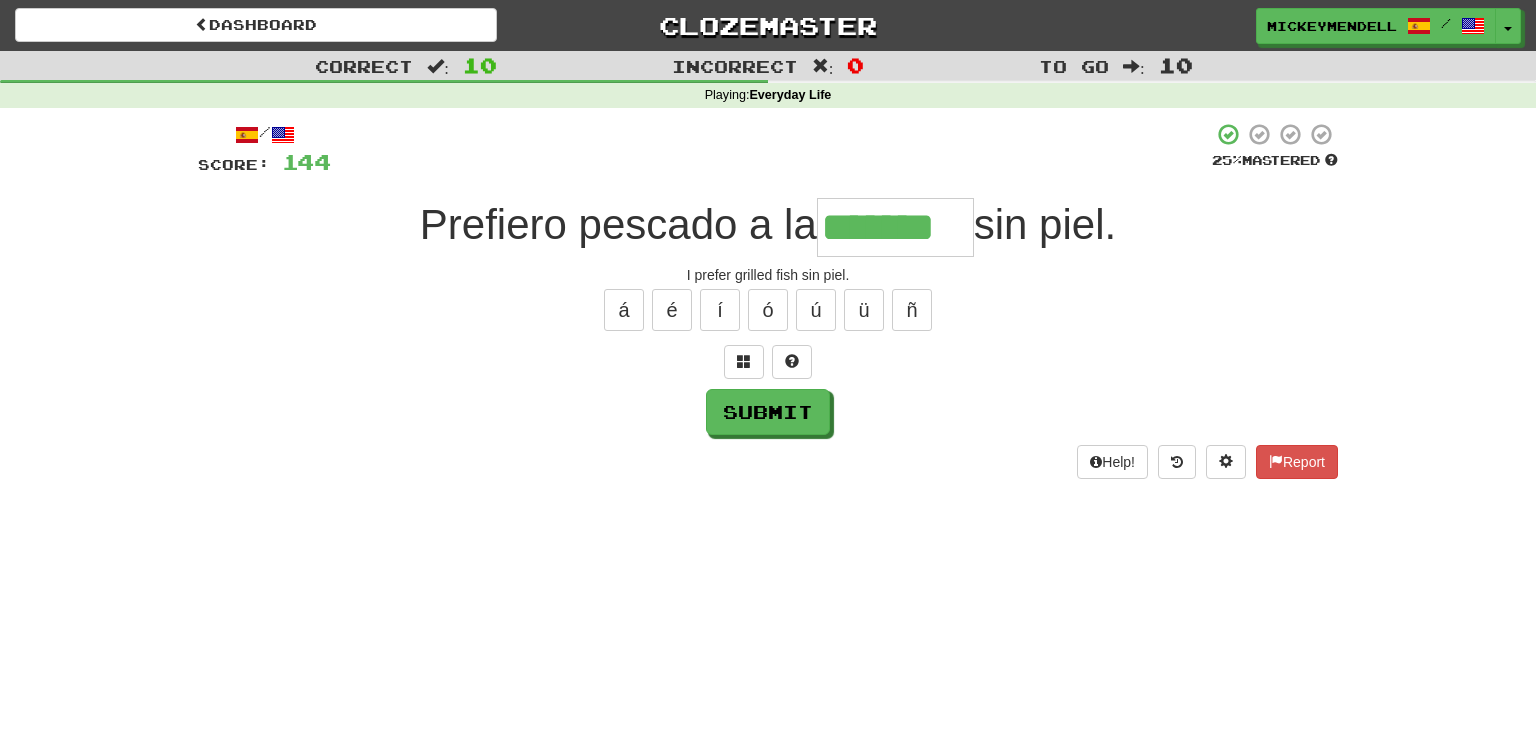 type on "*******" 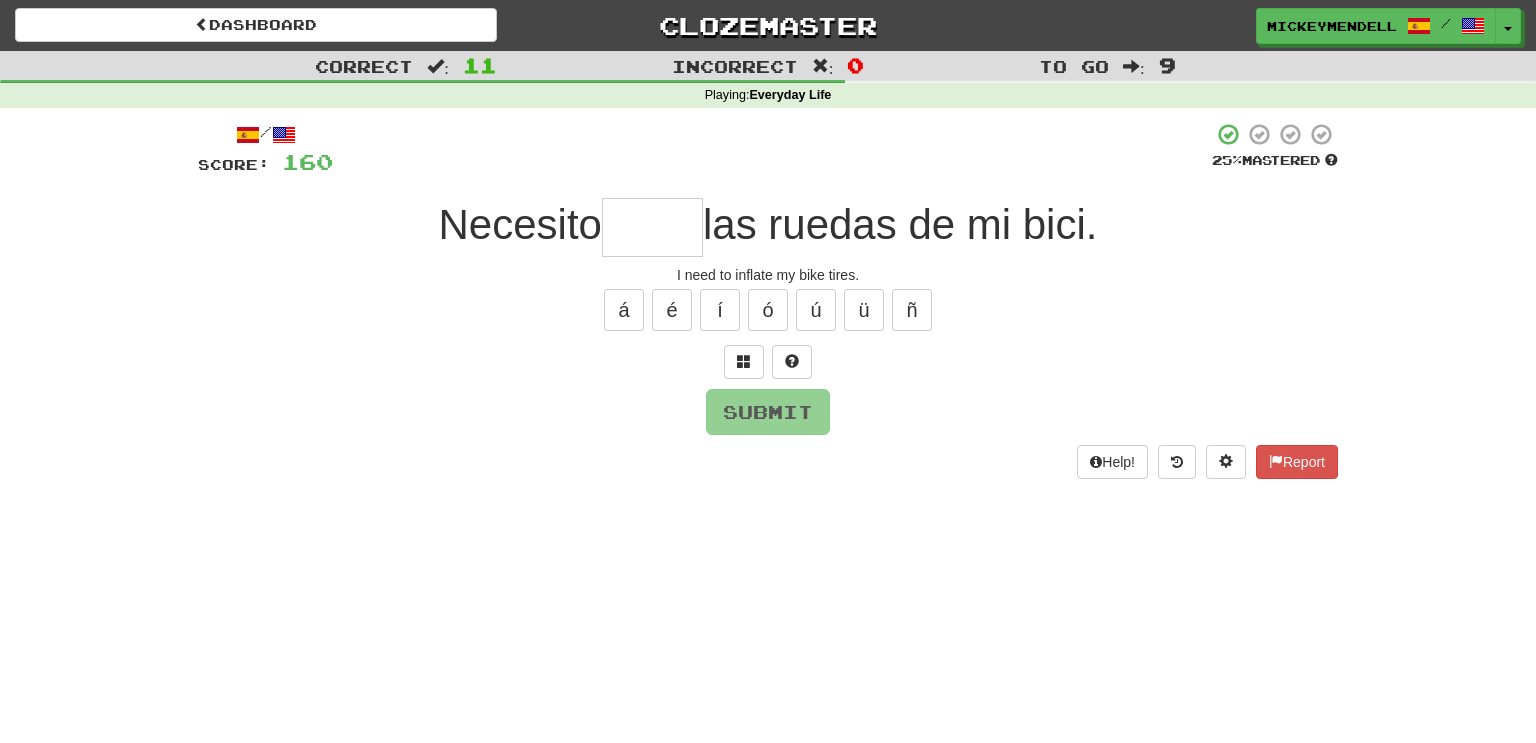 type on "*" 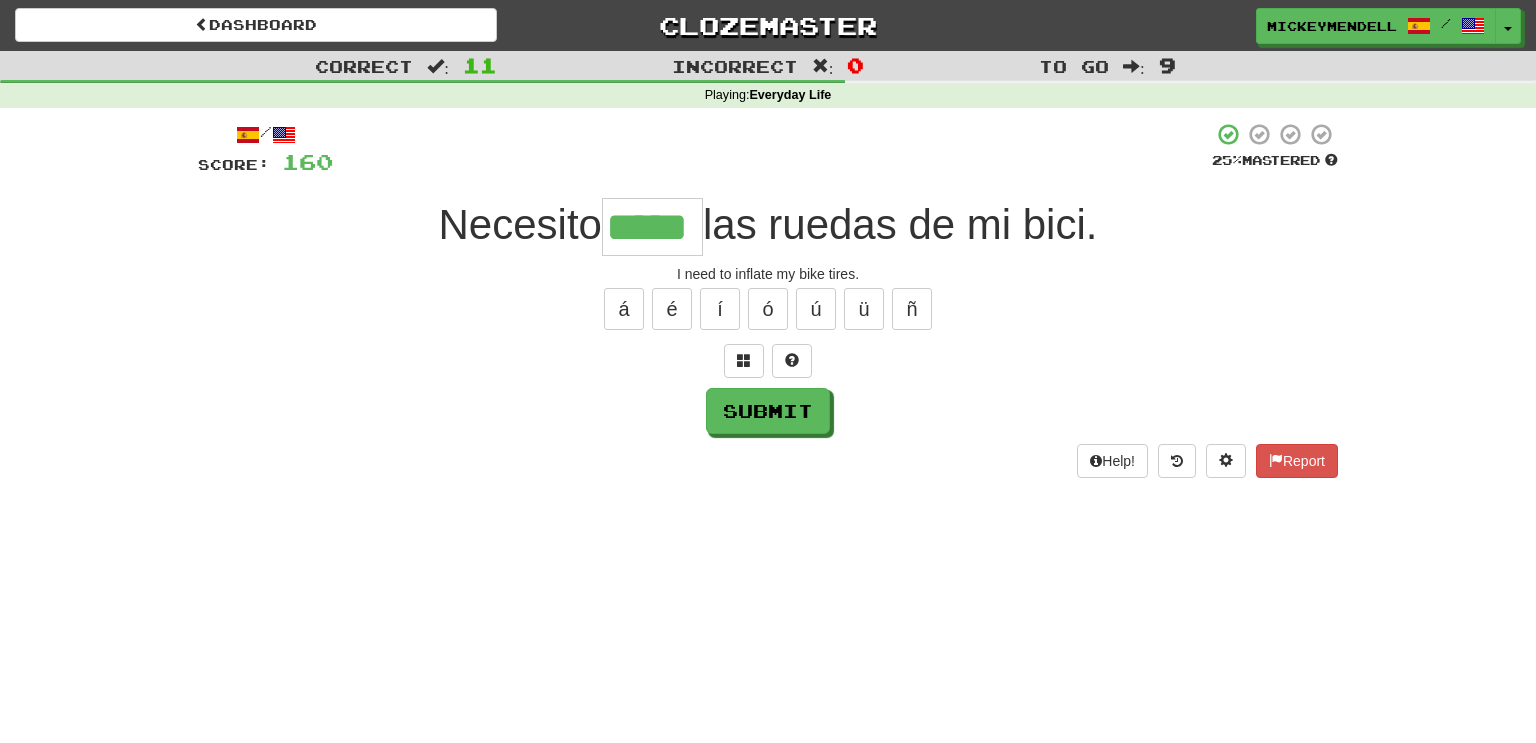 scroll, scrollTop: 0, scrollLeft: 0, axis: both 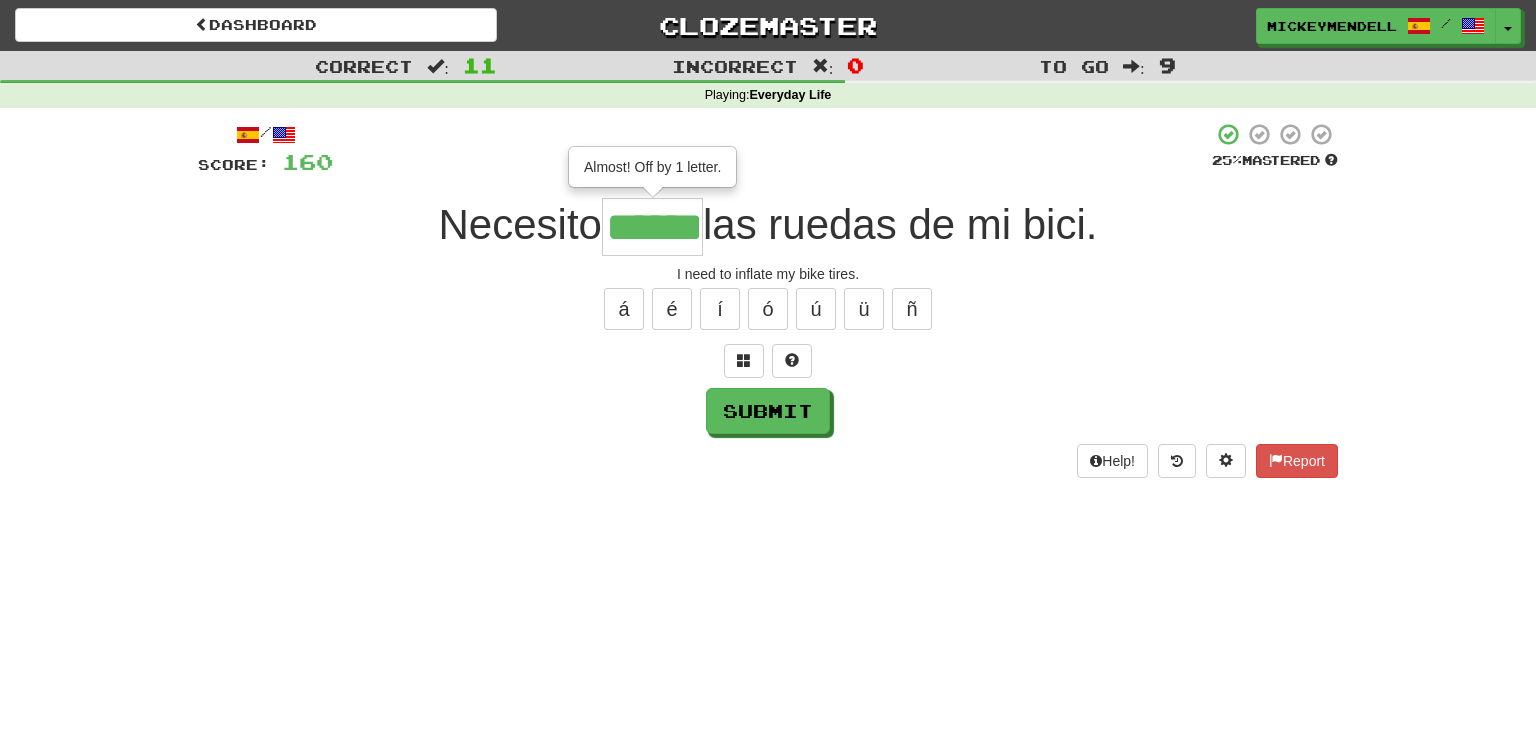 type on "******" 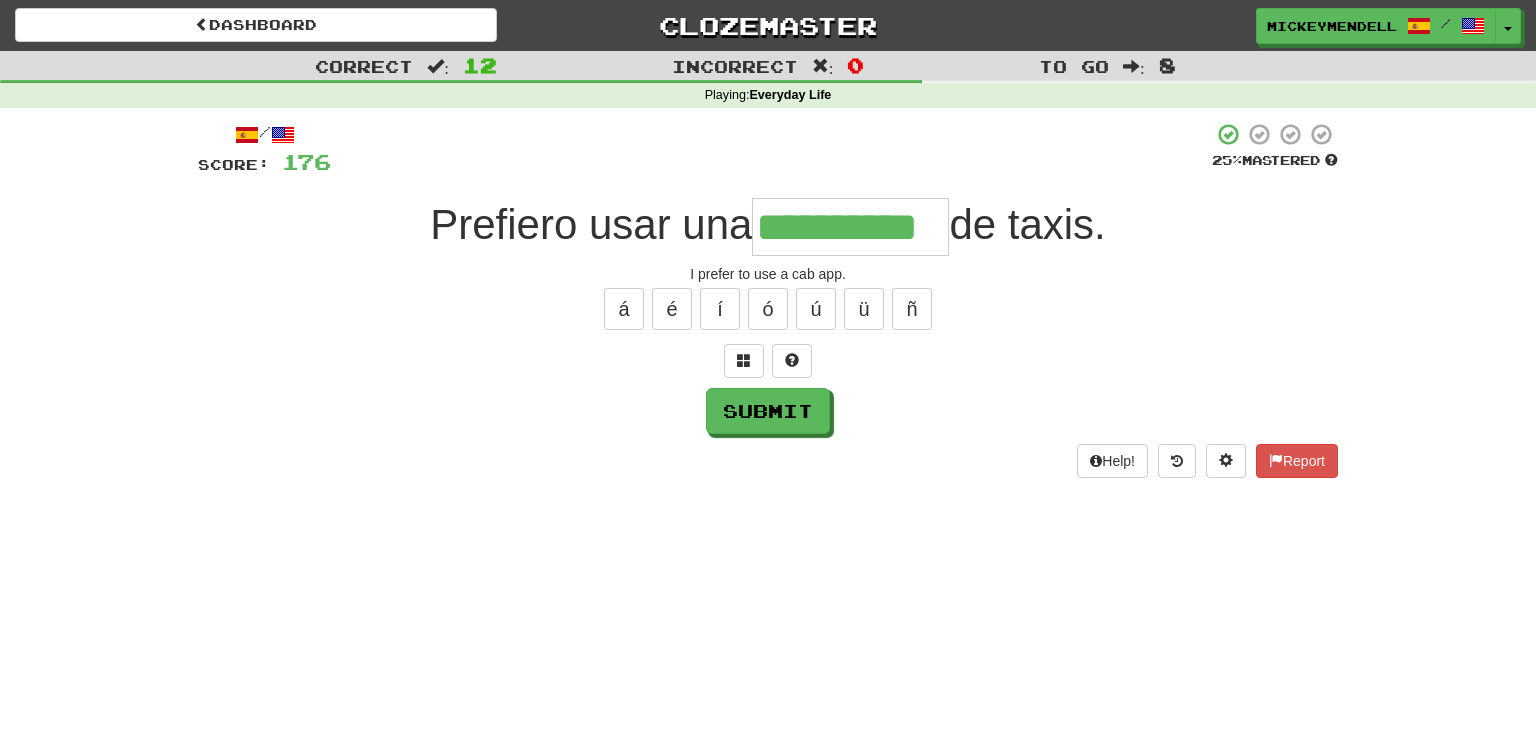 type on "**********" 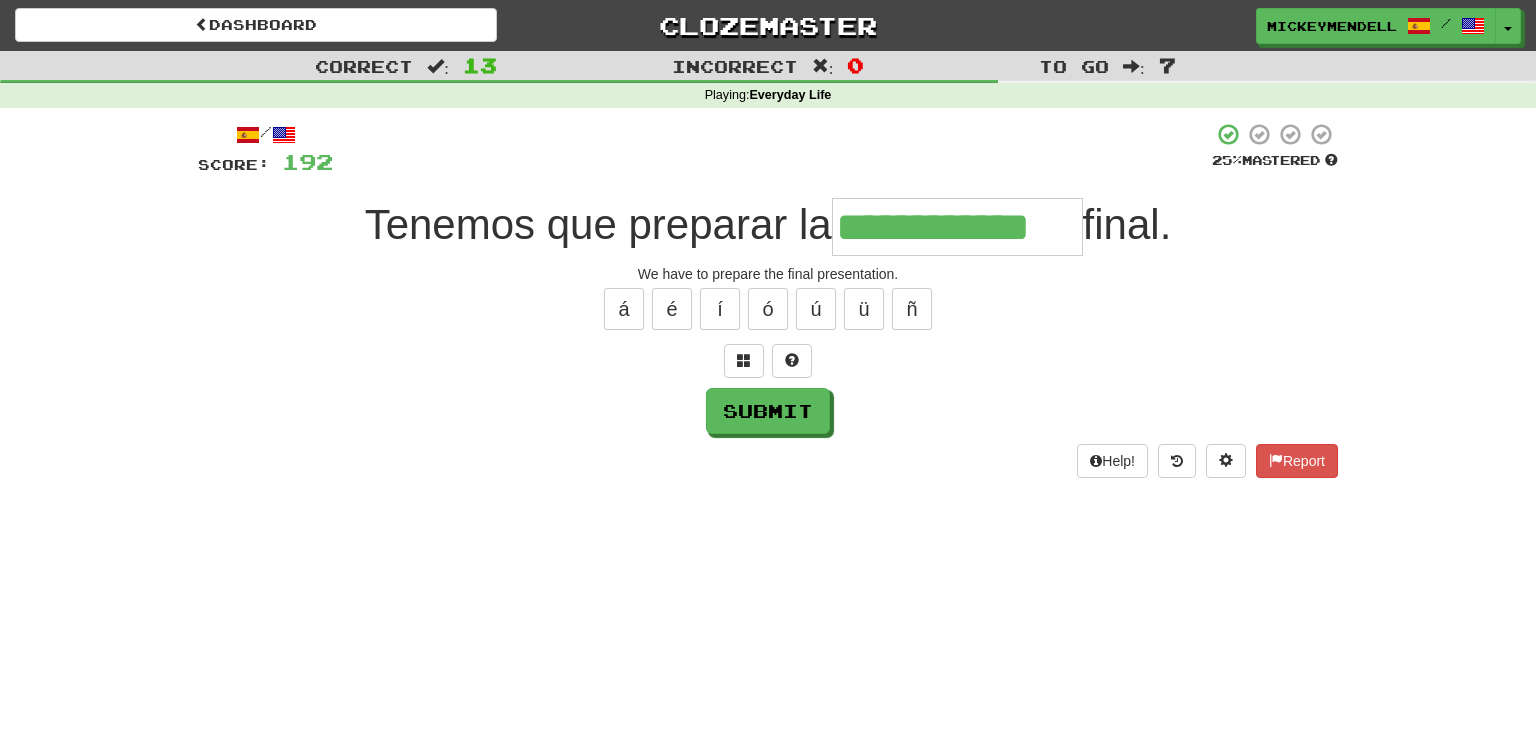 type on "**********" 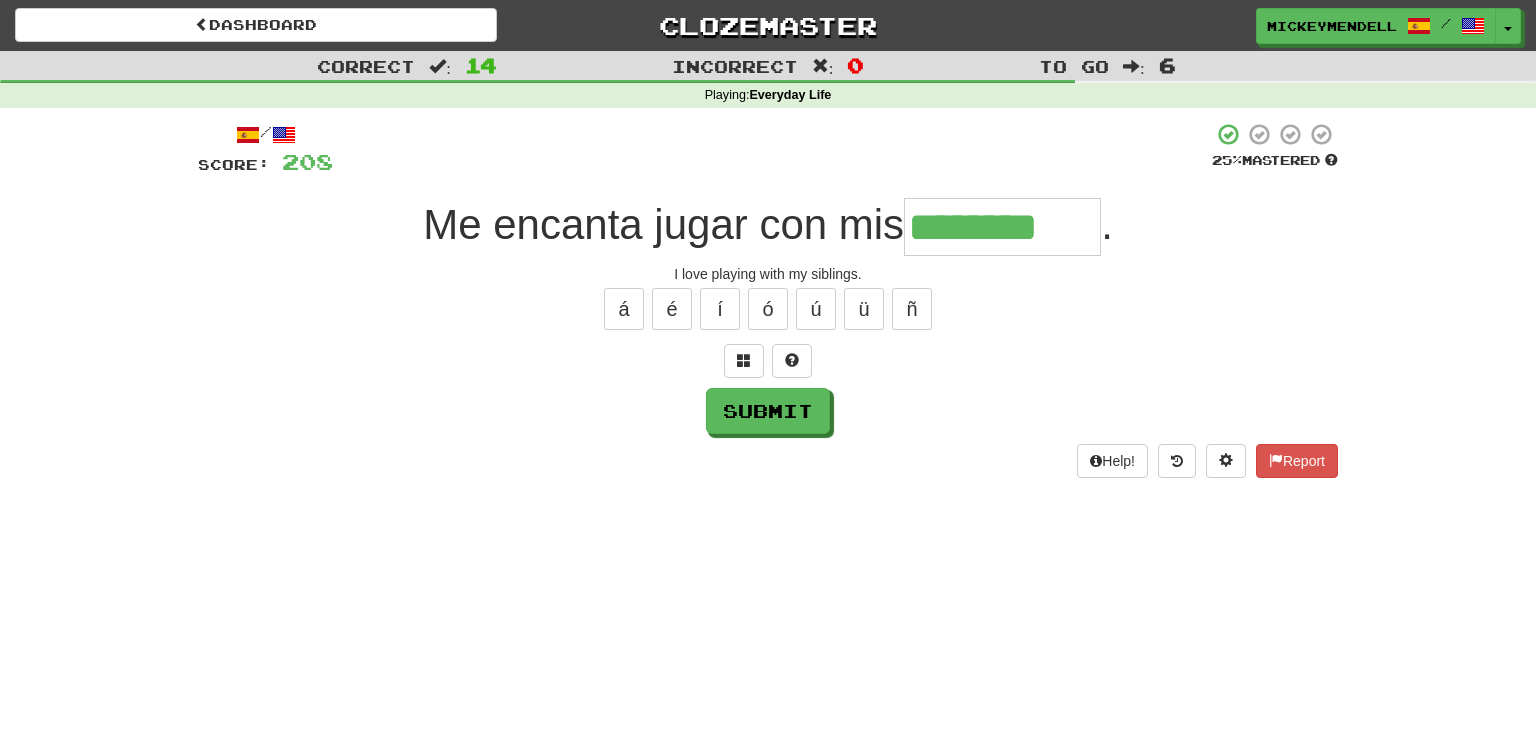 type on "********" 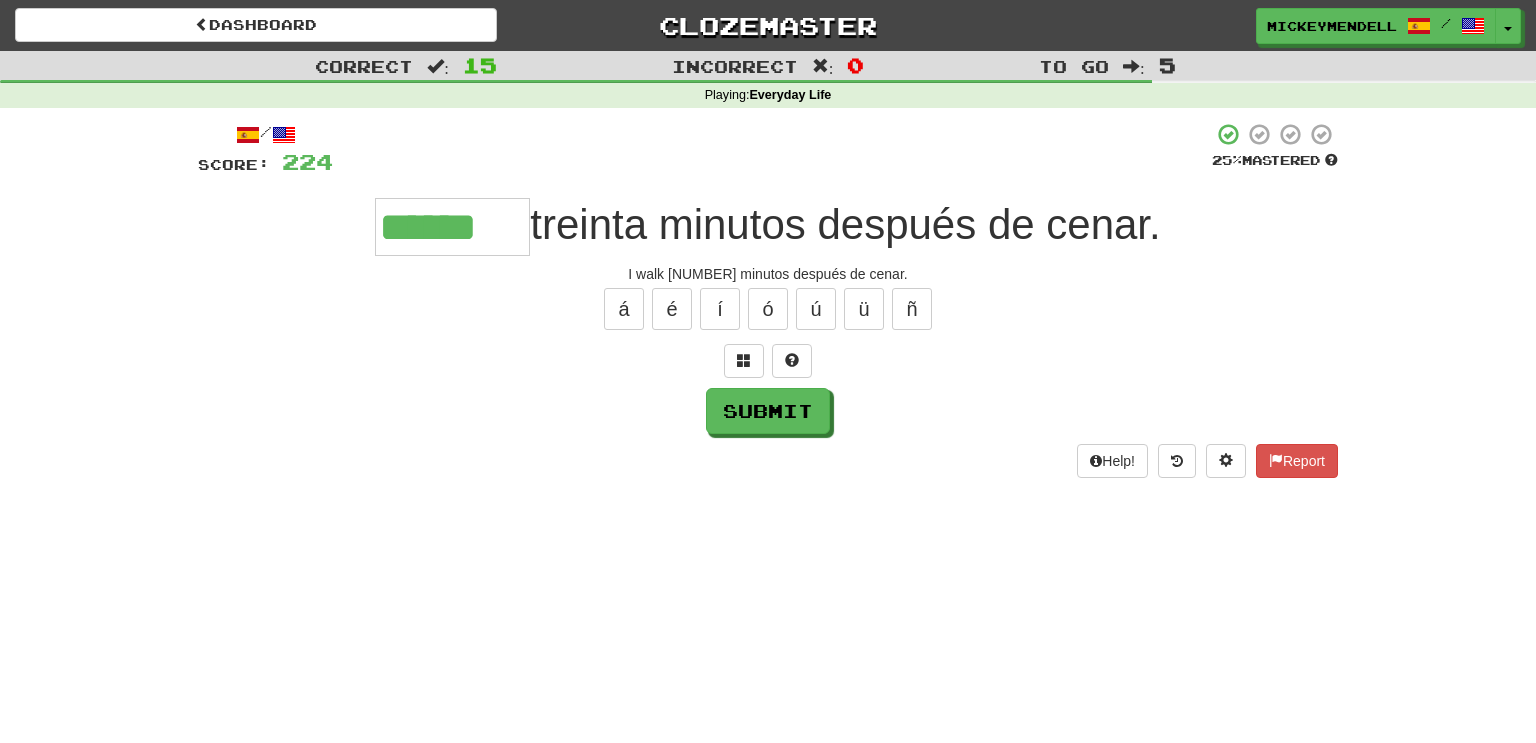 type on "******" 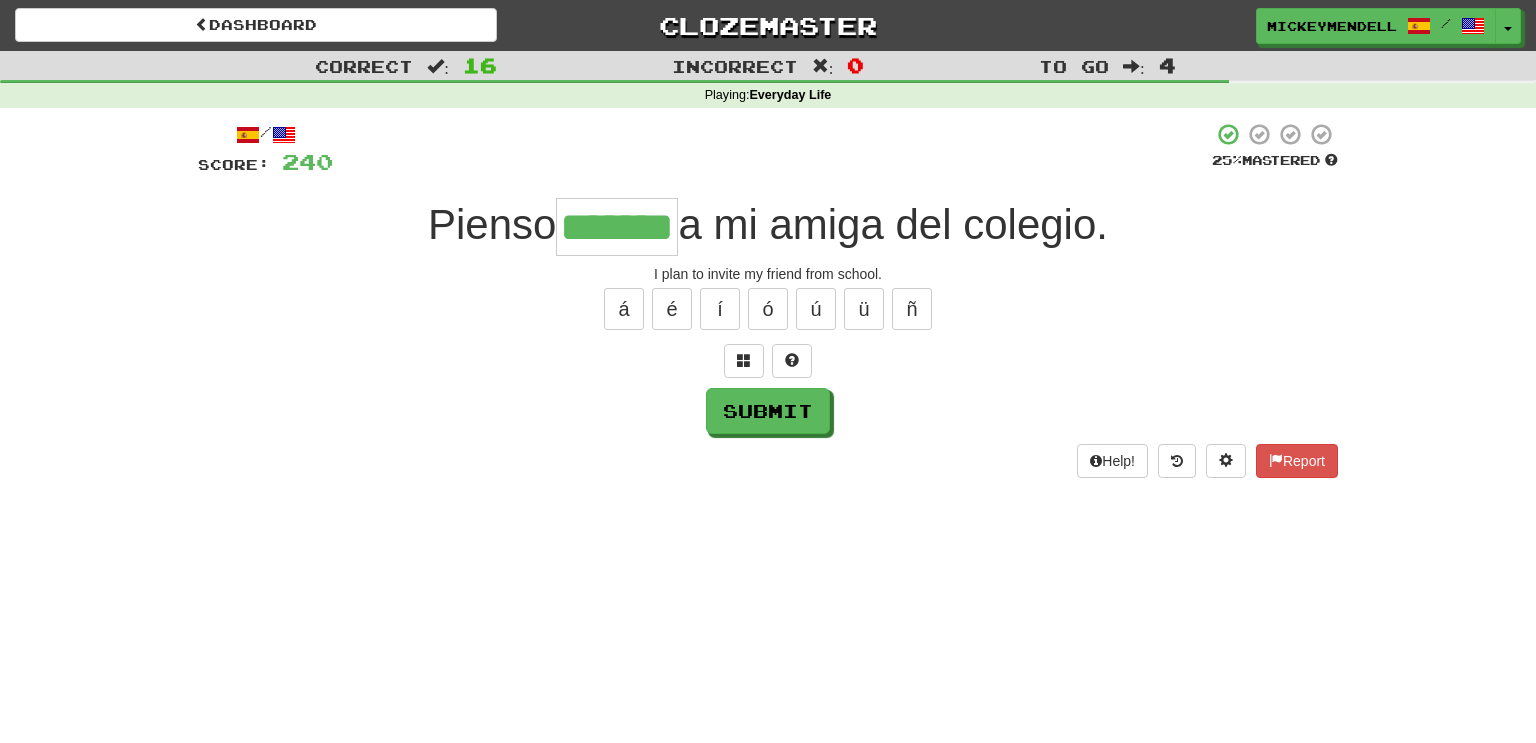 type on "*******" 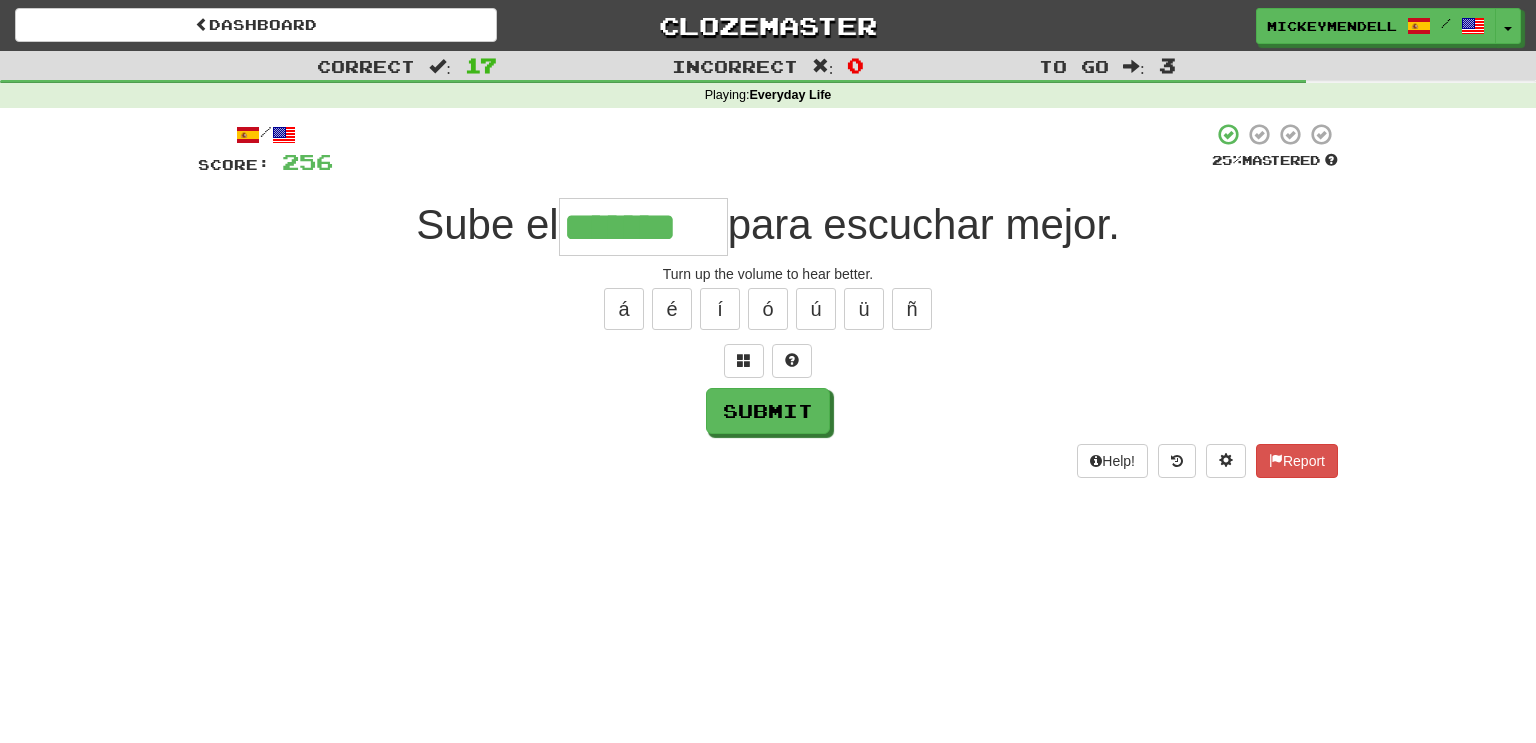 type on "*******" 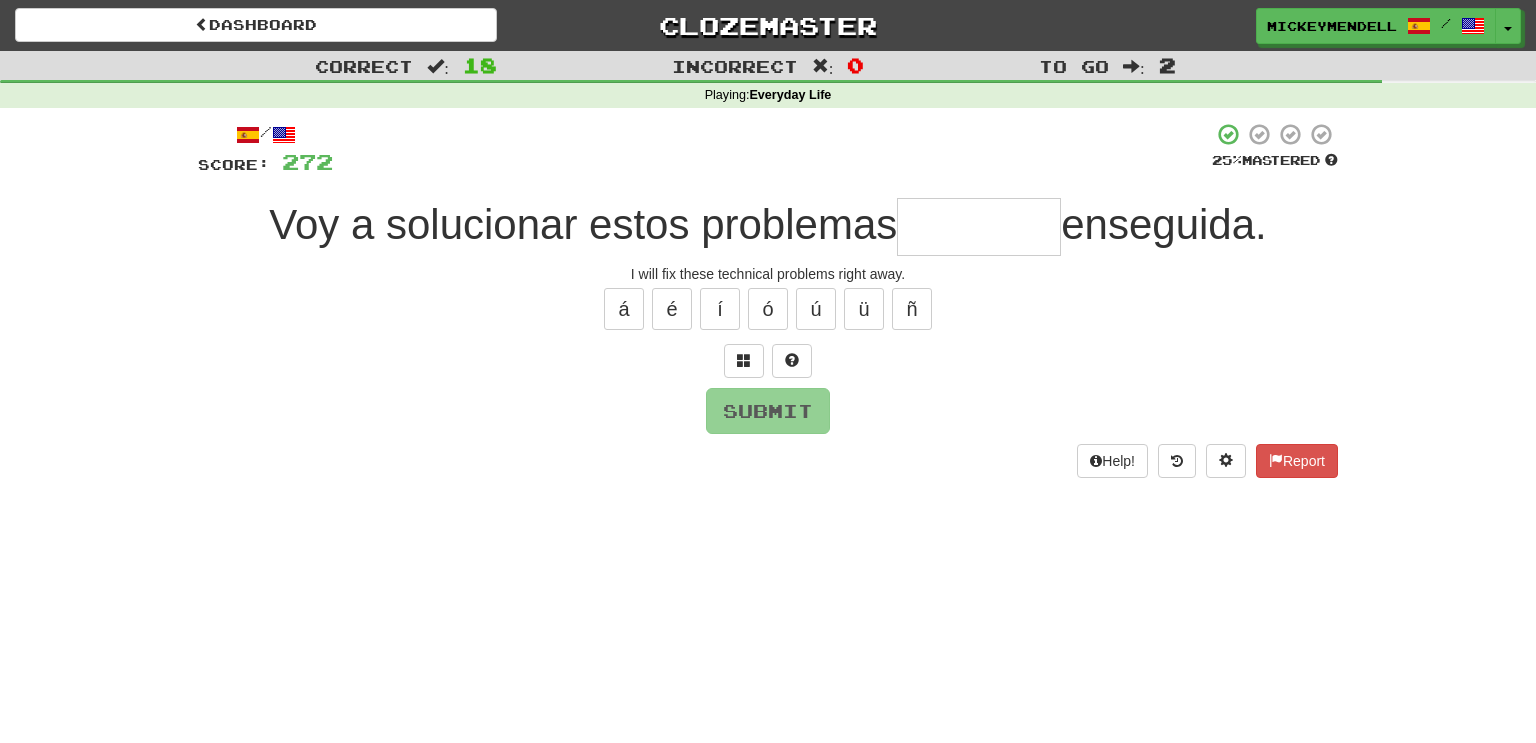 type on "*" 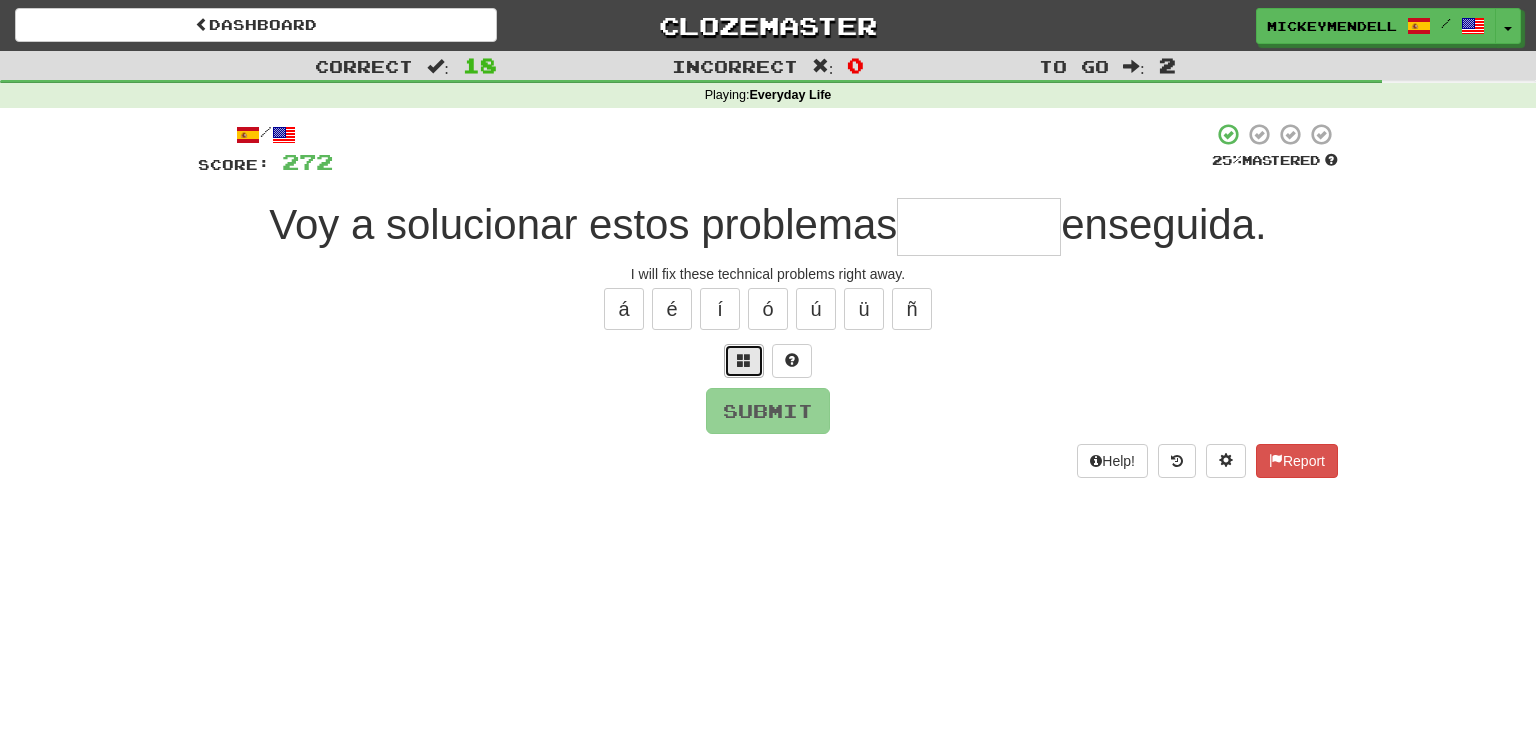 click at bounding box center (744, 360) 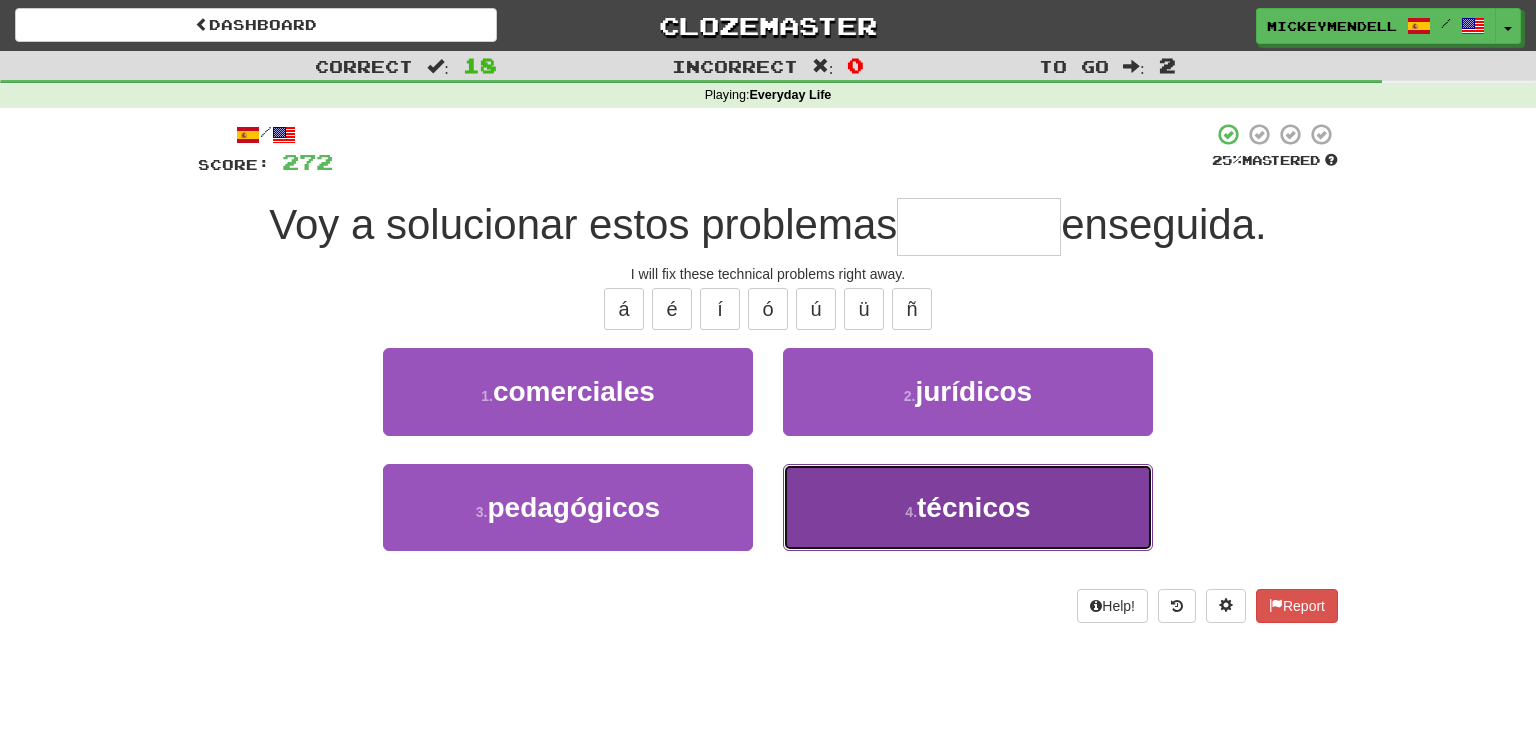 click on "técnicos" at bounding box center [974, 507] 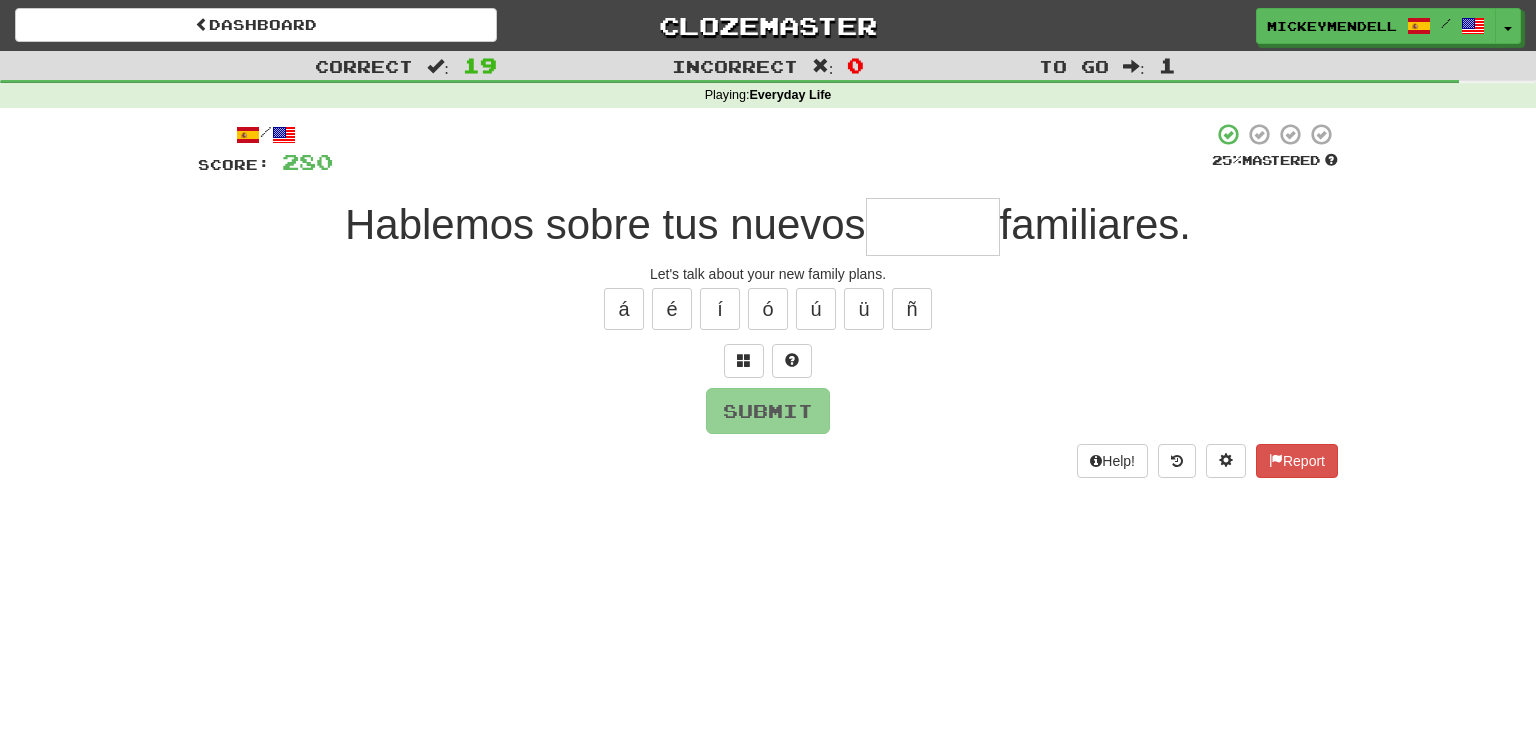 type on "*" 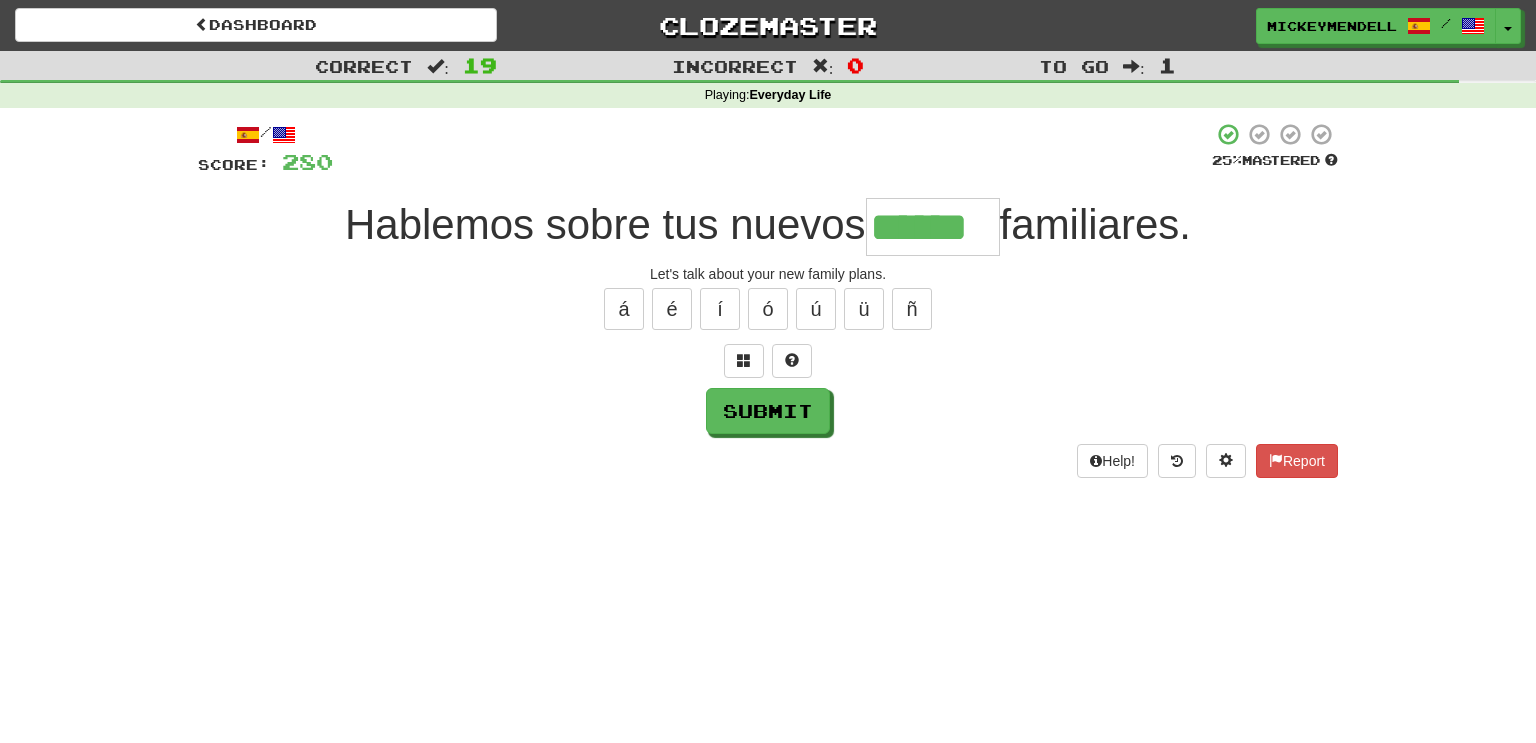 type on "******" 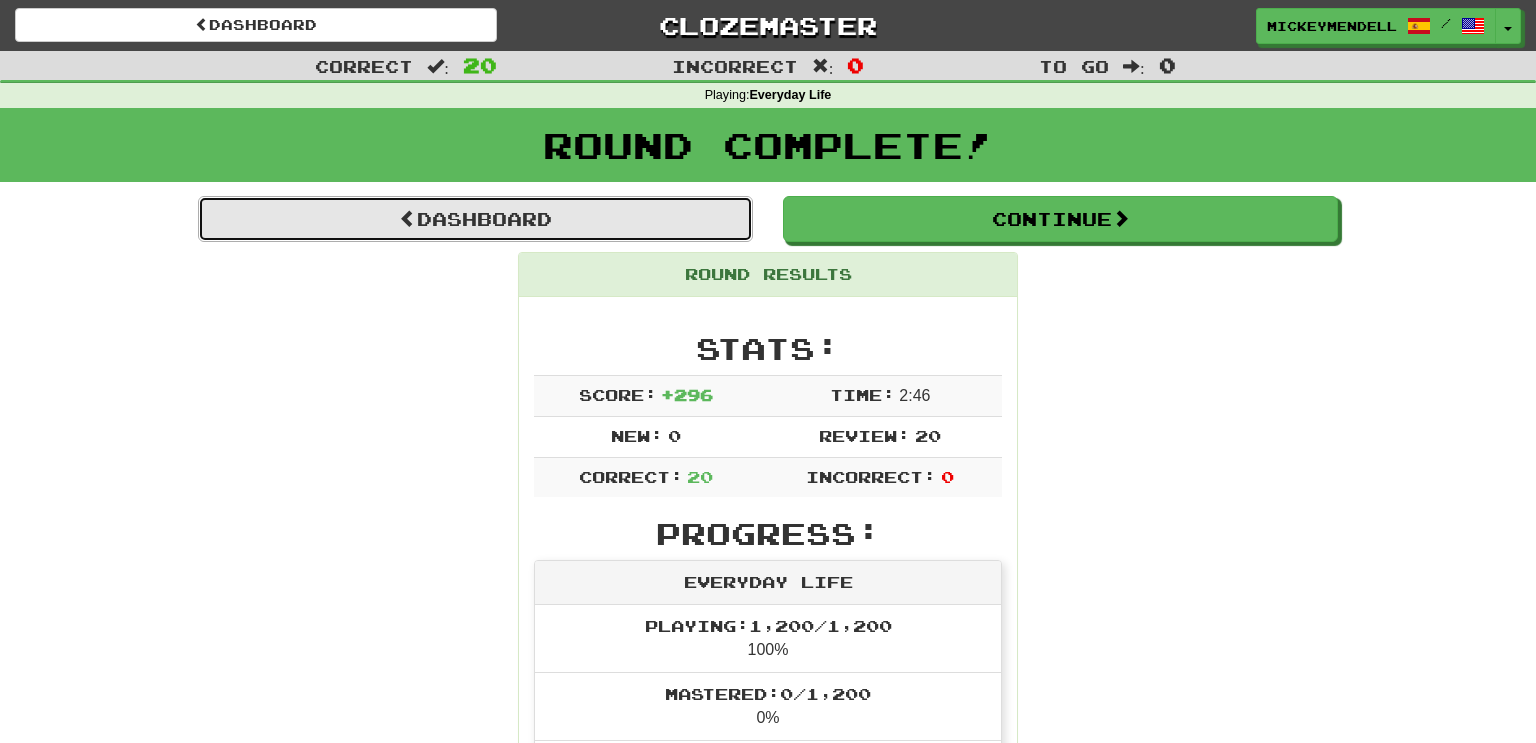click on "Dashboard" at bounding box center [475, 219] 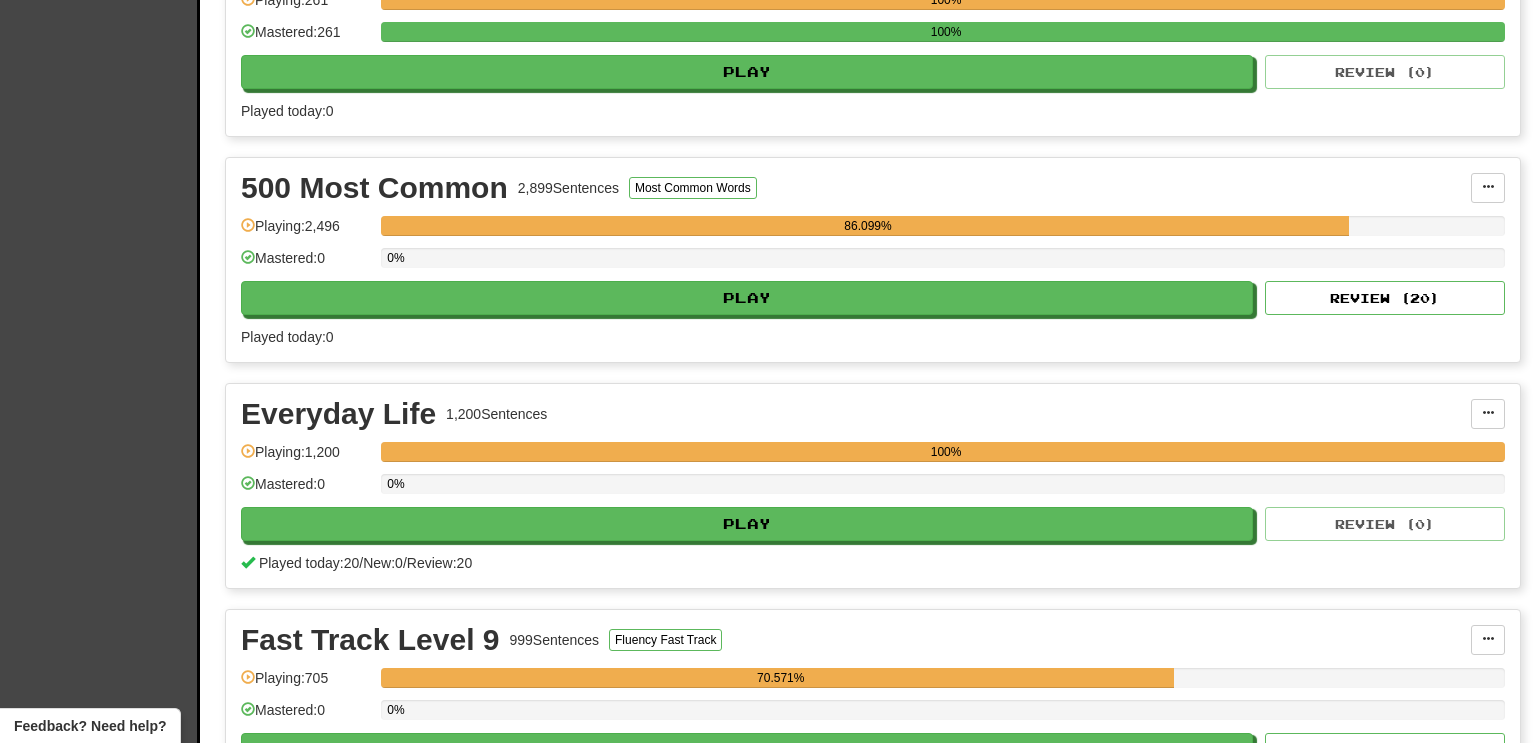 scroll, scrollTop: 539, scrollLeft: 0, axis: vertical 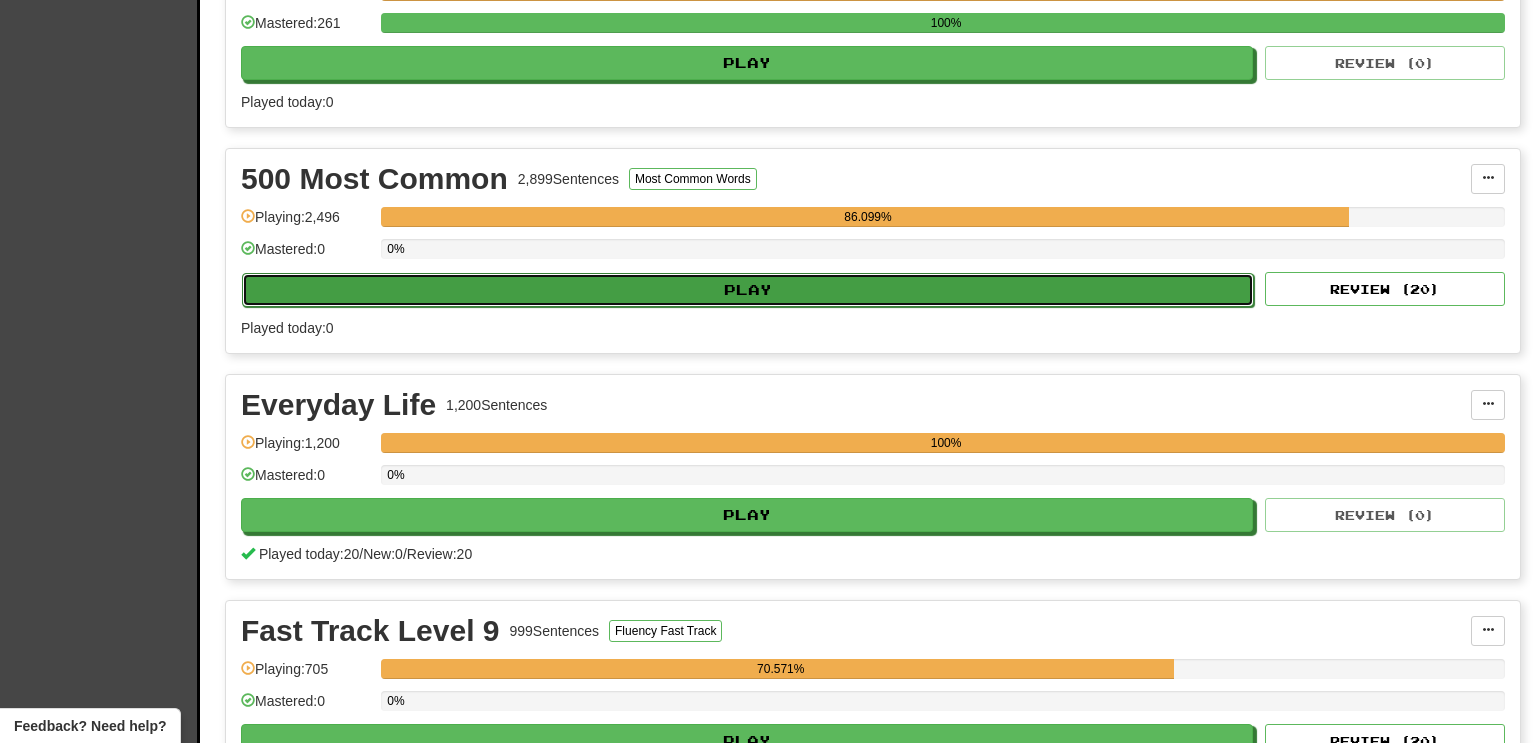 click on "Play" at bounding box center (748, 290) 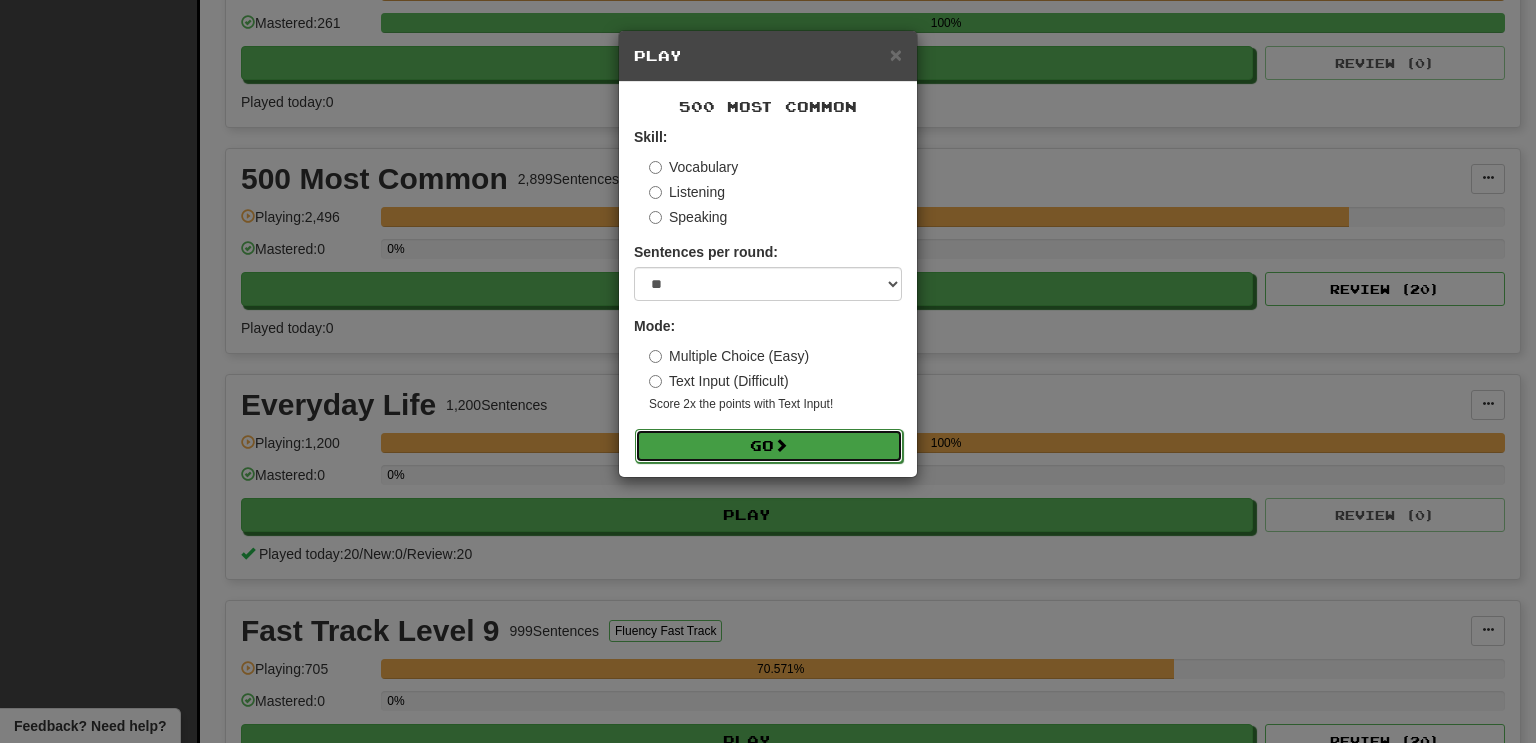 click on "Go" at bounding box center (769, 446) 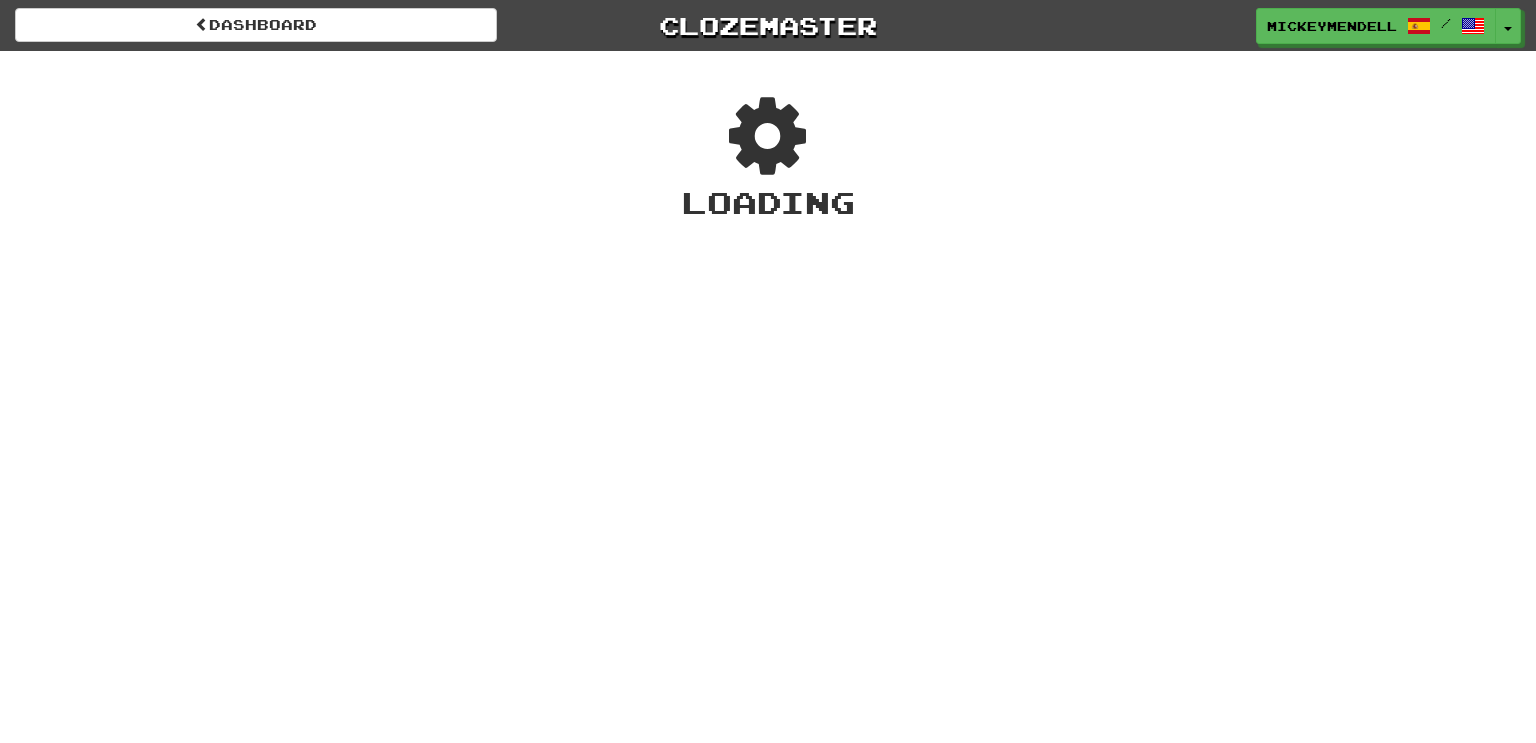 scroll, scrollTop: 0, scrollLeft: 0, axis: both 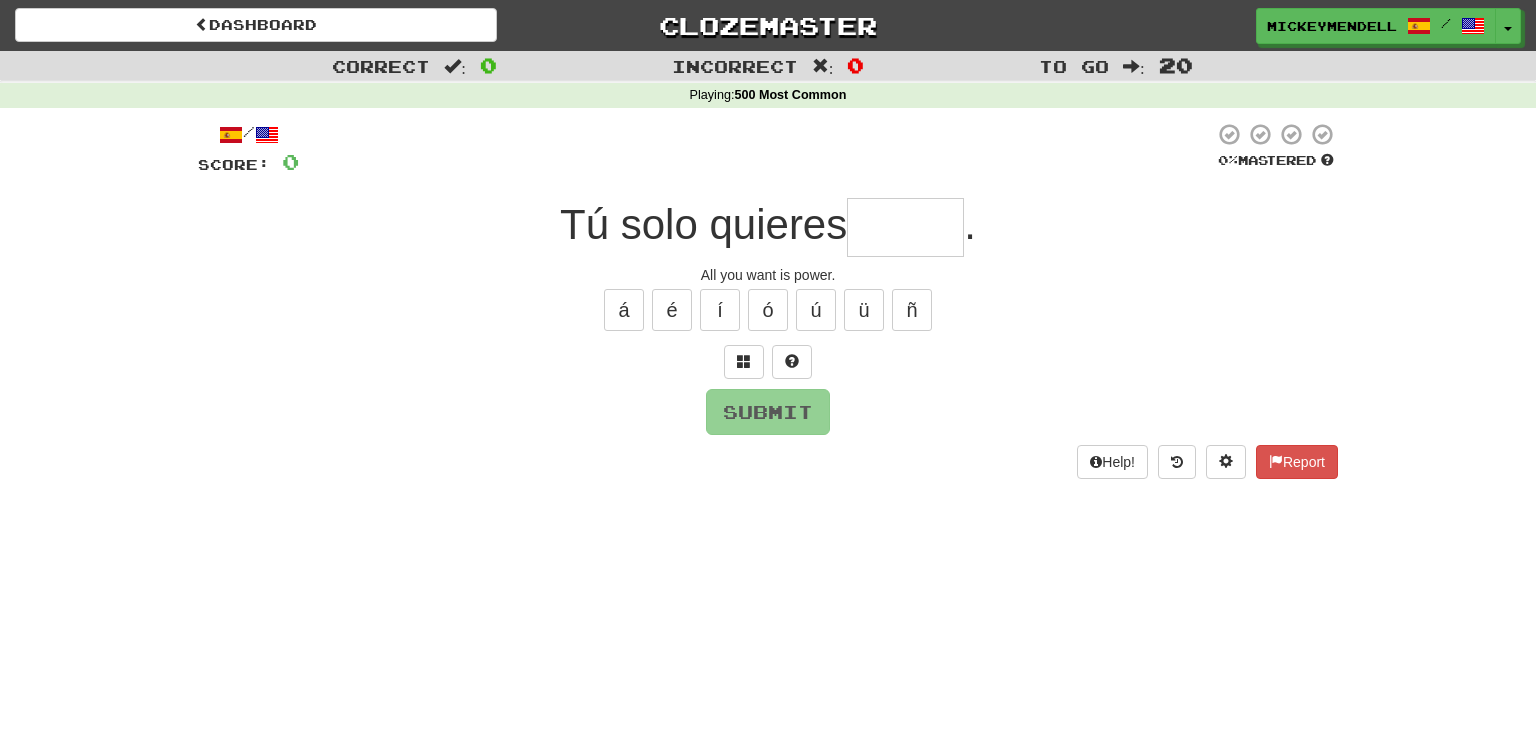 click on "Help!  Report" at bounding box center [768, 462] 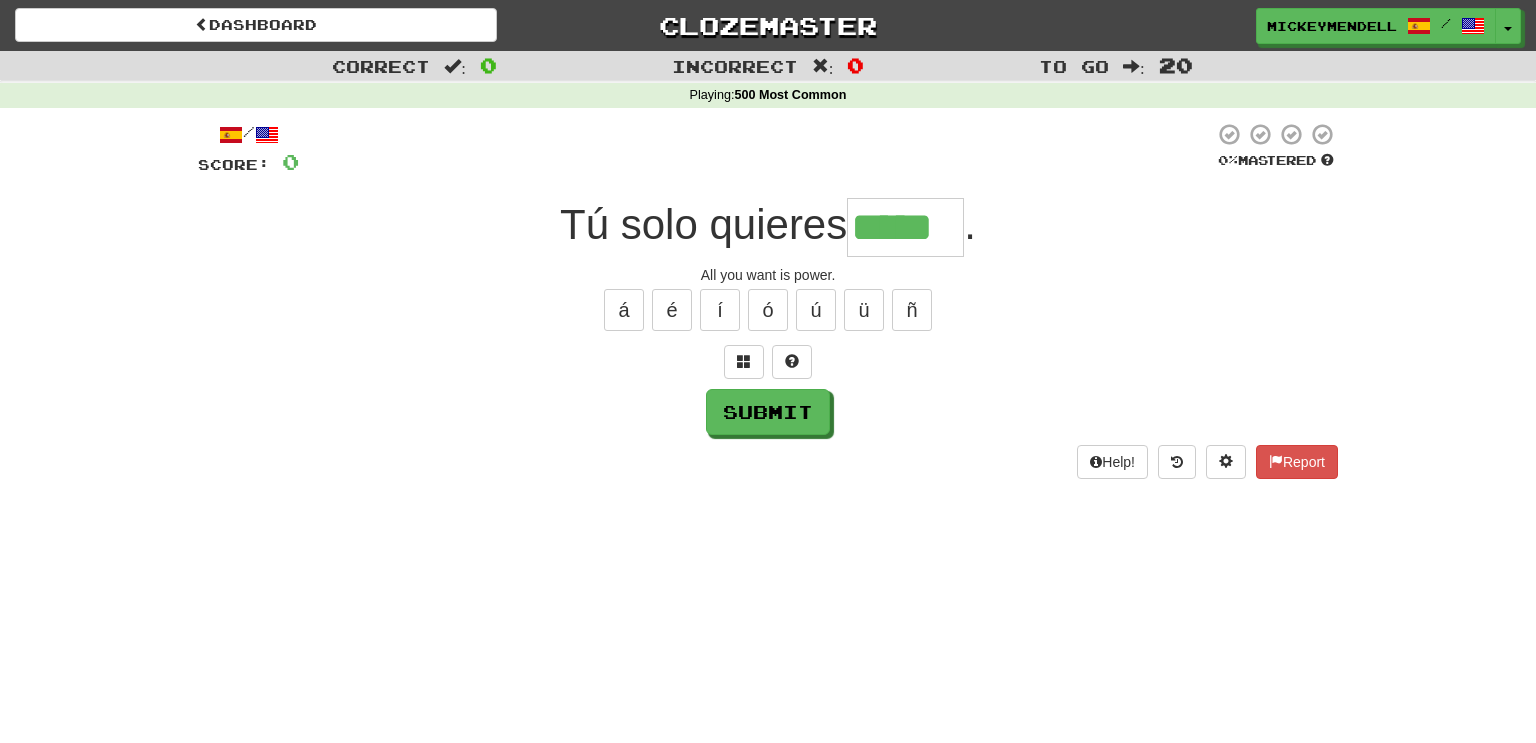 type on "*****" 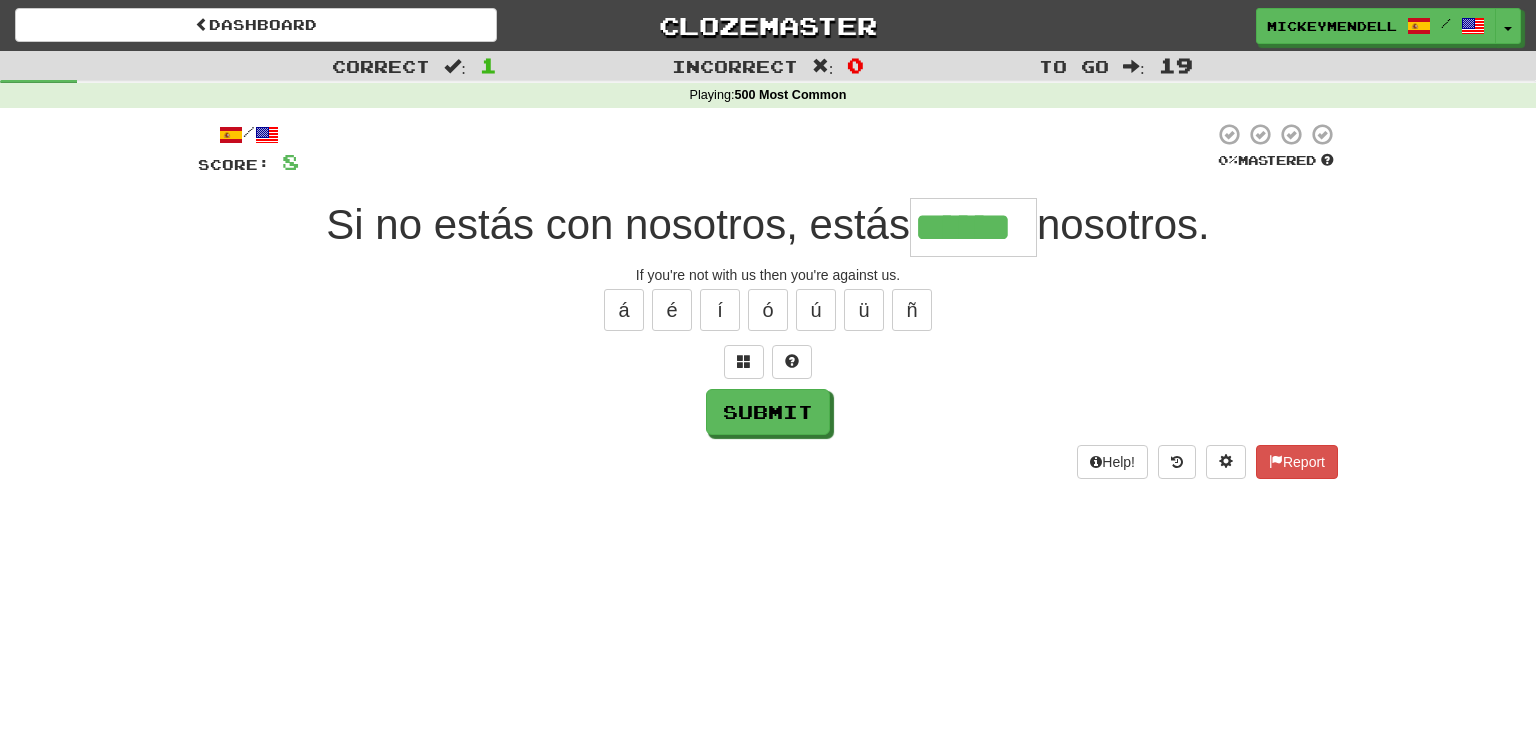 type on "******" 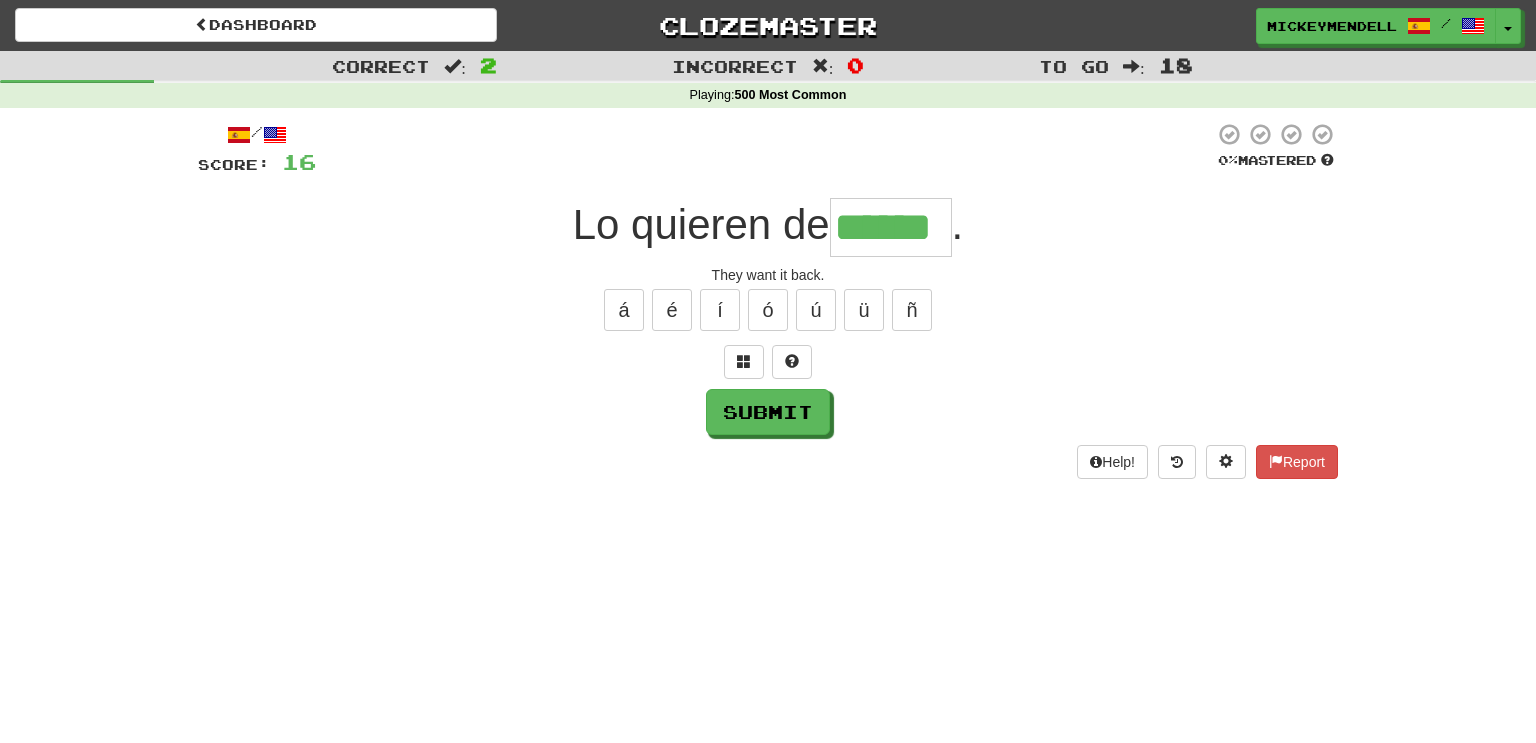 type on "******" 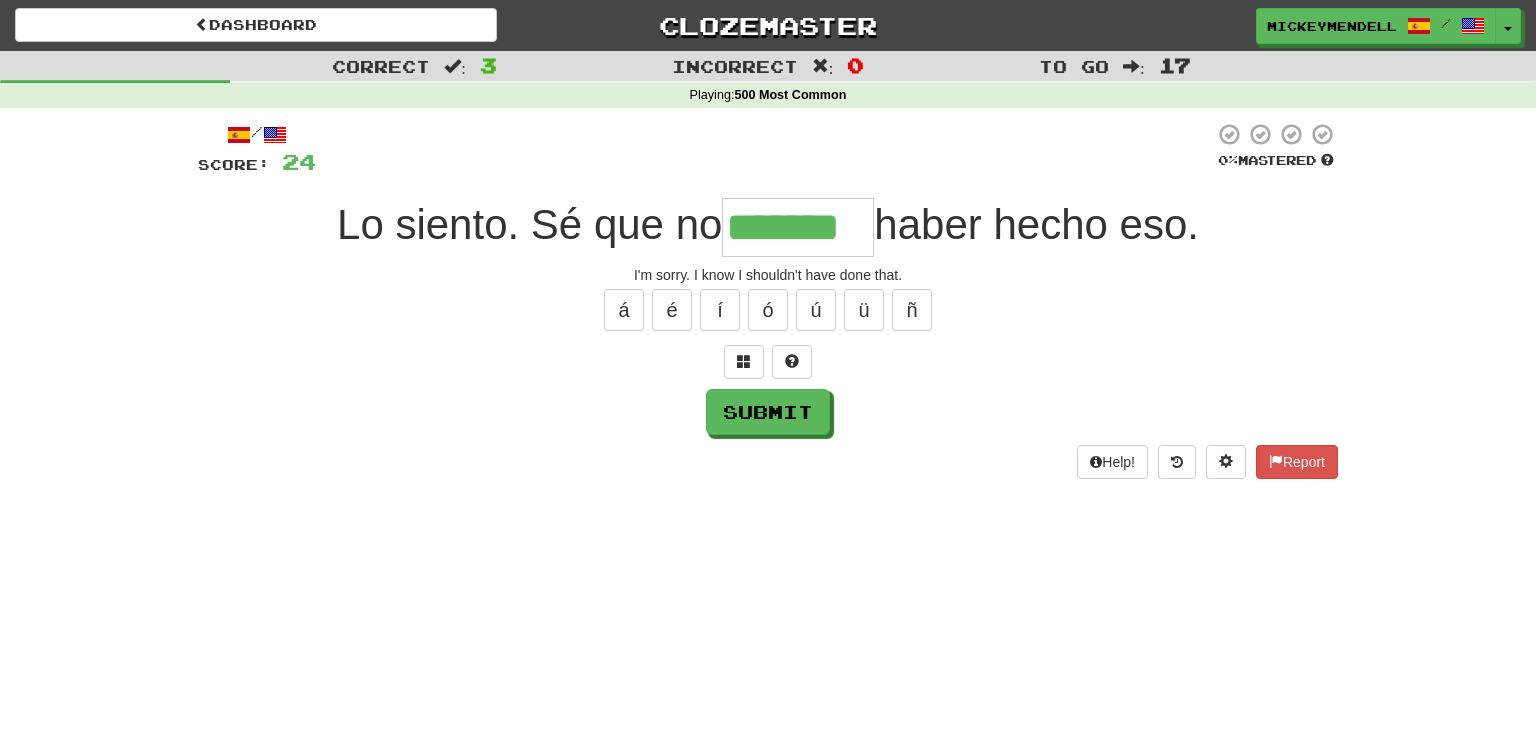 type on "*******" 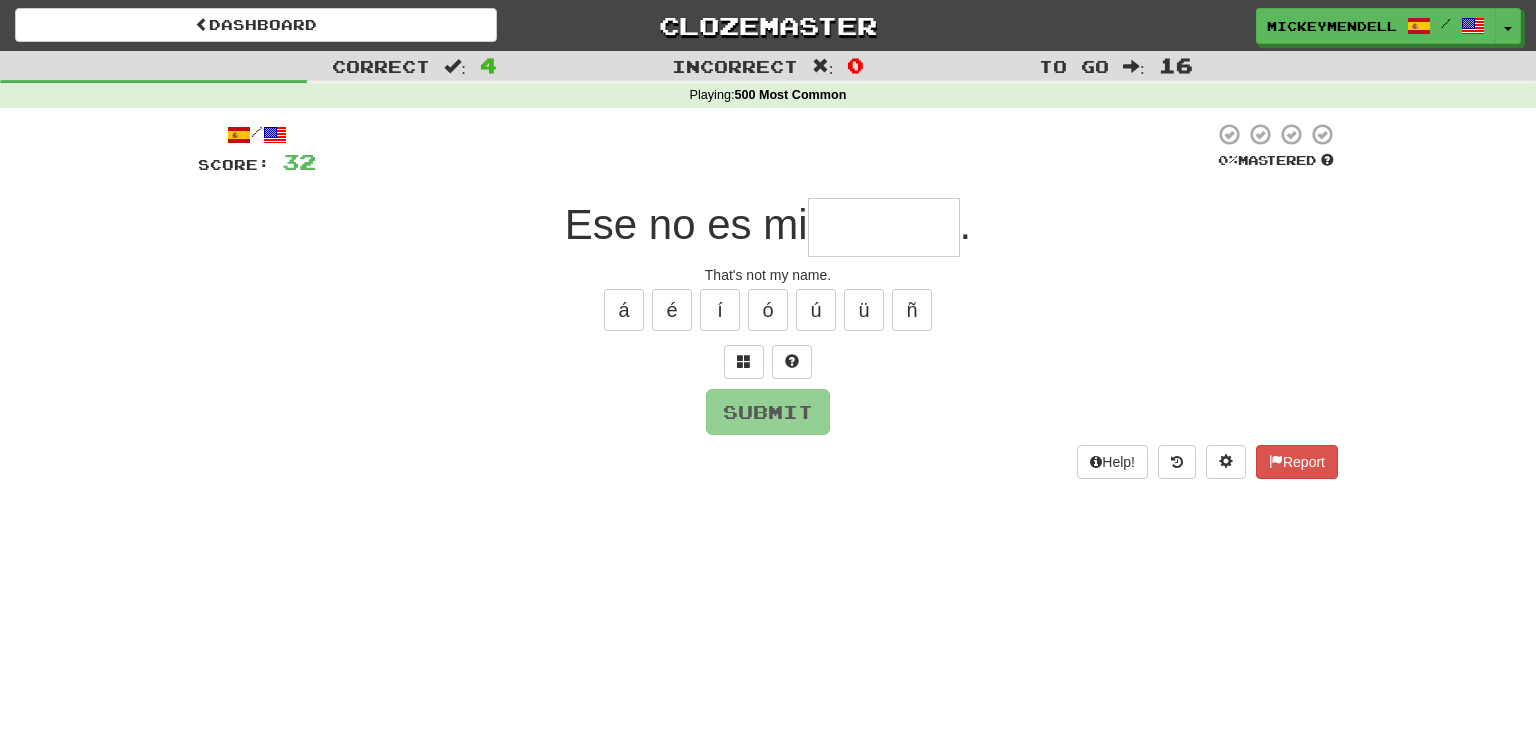 type on "*" 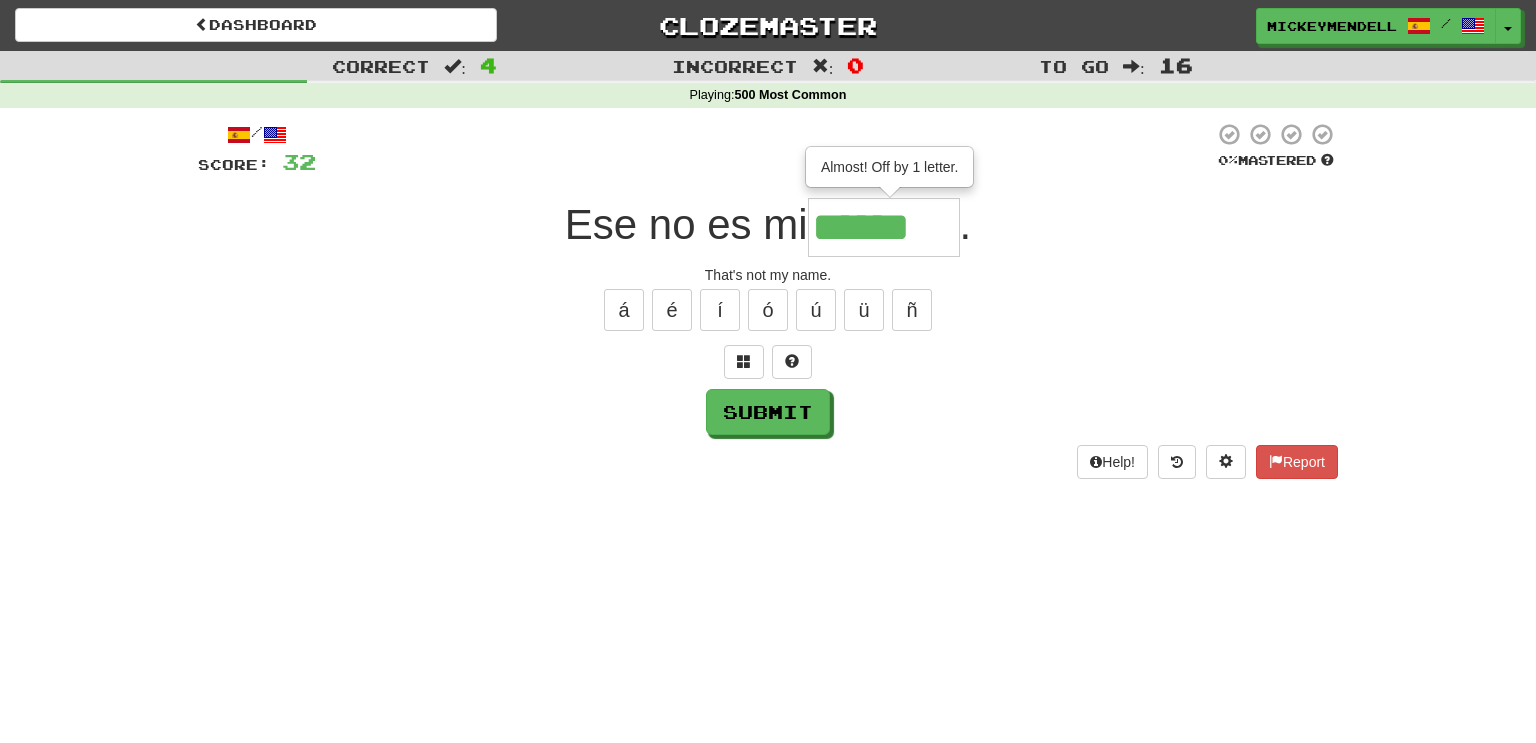 type on "******" 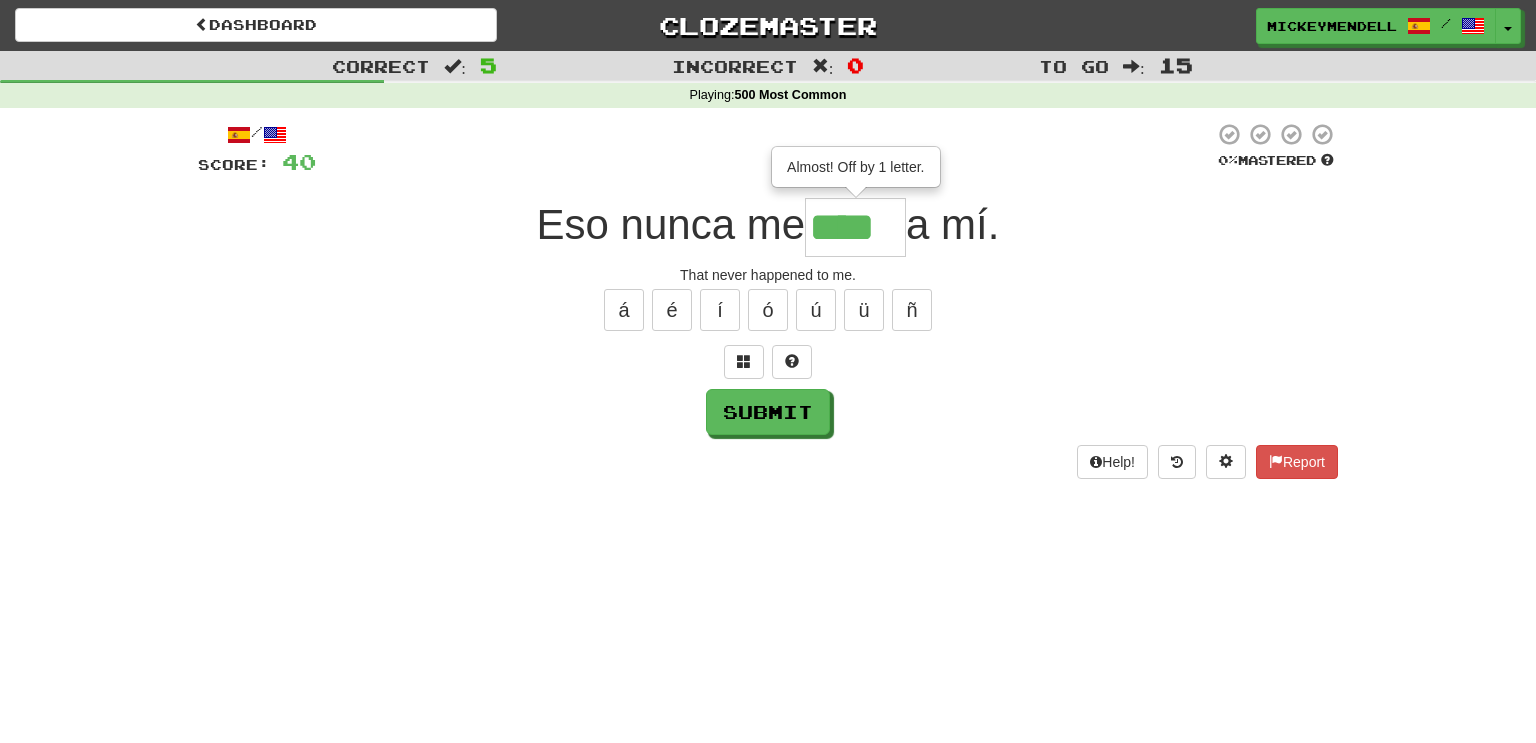 type on "****" 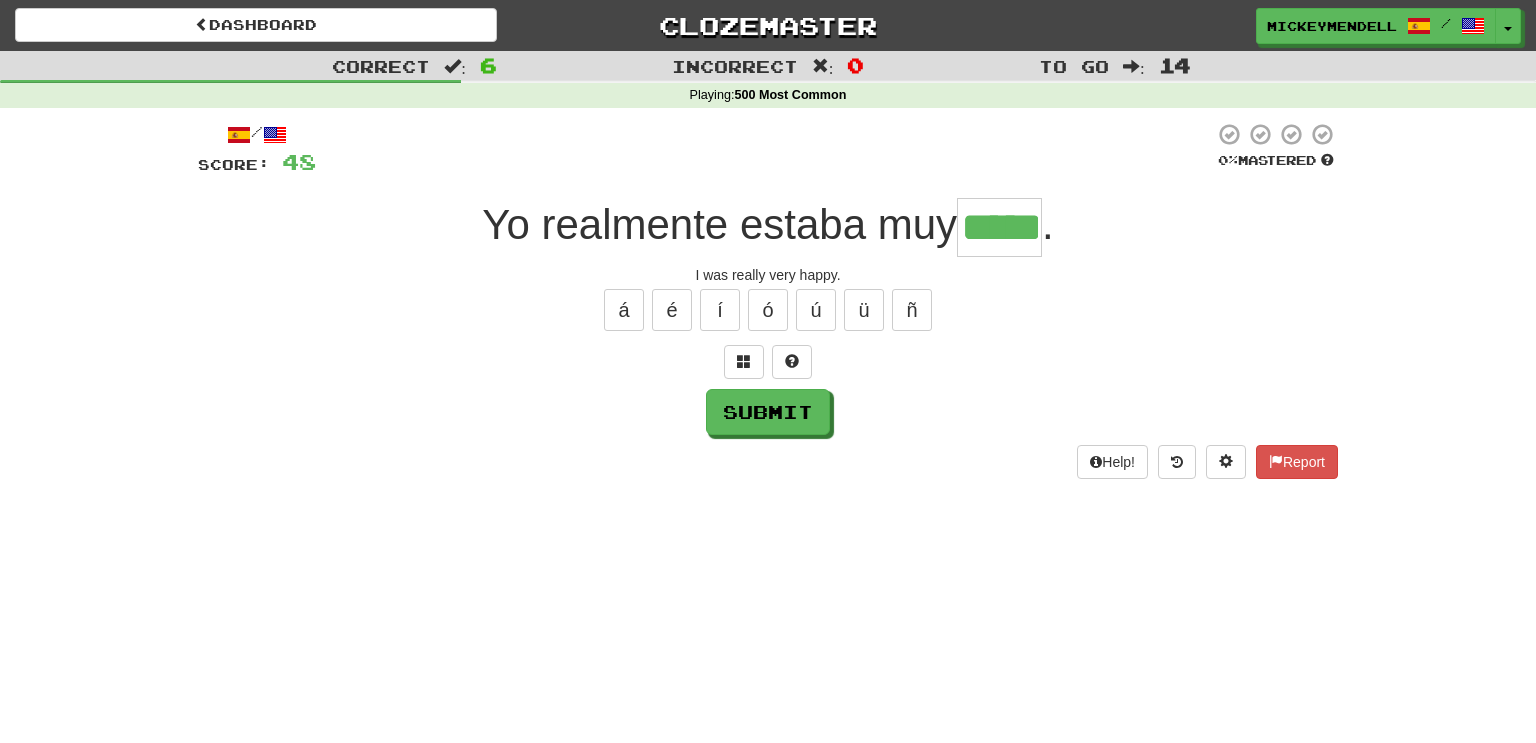 type on "*****" 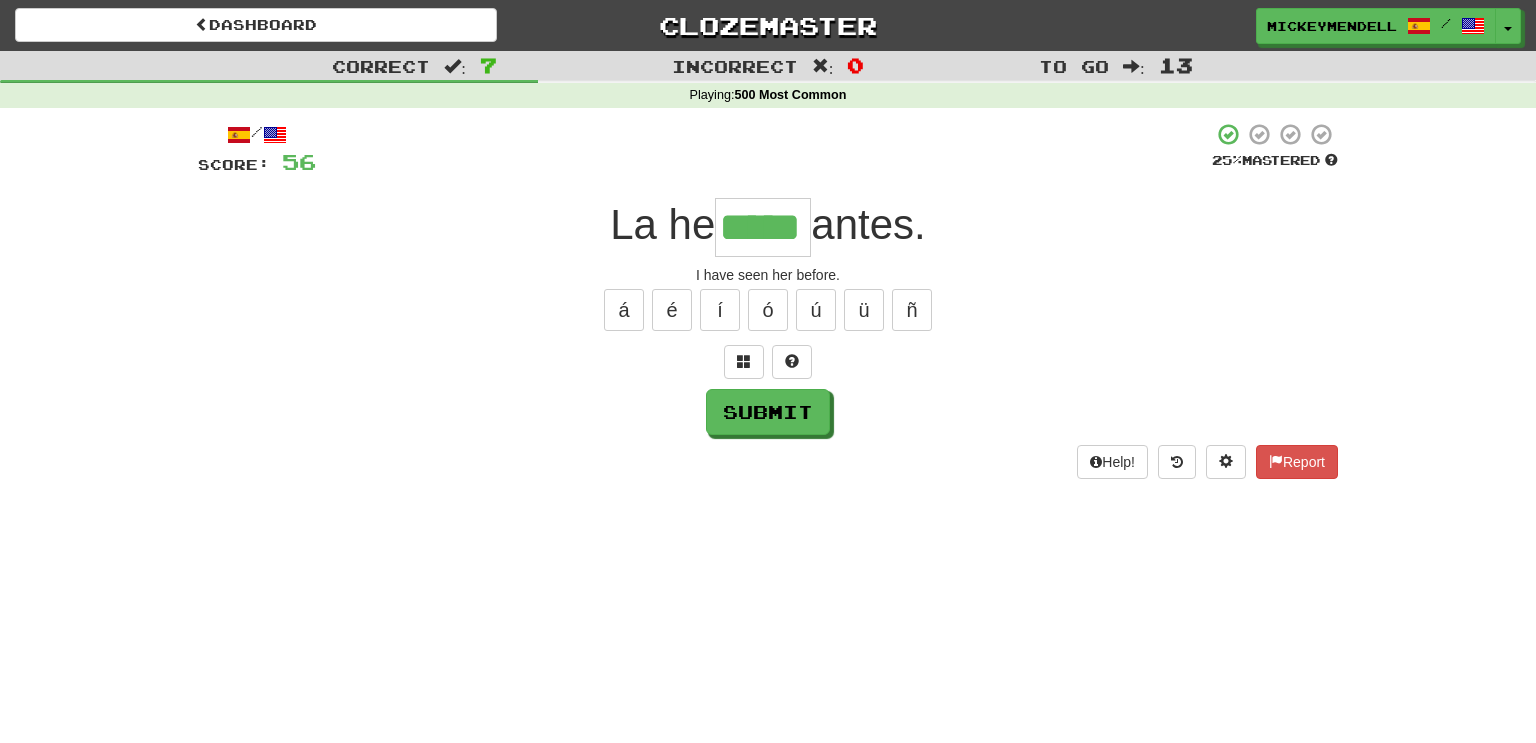 type on "*****" 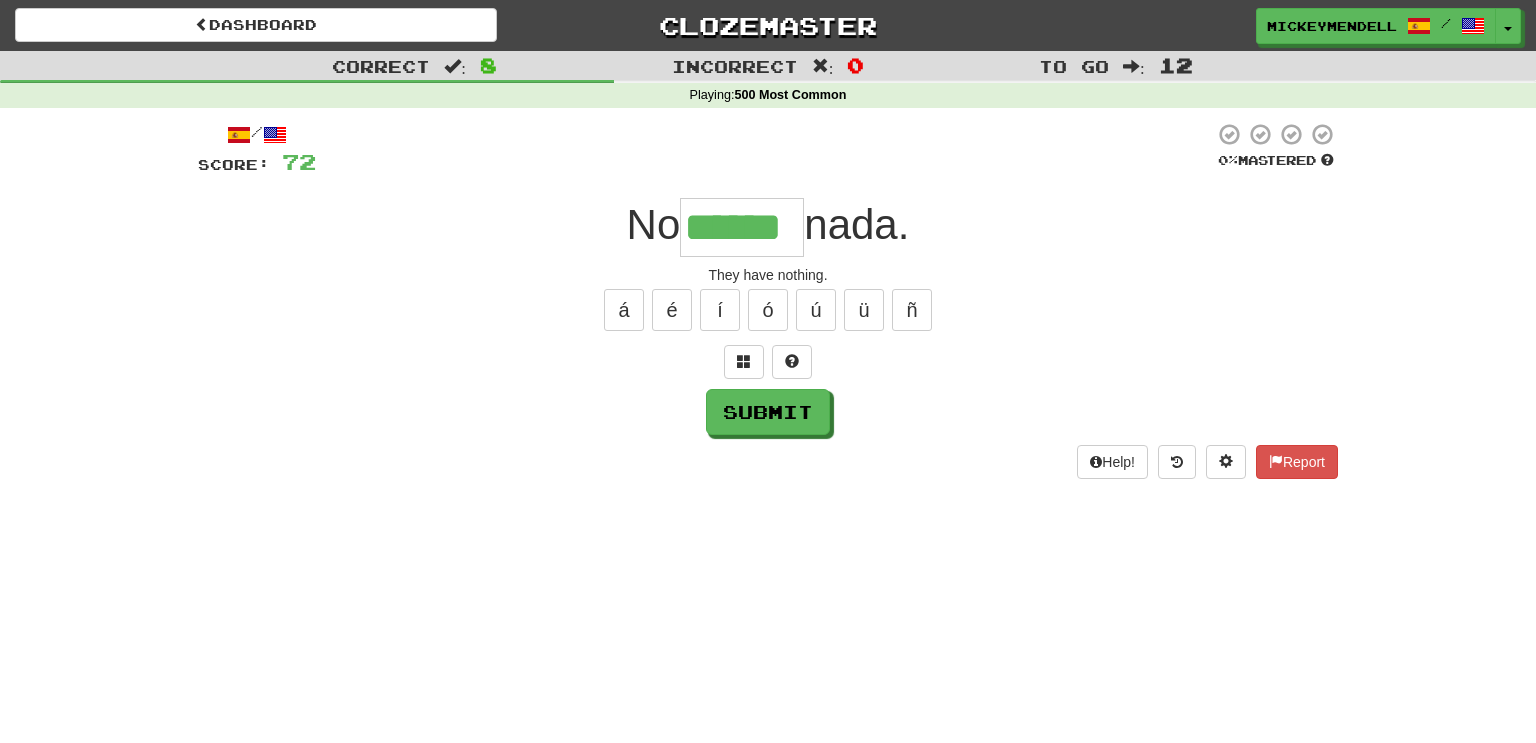 type on "******" 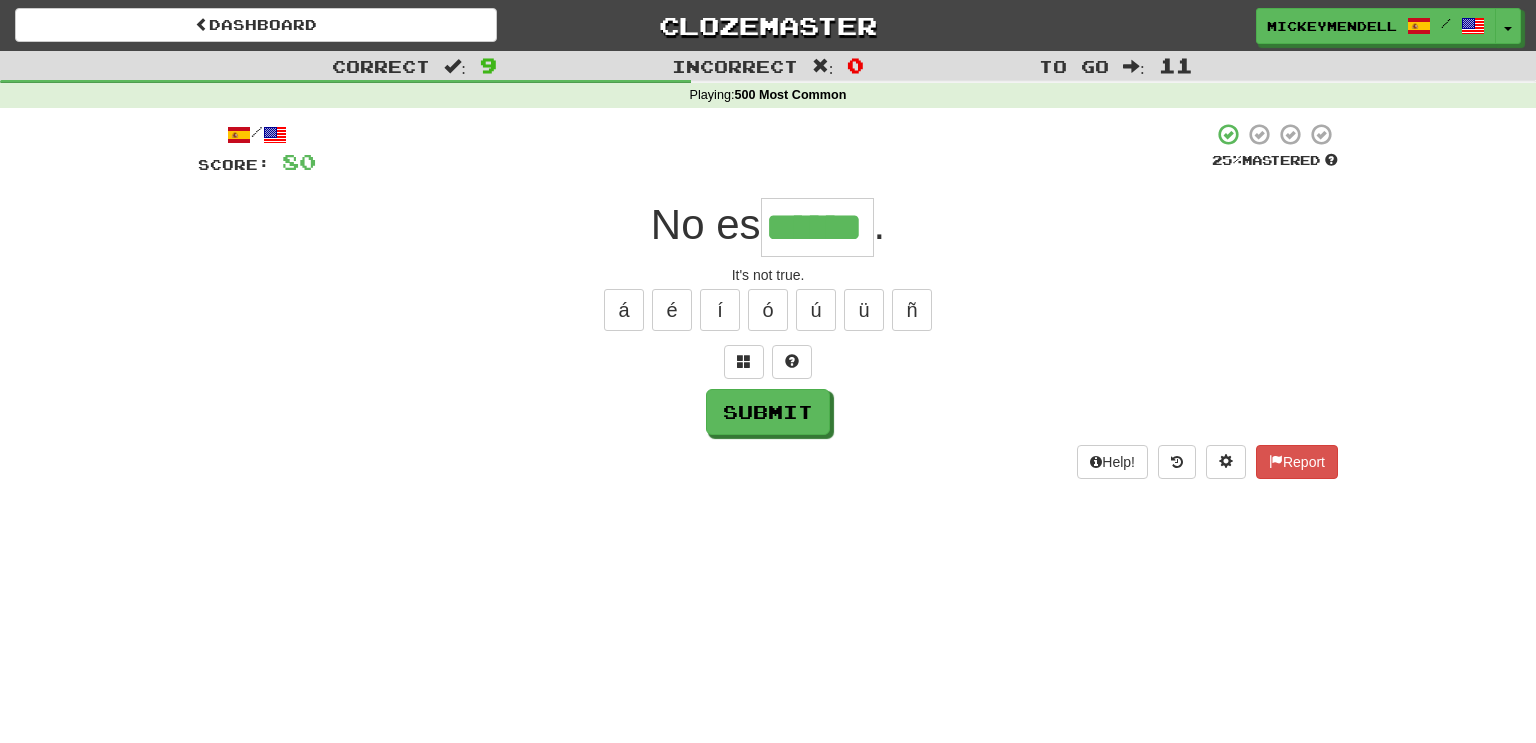 scroll, scrollTop: 0, scrollLeft: 23, axis: horizontal 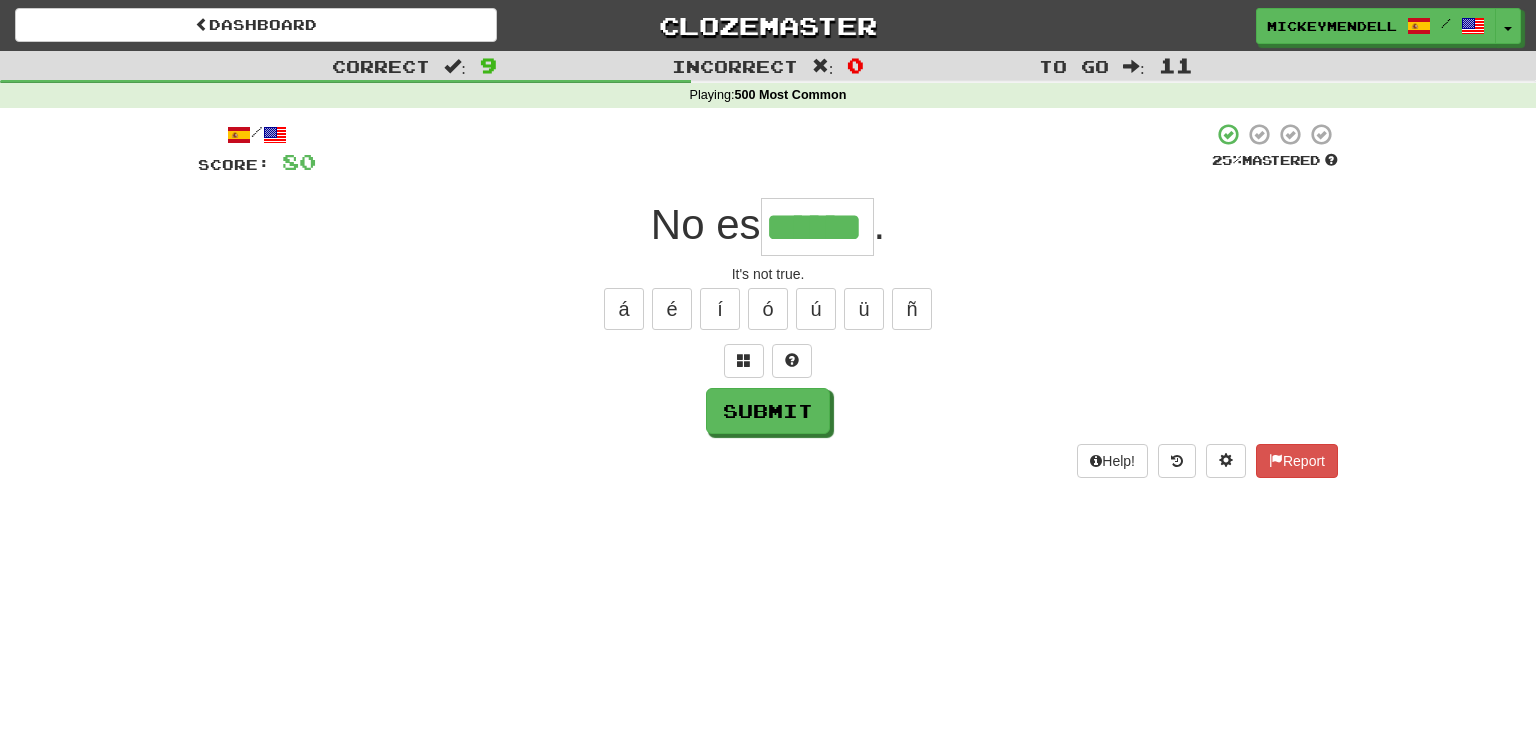 type on "******" 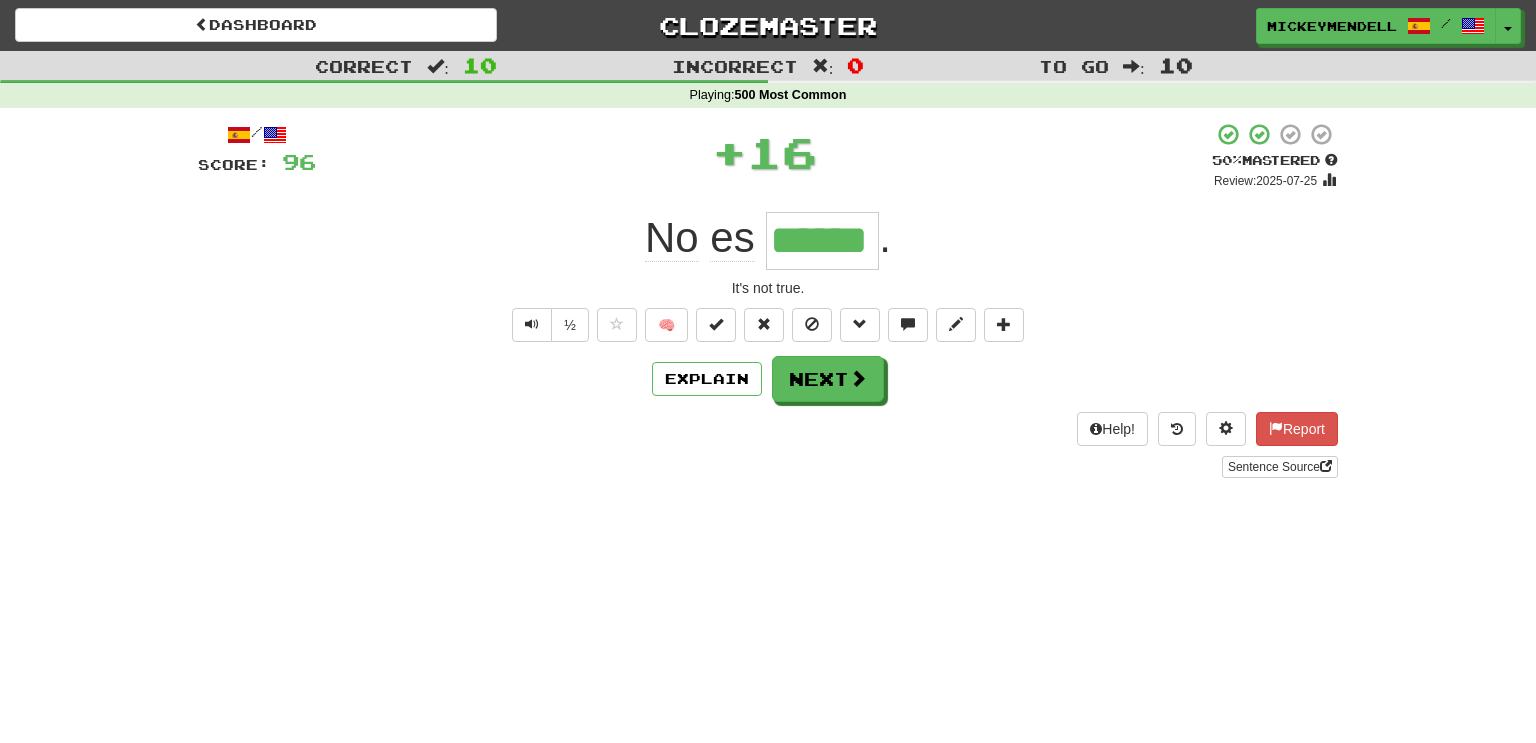 scroll, scrollTop: 0, scrollLeft: 0, axis: both 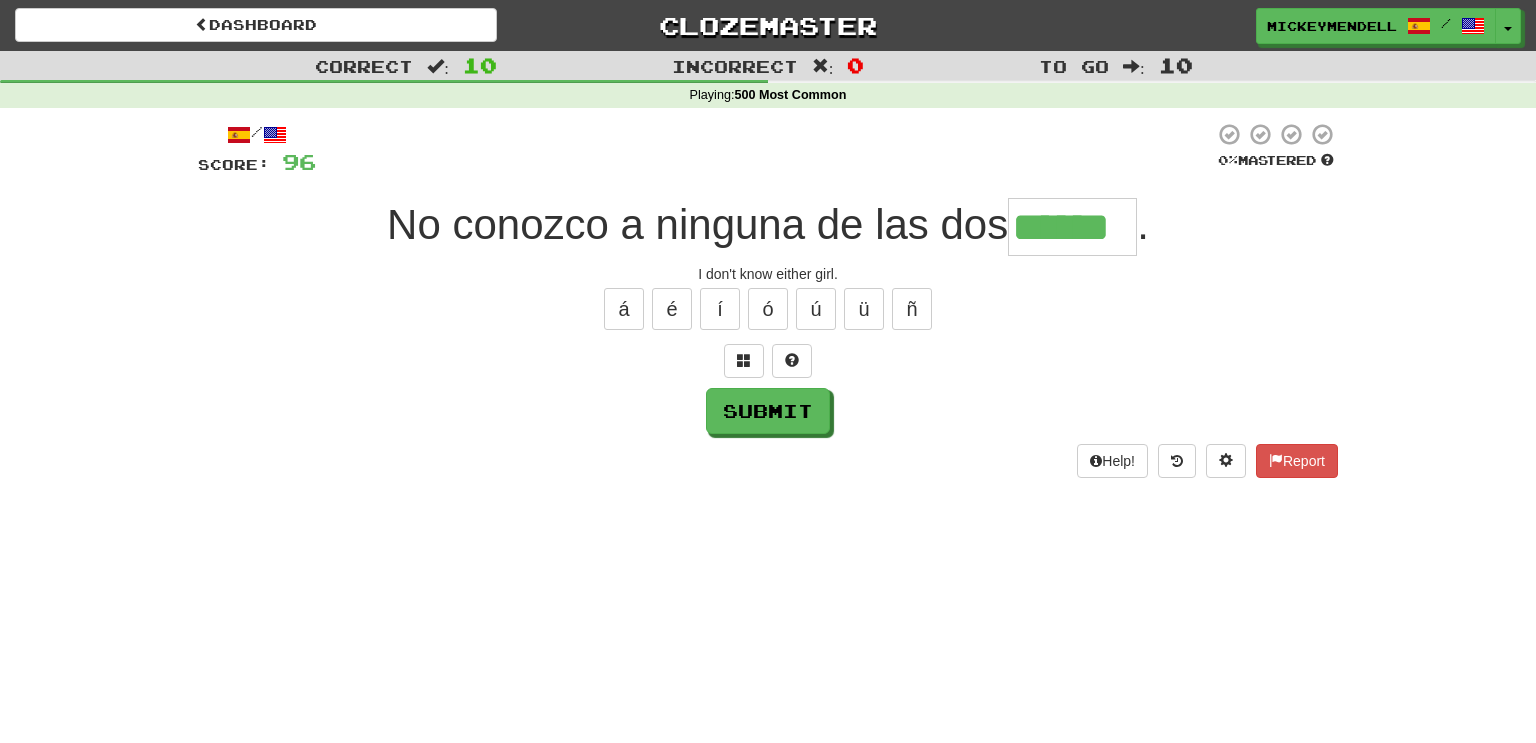 type on "******" 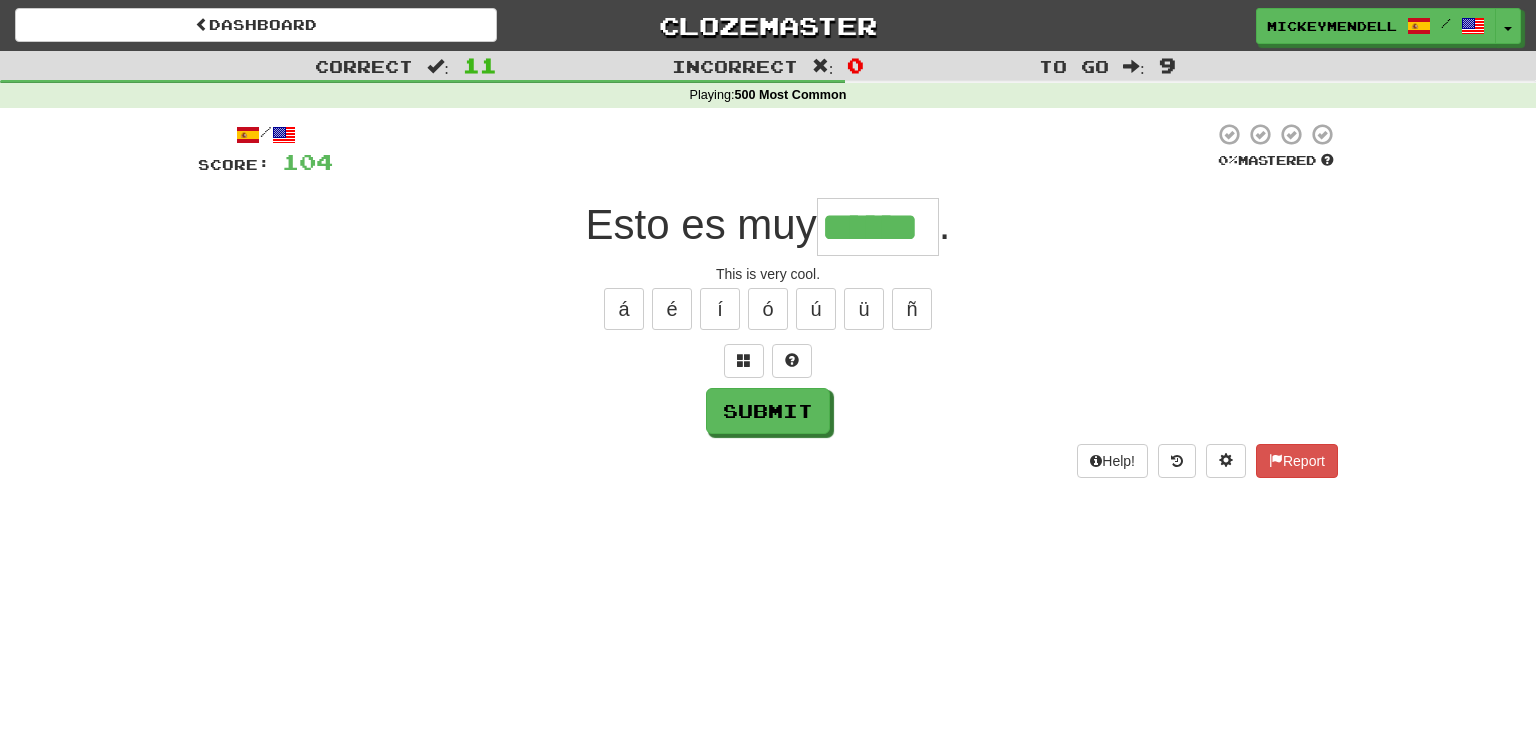 type on "******" 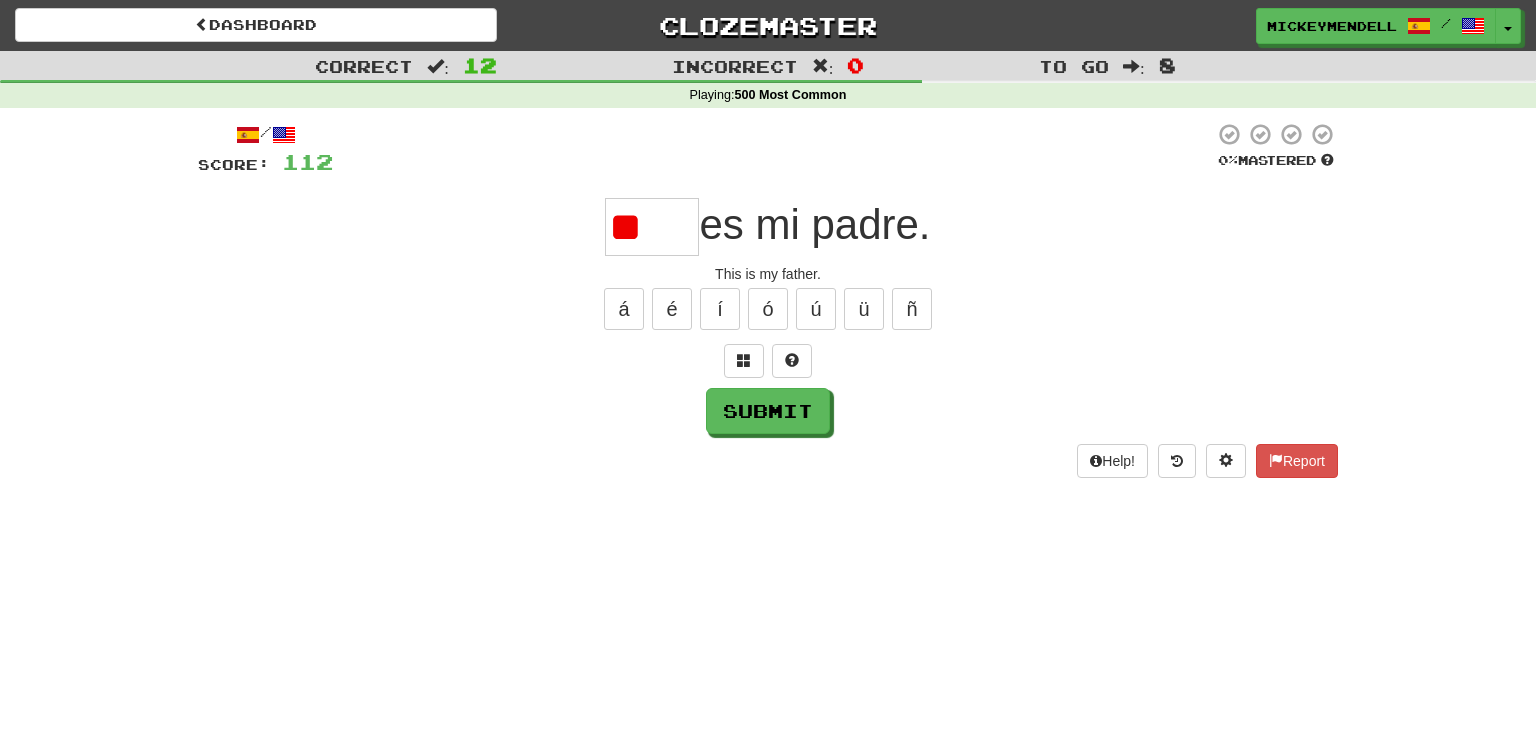 type on "*" 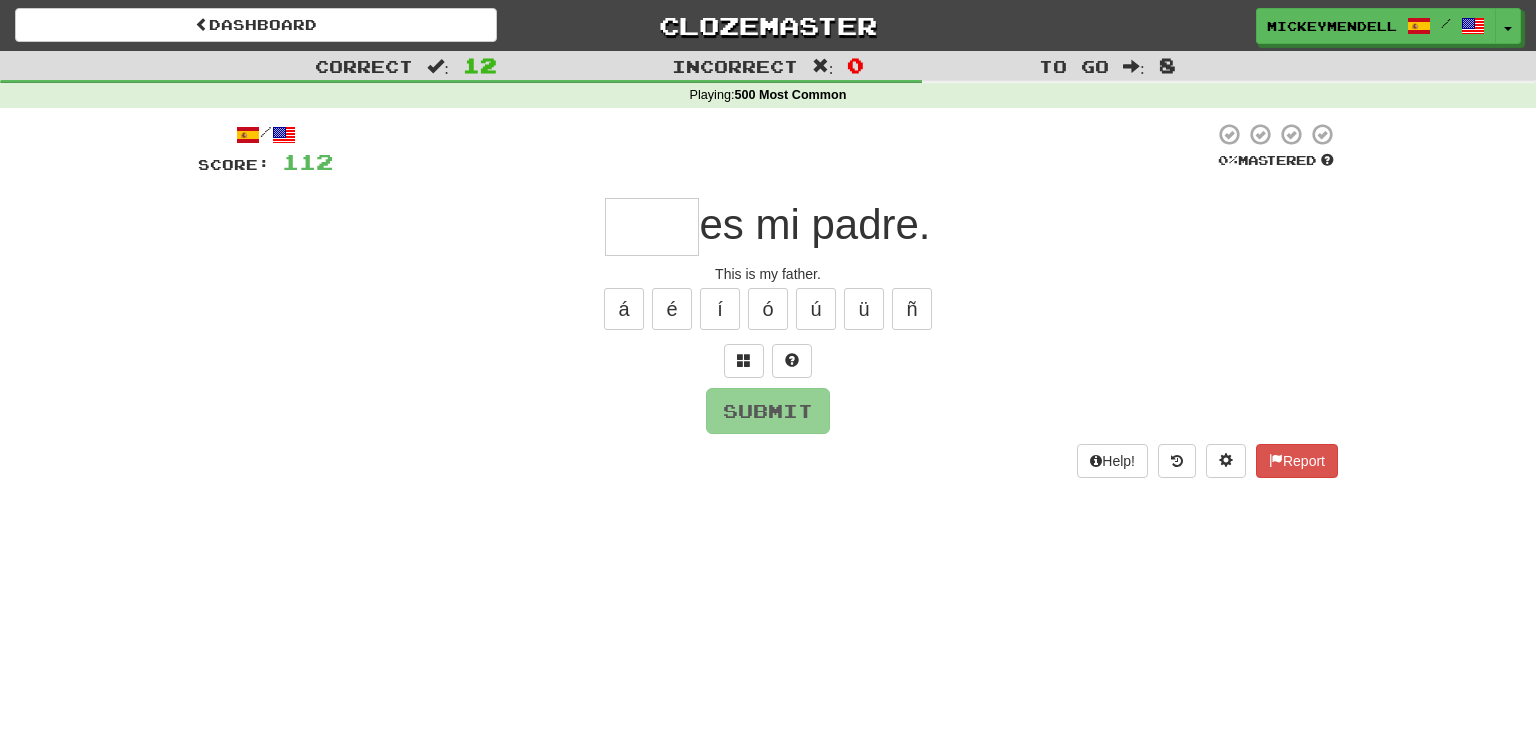 type on "*" 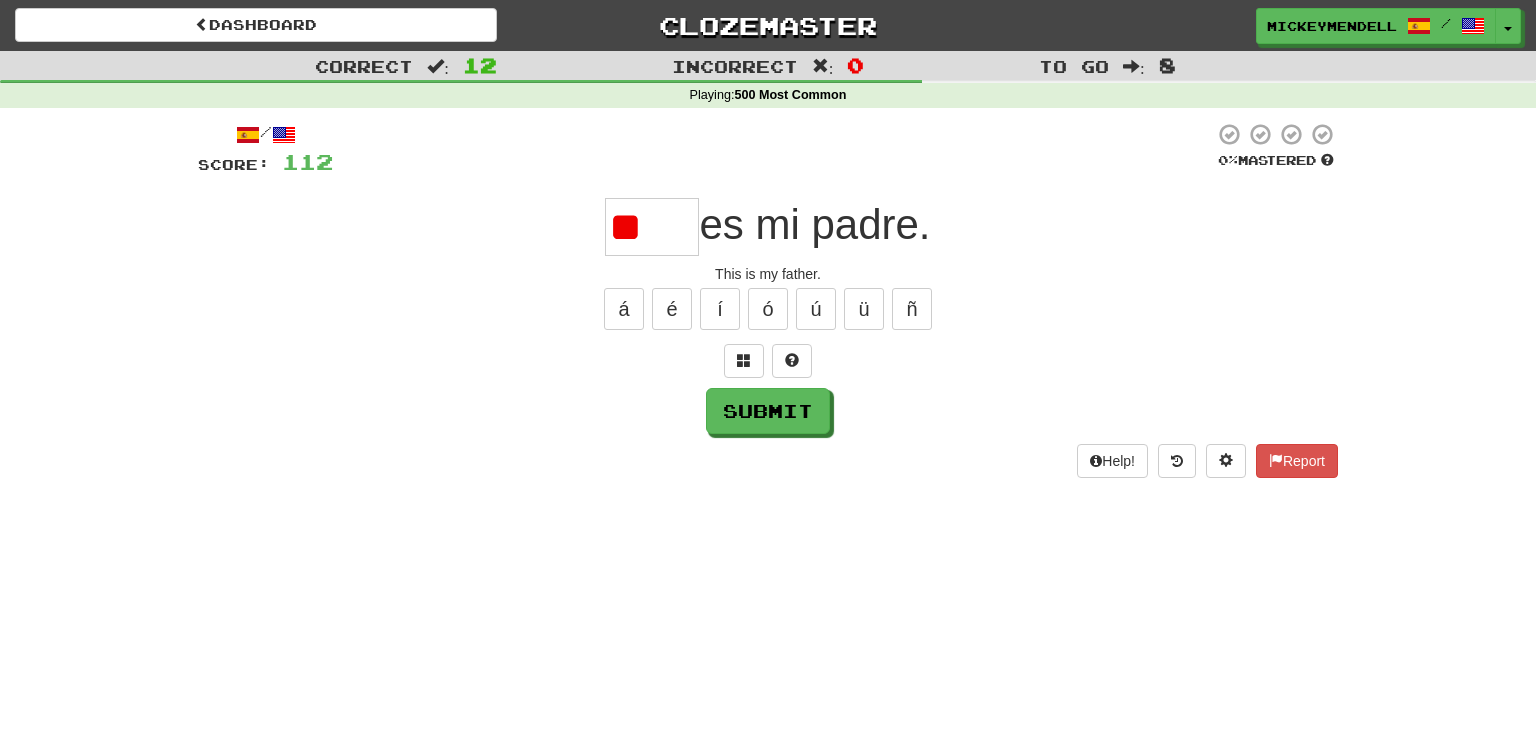 type on "*" 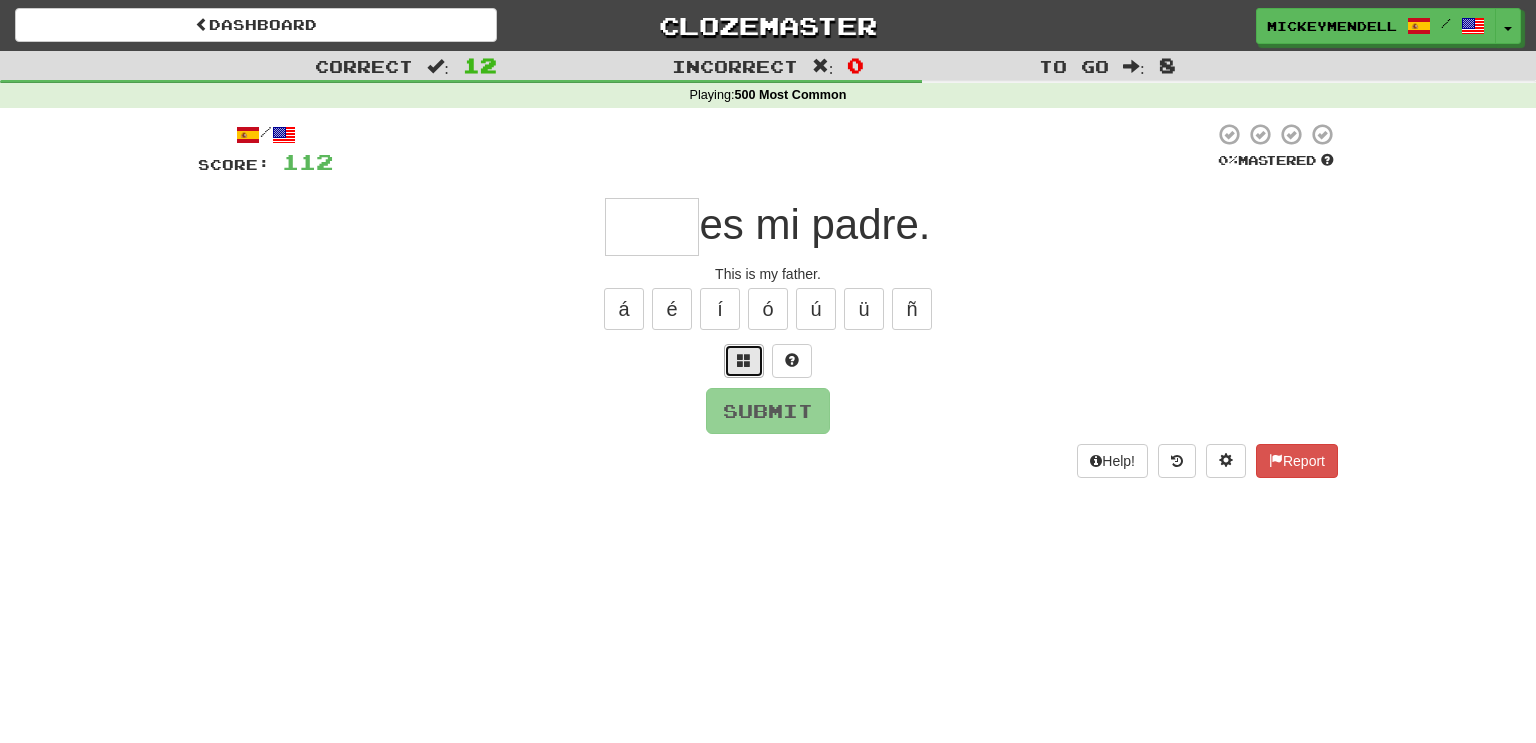 click at bounding box center [744, 361] 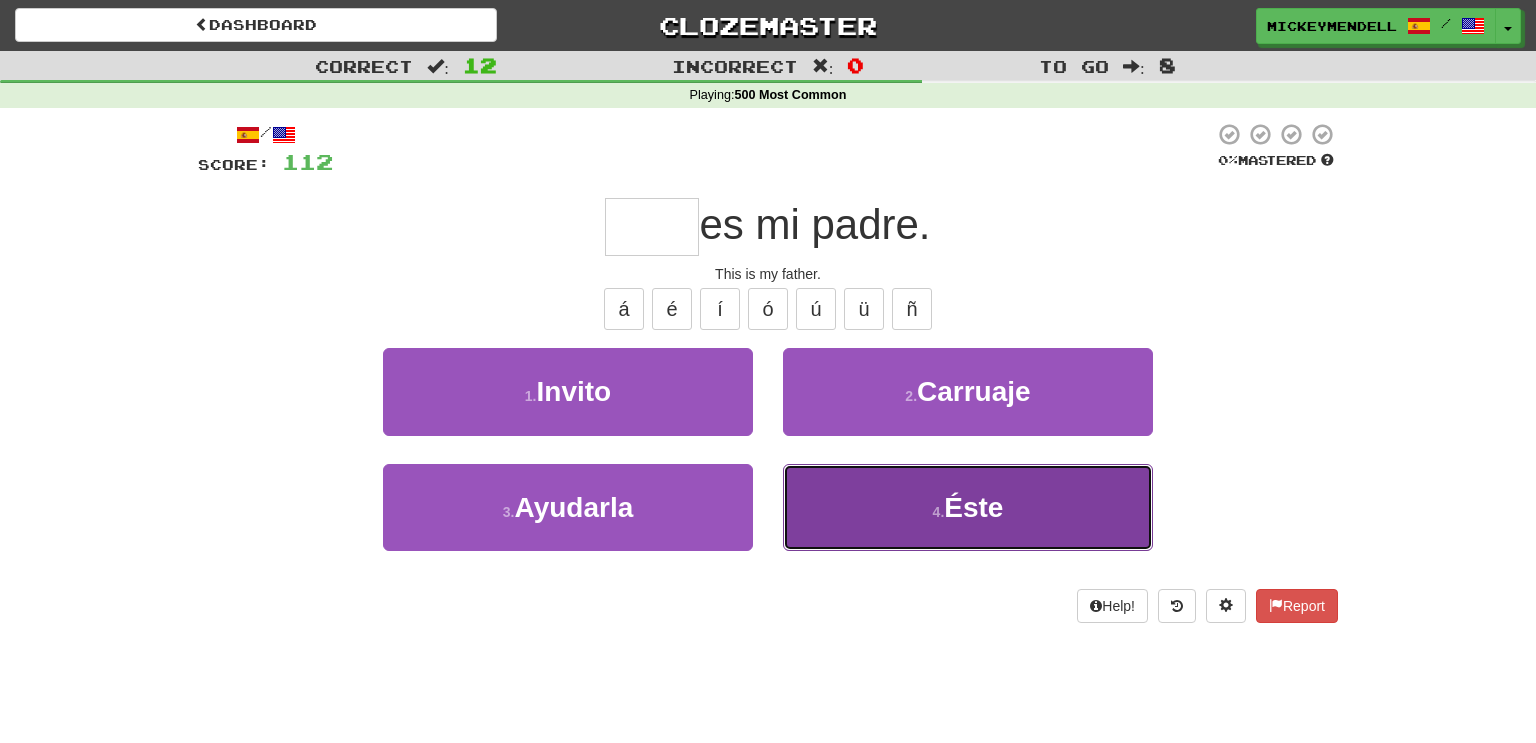 click on "4 .  Éste" at bounding box center [968, 507] 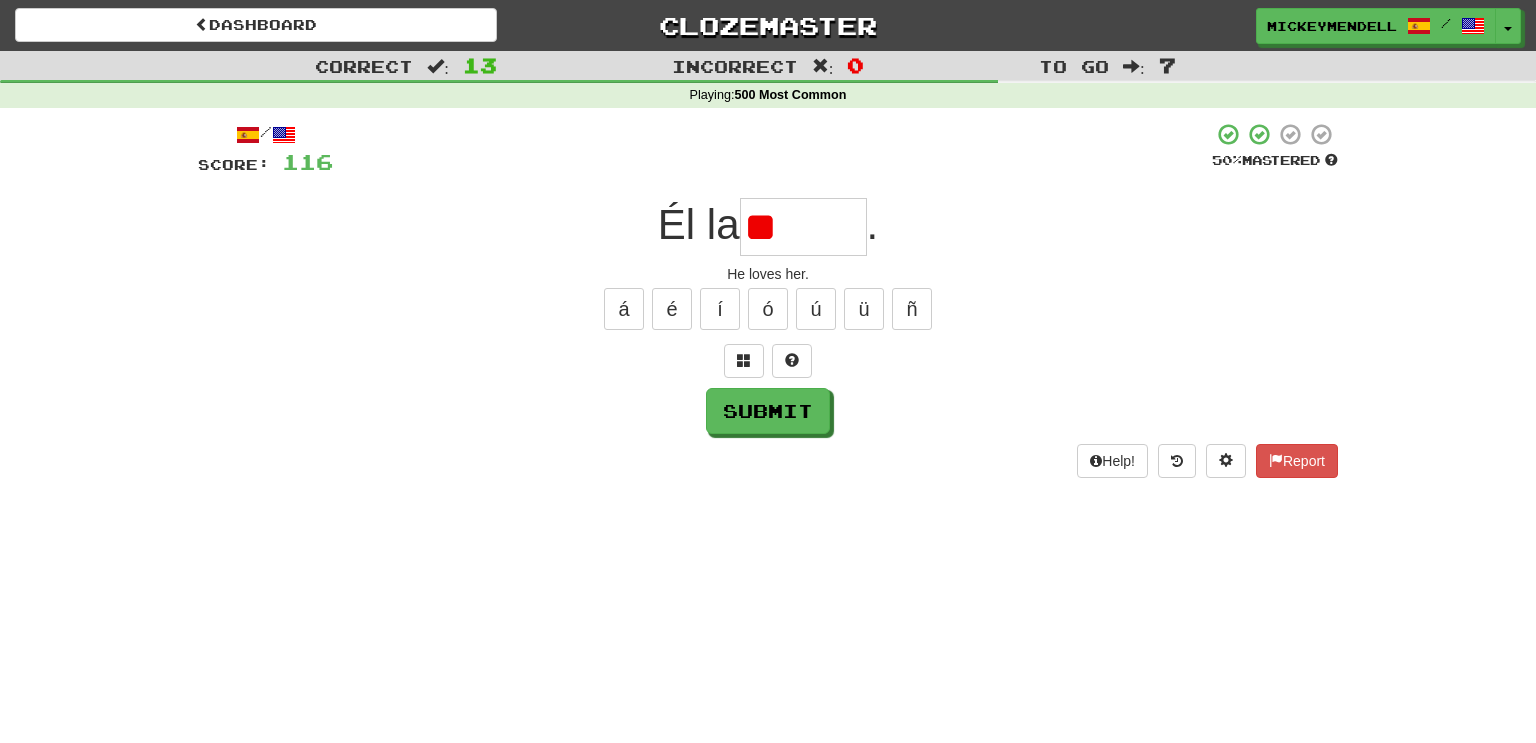 type on "*" 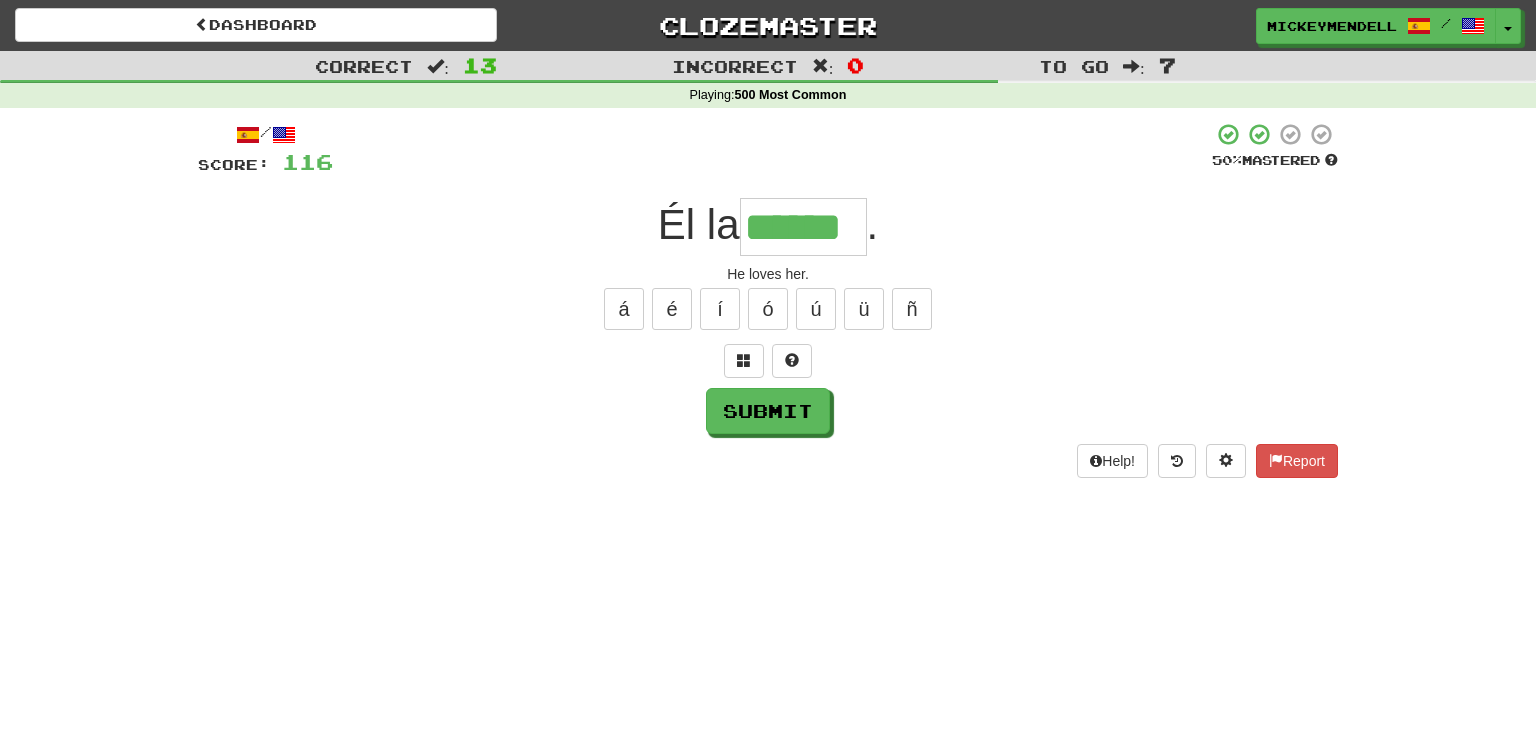 type on "******" 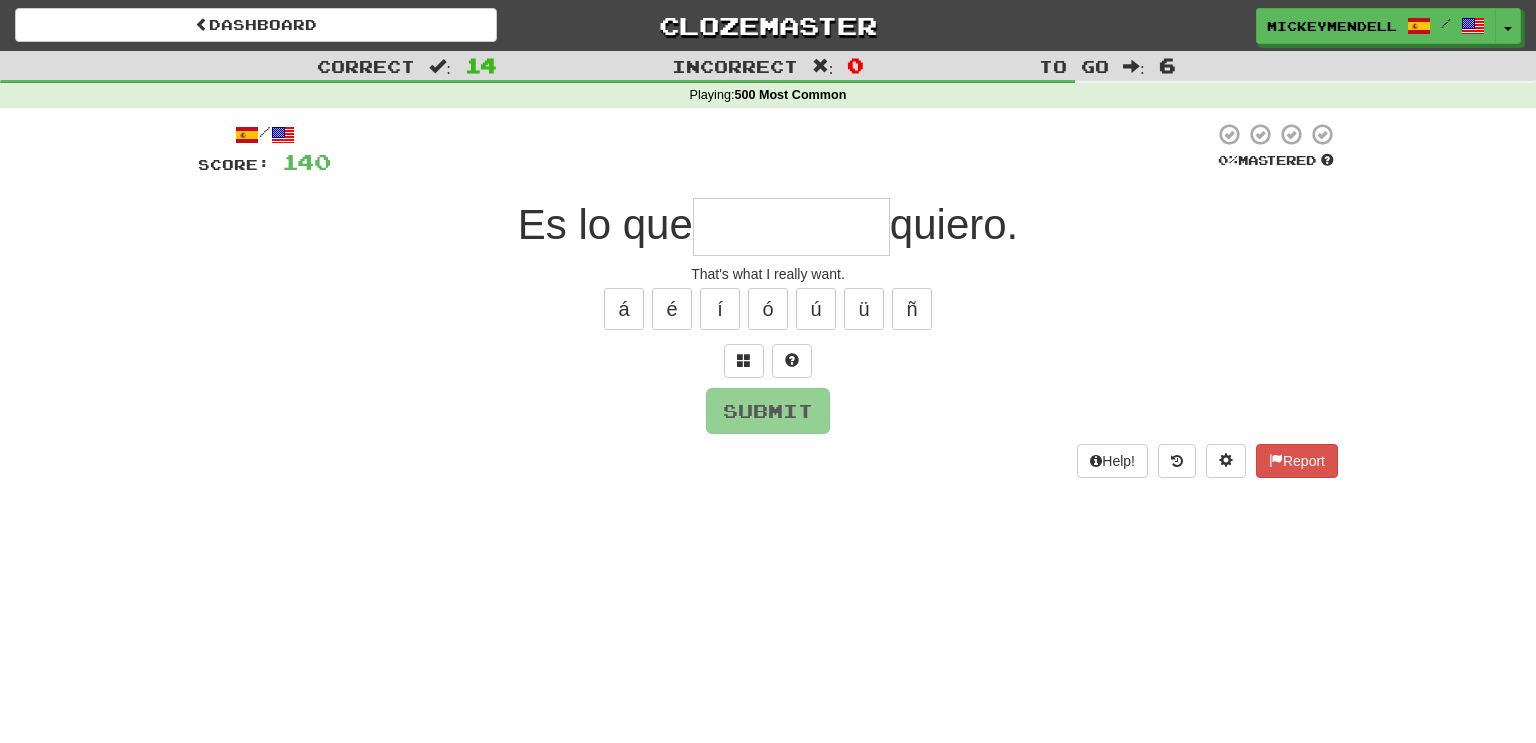 type on "*" 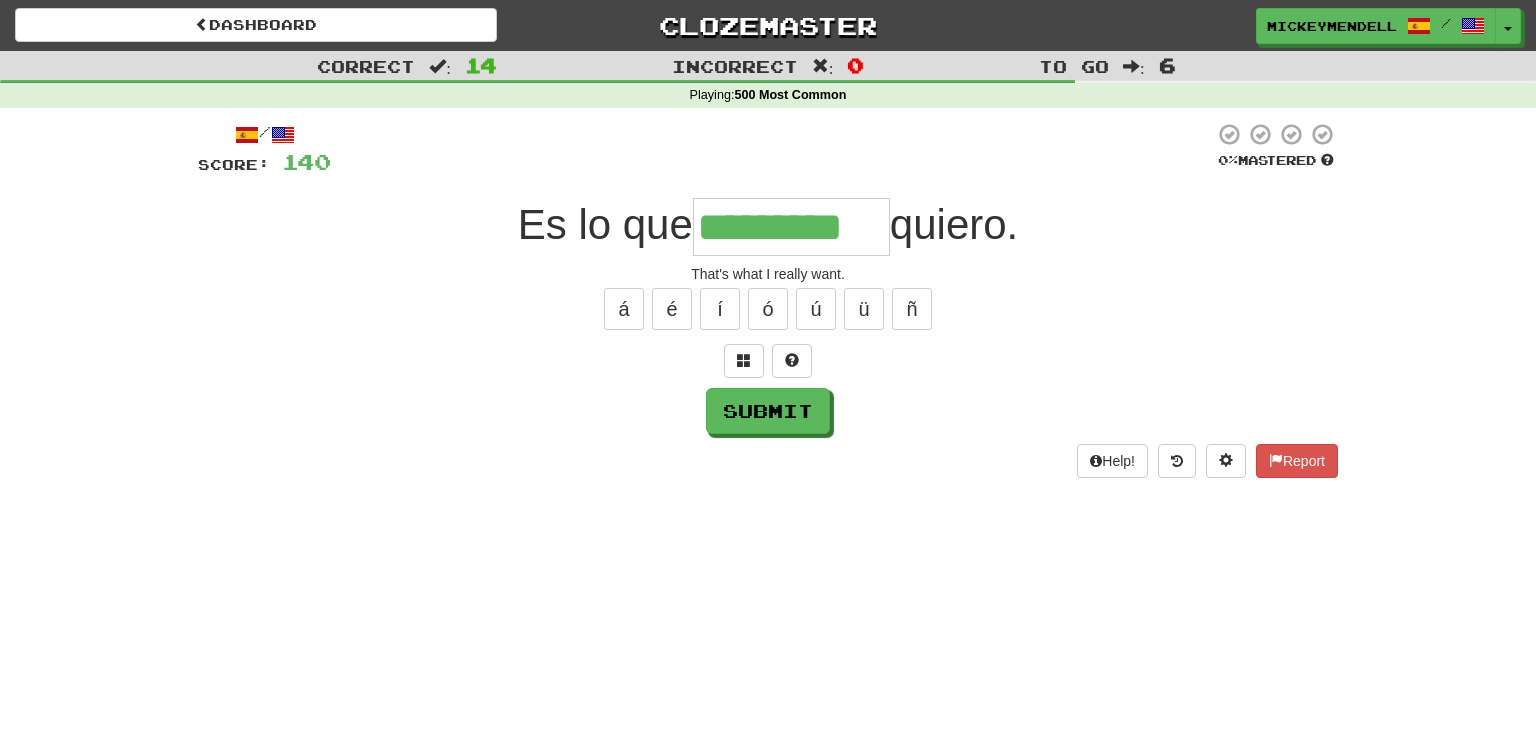 type on "*********" 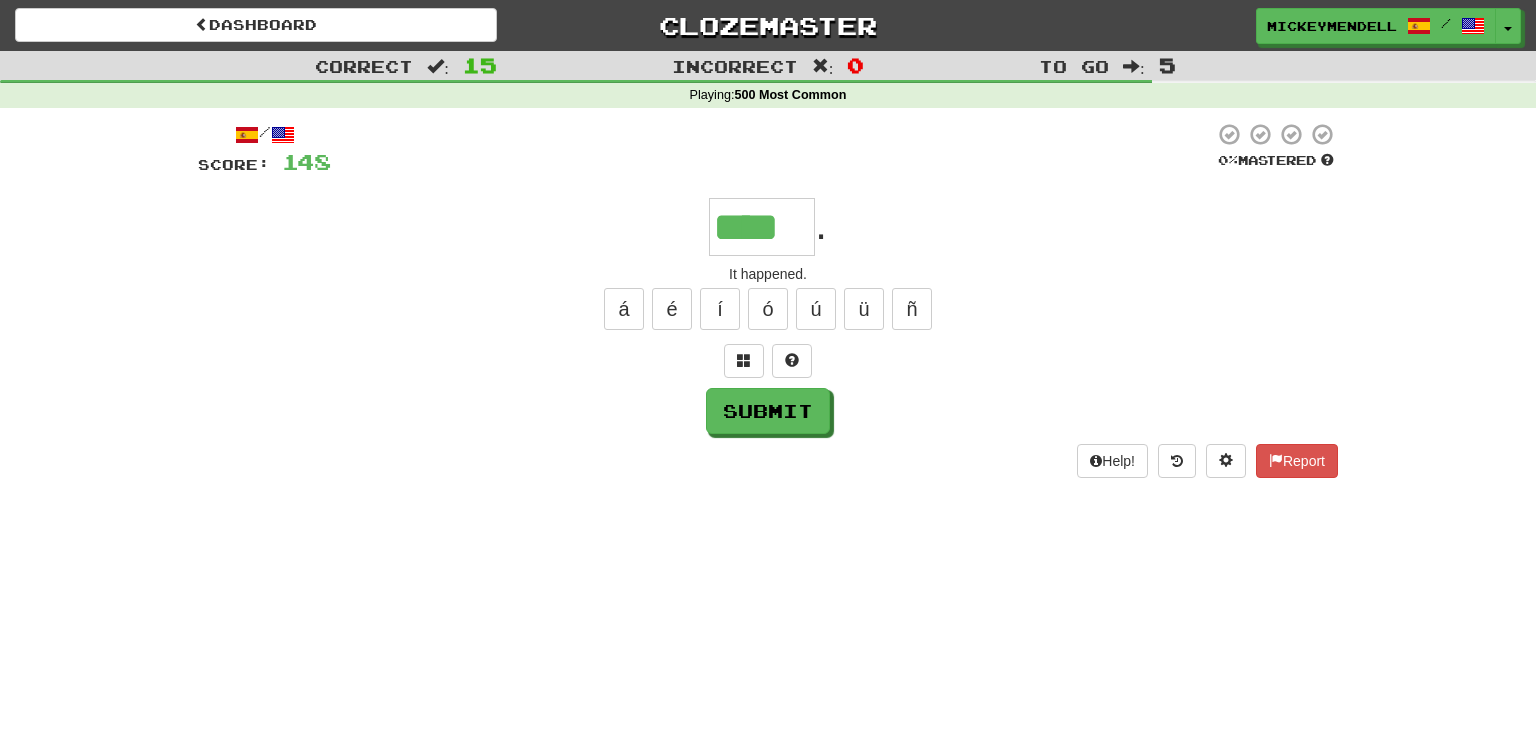 type on "****" 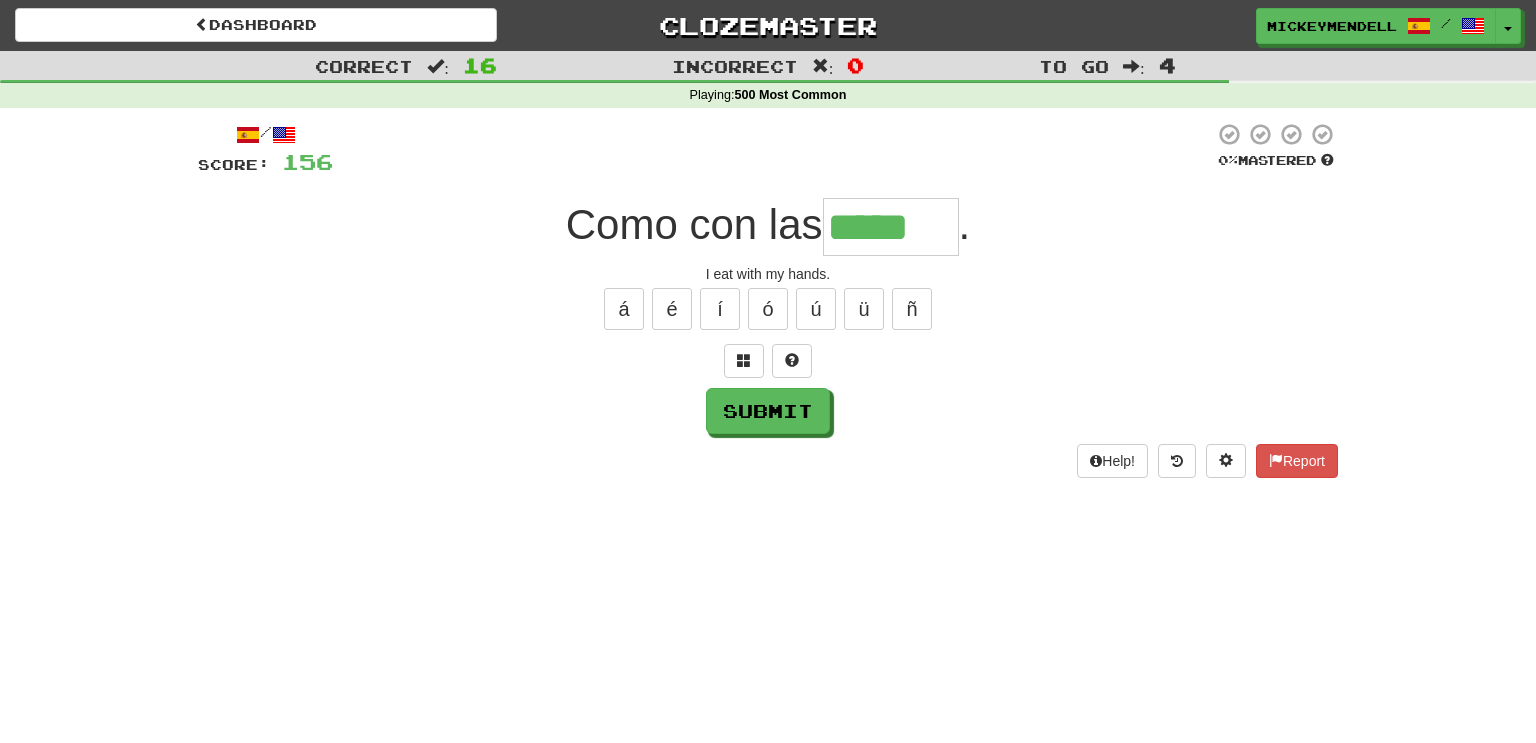 type on "*****" 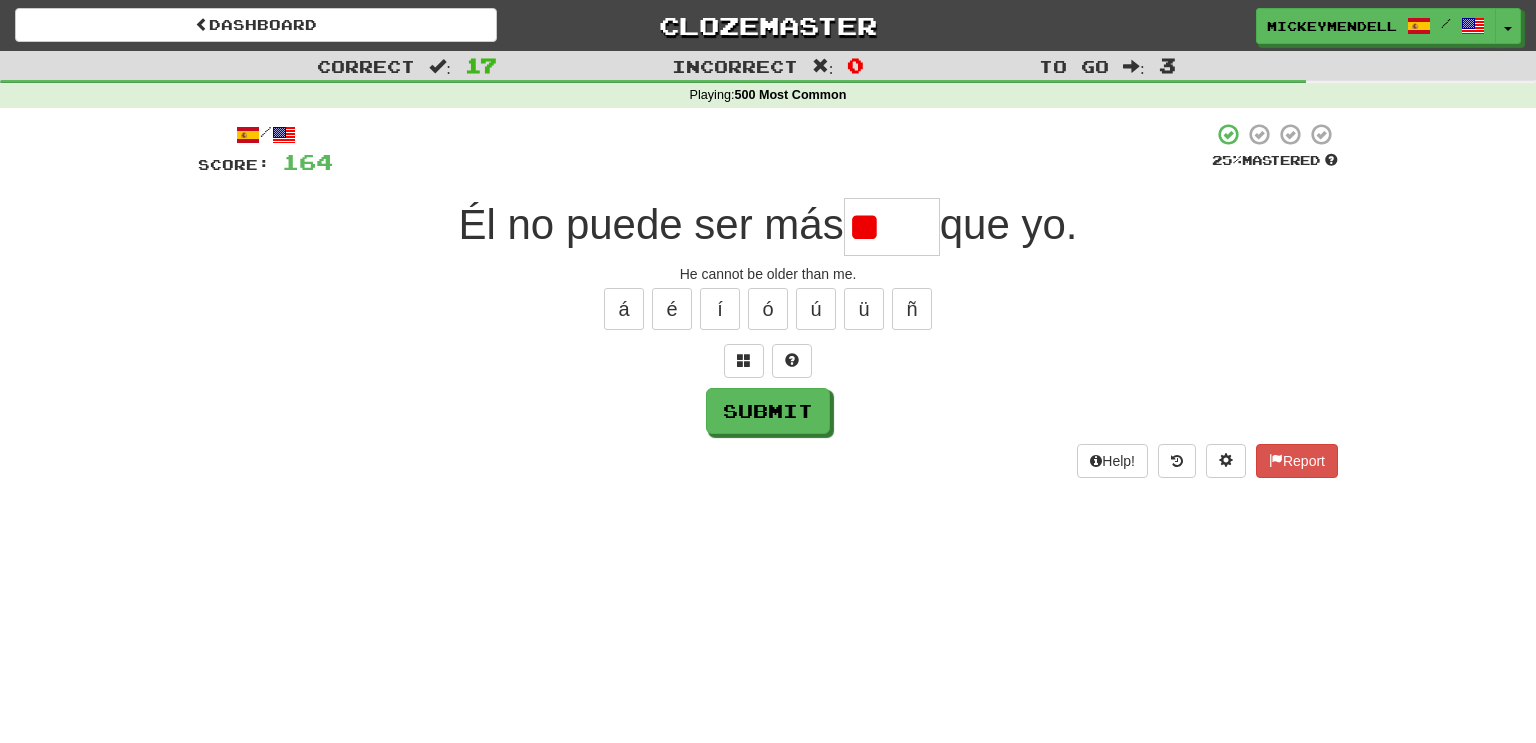type on "*" 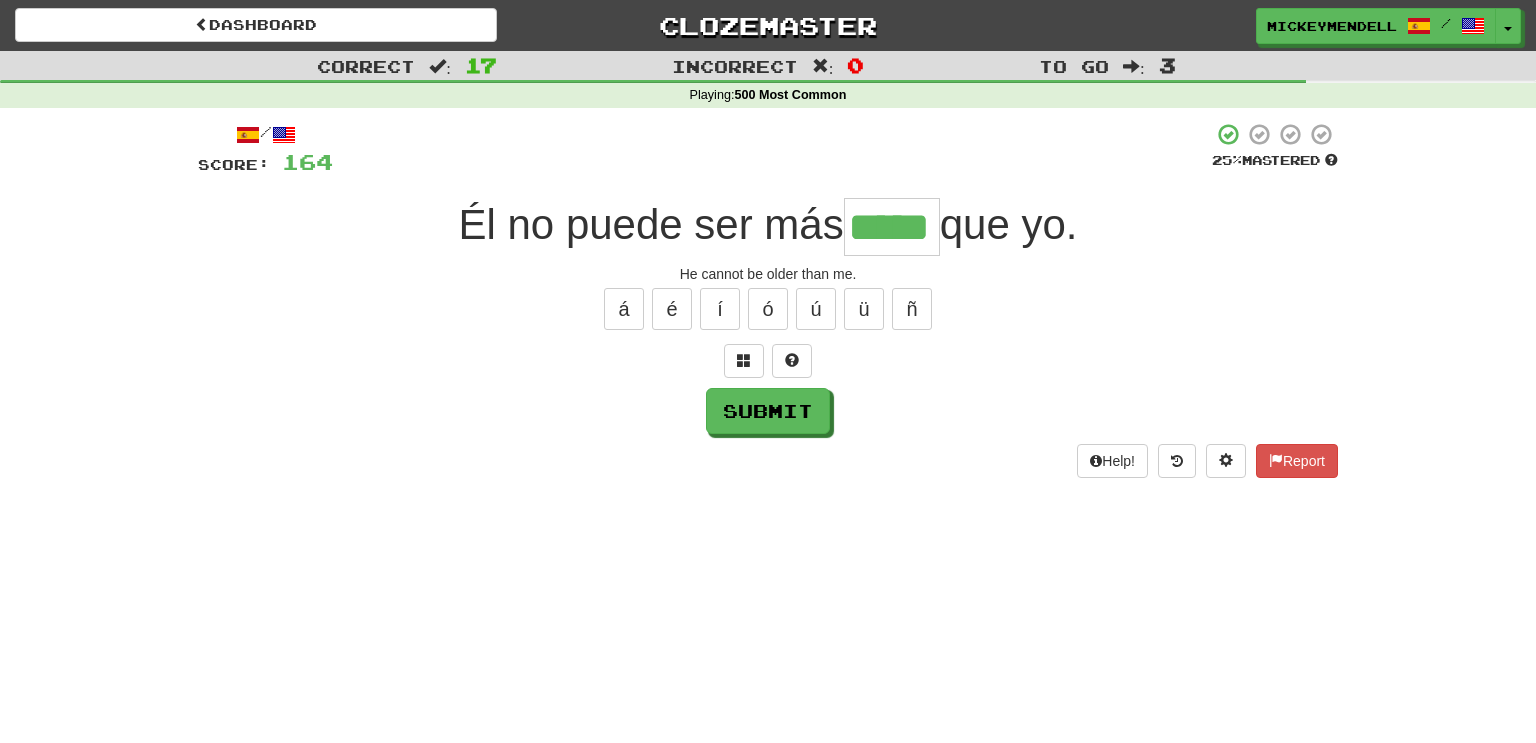 type on "*****" 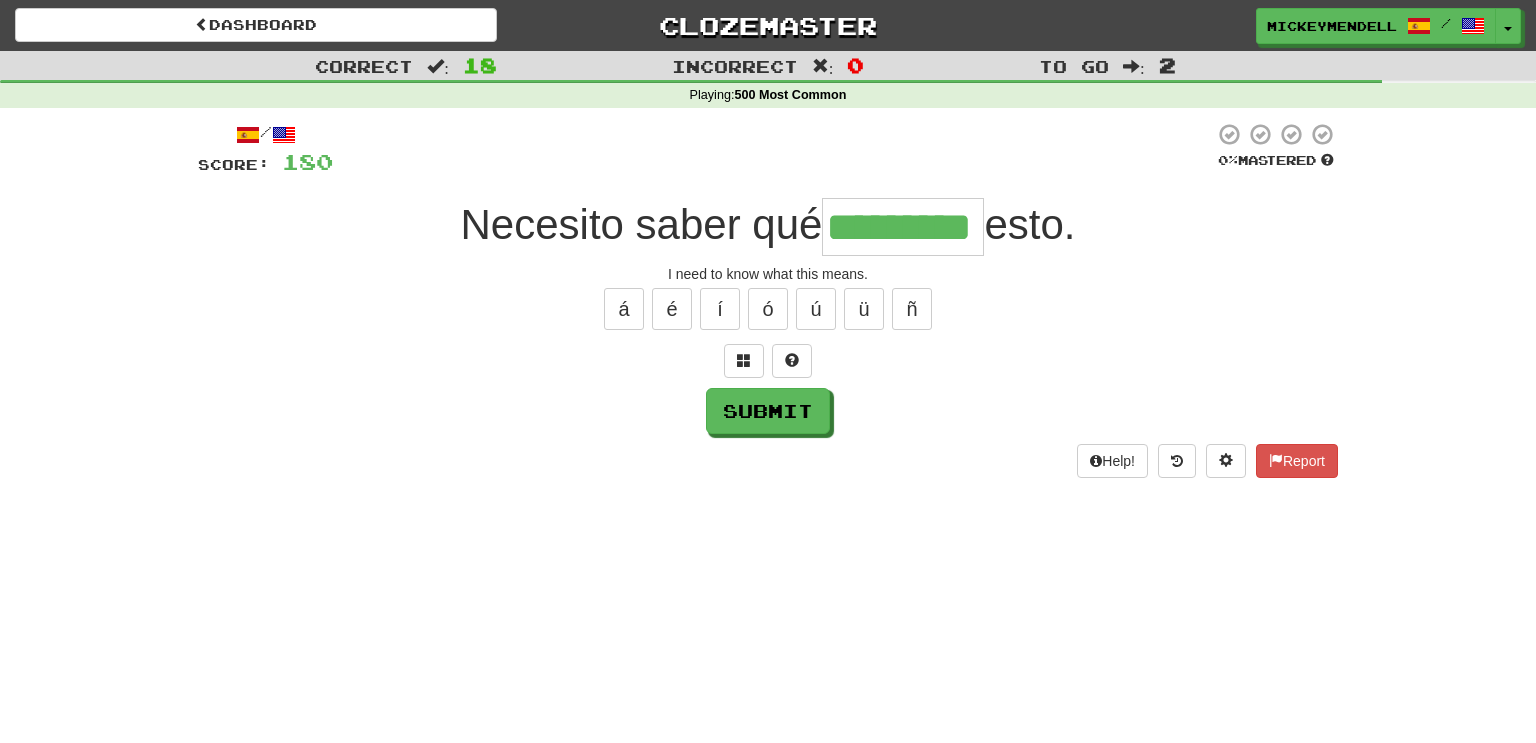 type on "*********" 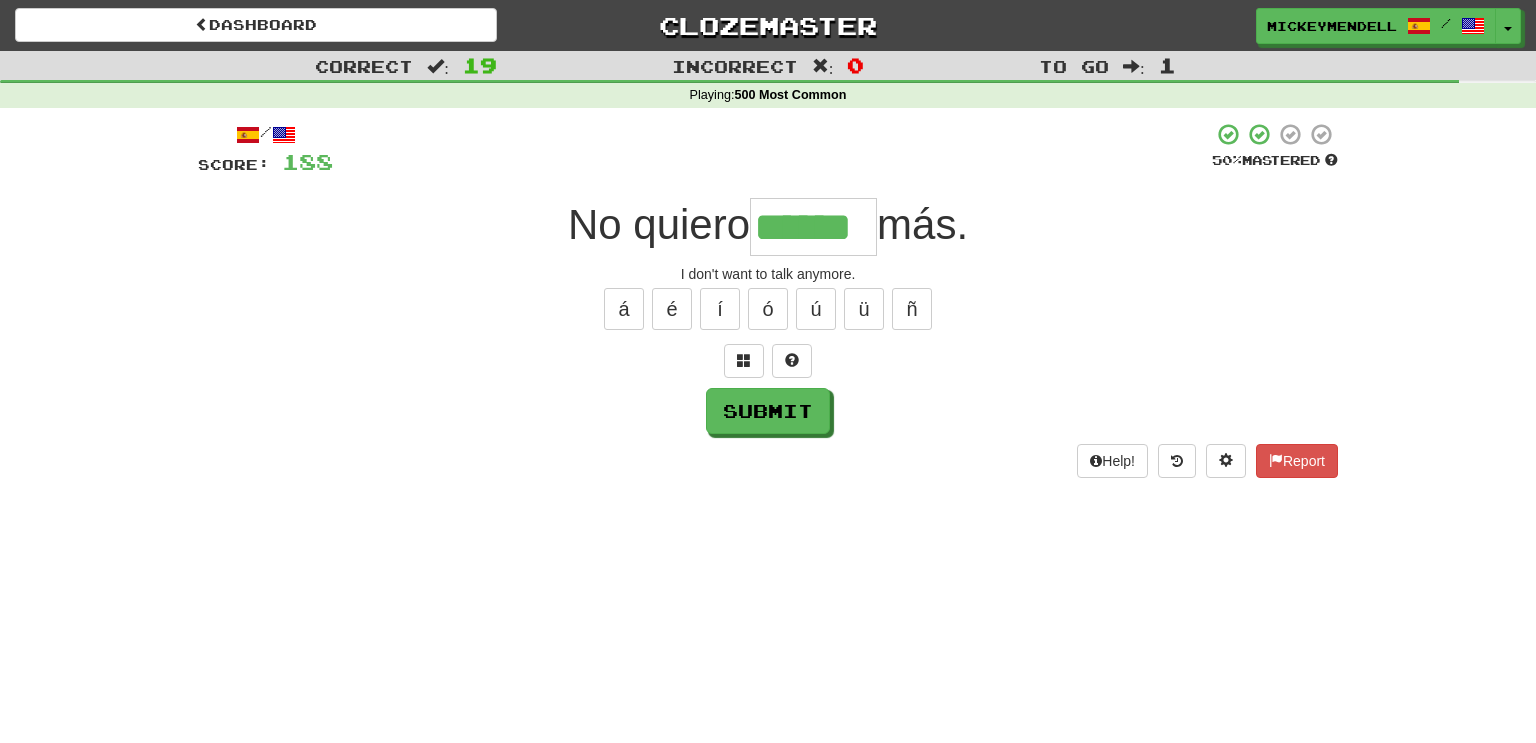 type on "******" 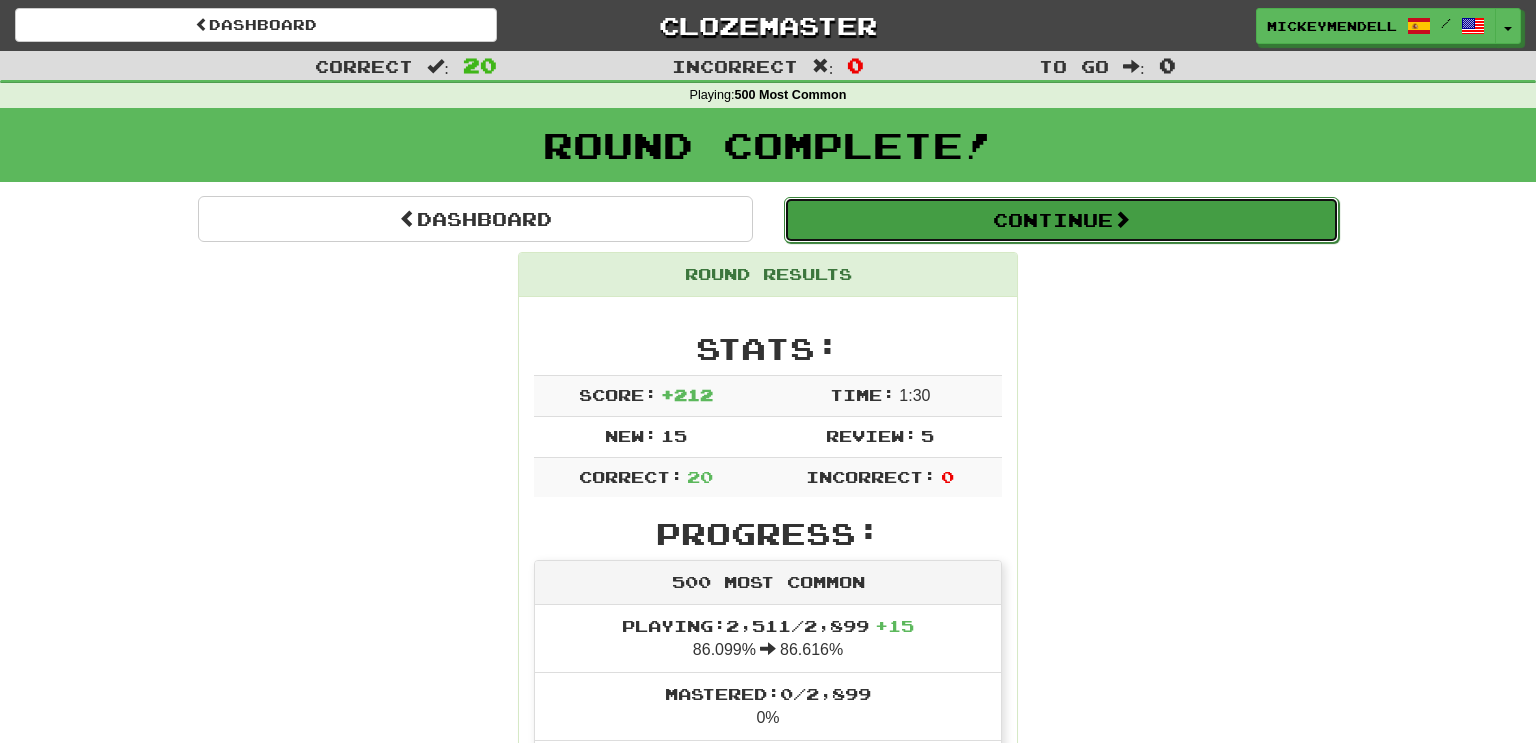 click on "Continue" at bounding box center (1061, 220) 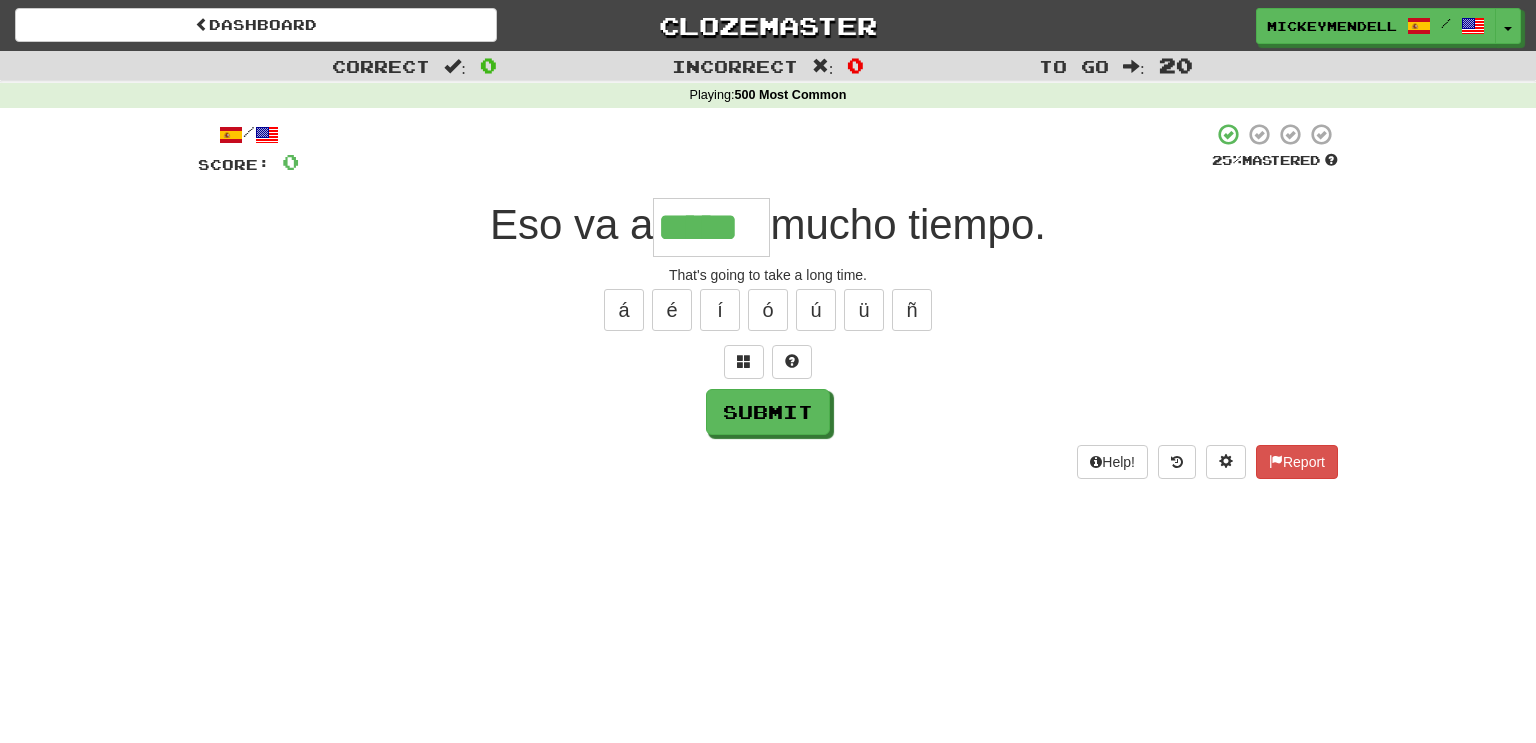type on "*****" 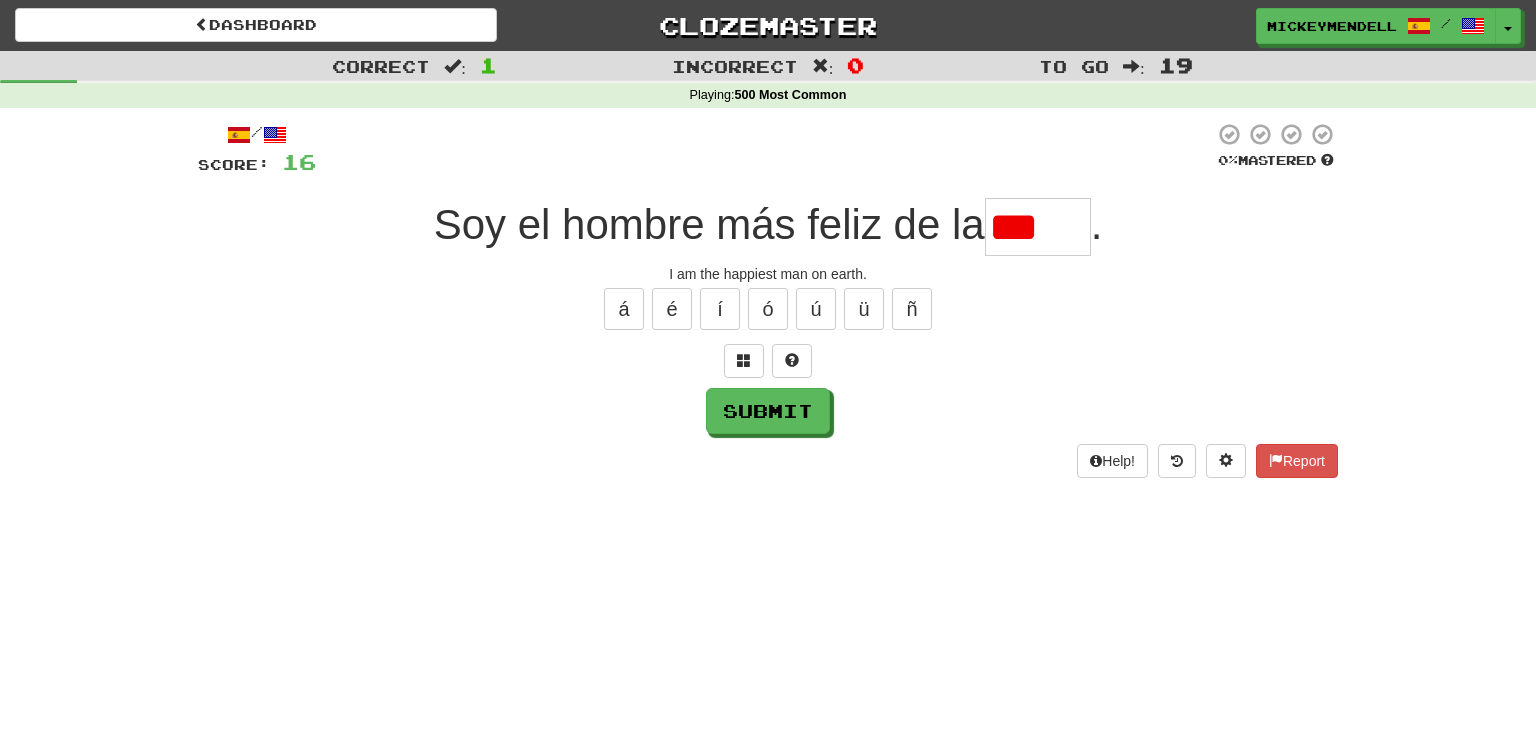 scroll, scrollTop: 0, scrollLeft: 0, axis: both 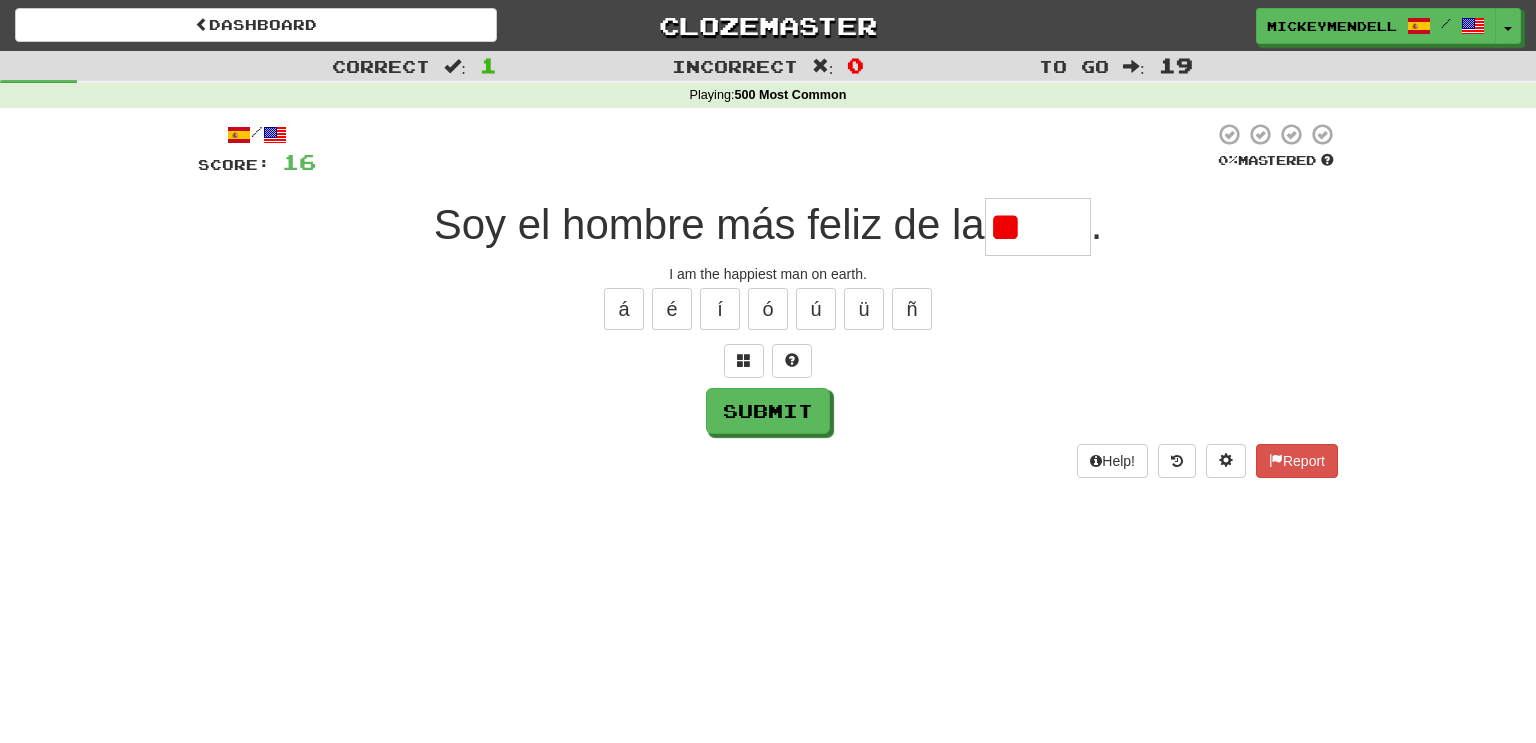 type on "*" 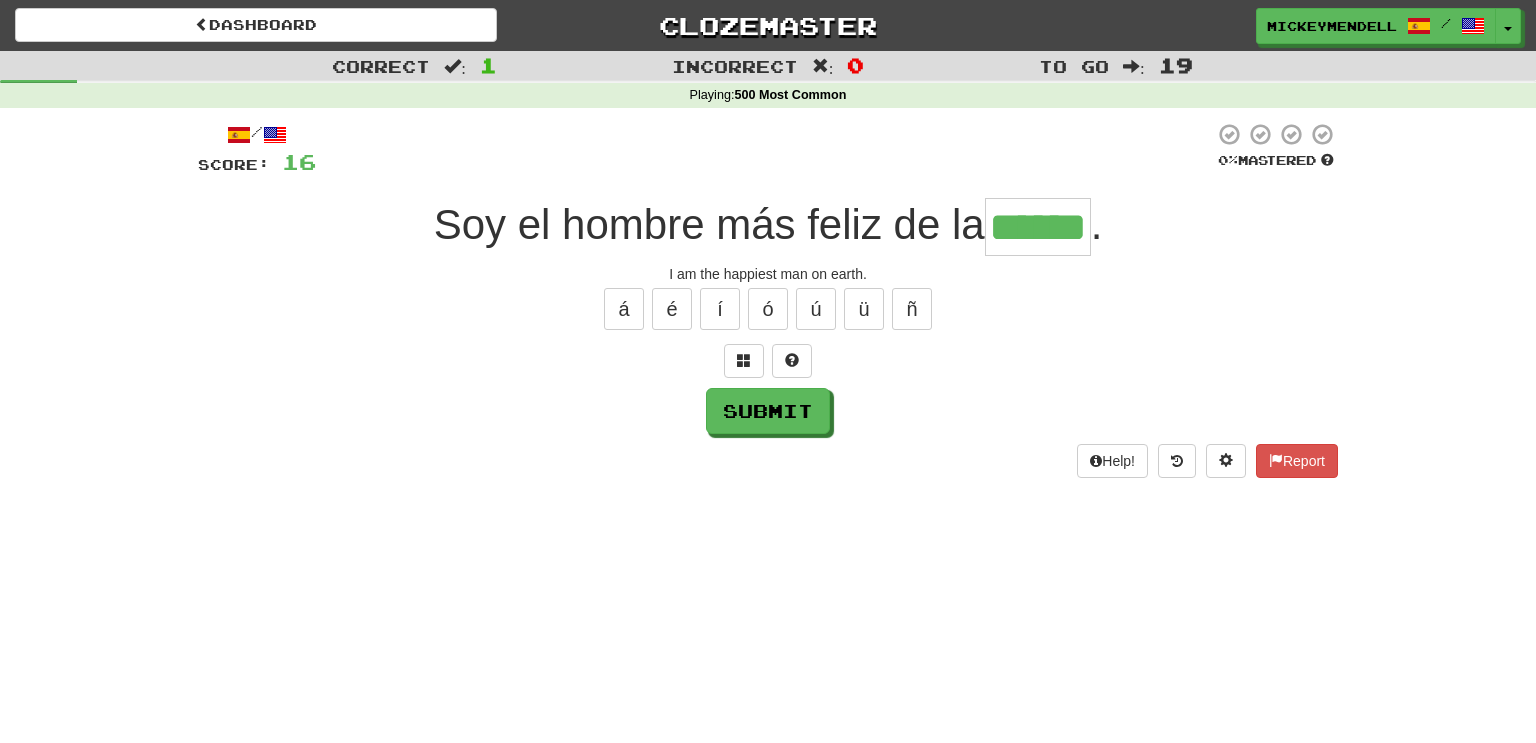 type on "******" 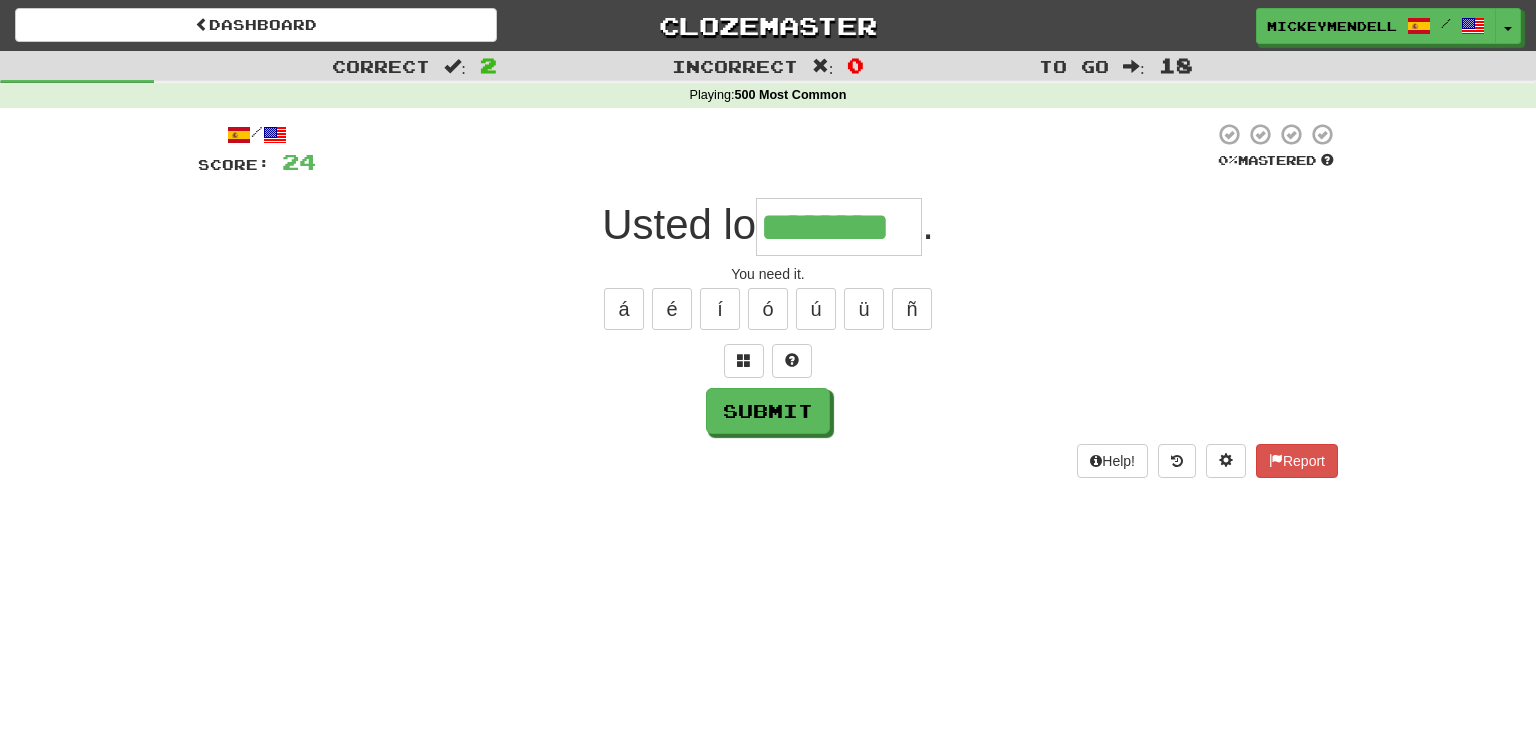 type on "********" 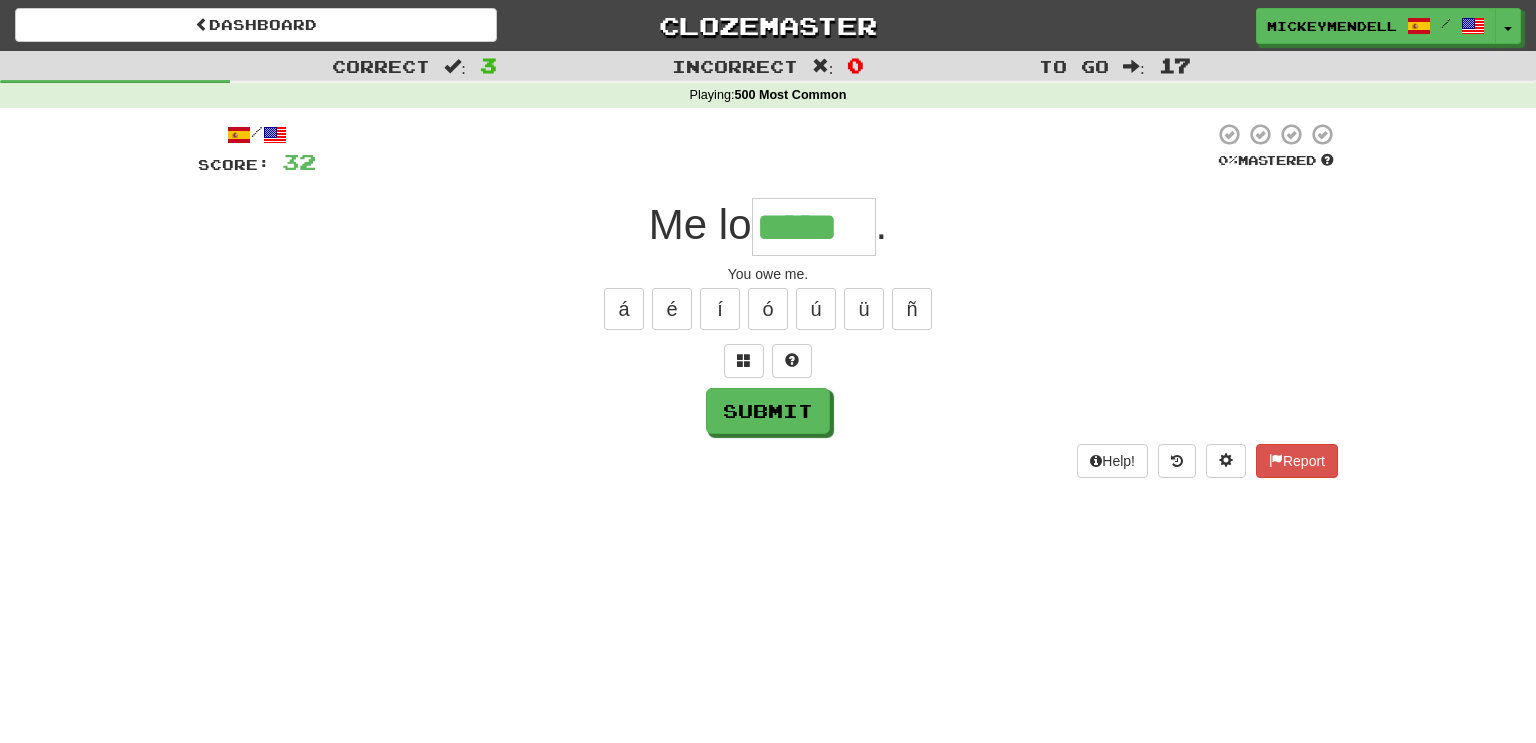 type on "*****" 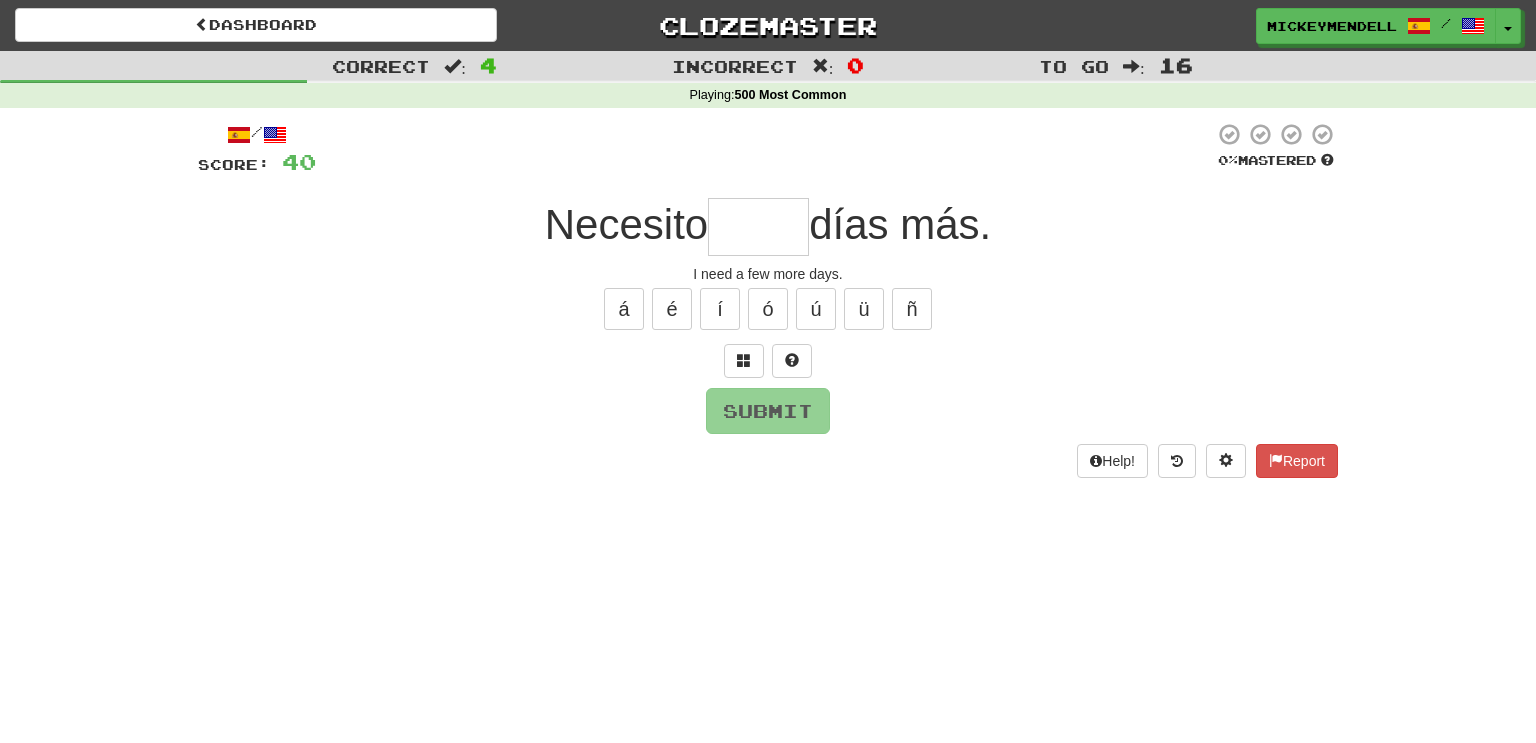 type on "*" 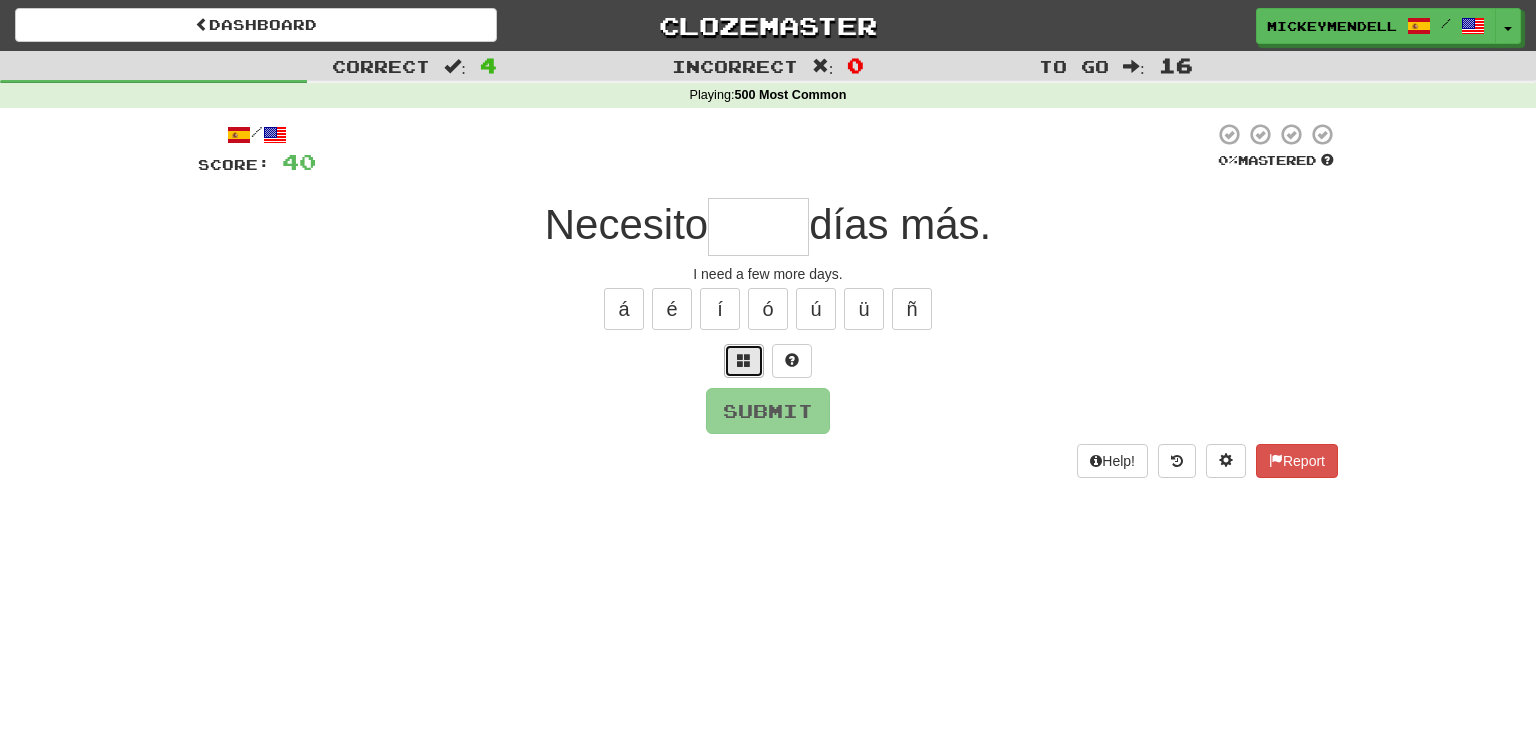 click at bounding box center [744, 360] 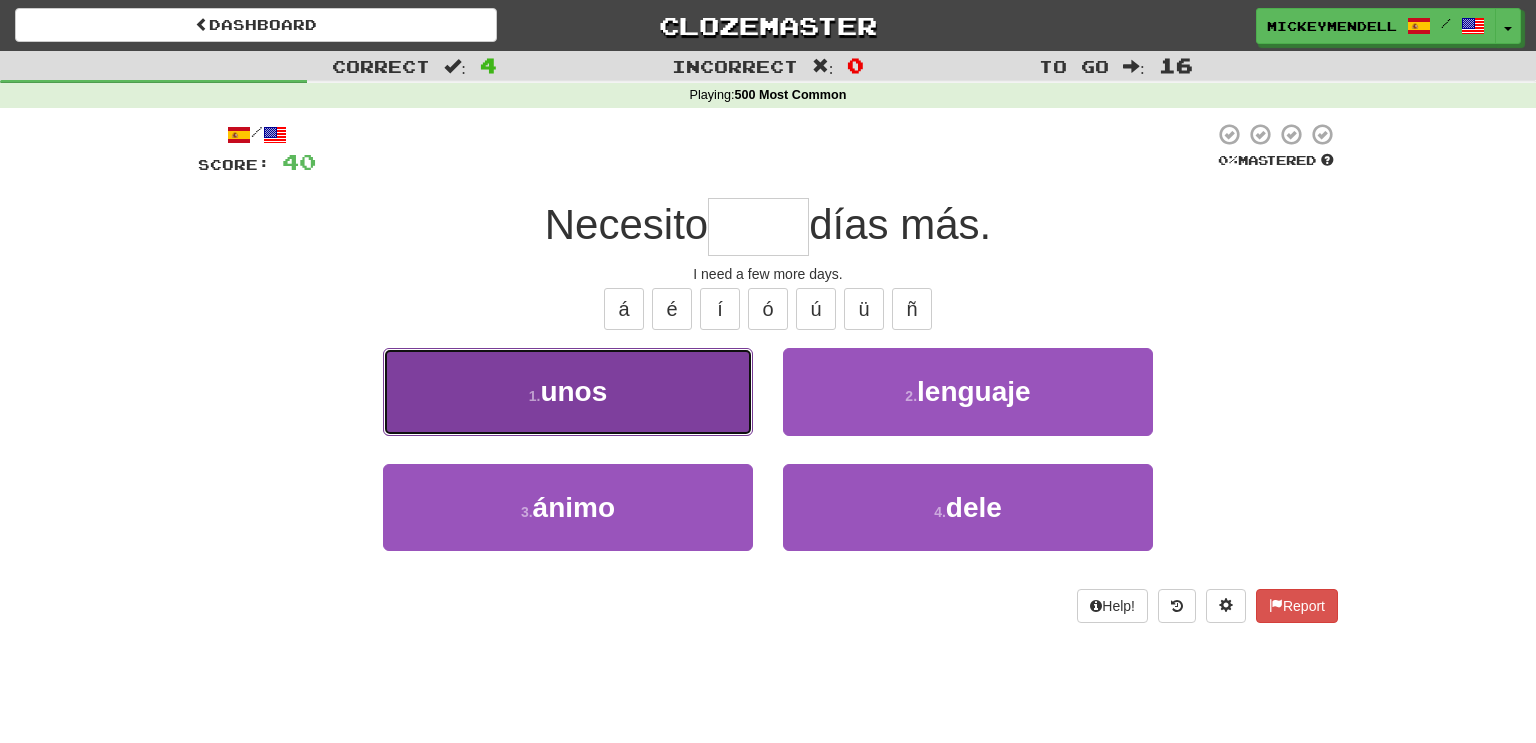 click on "1 .  unos" at bounding box center (568, 391) 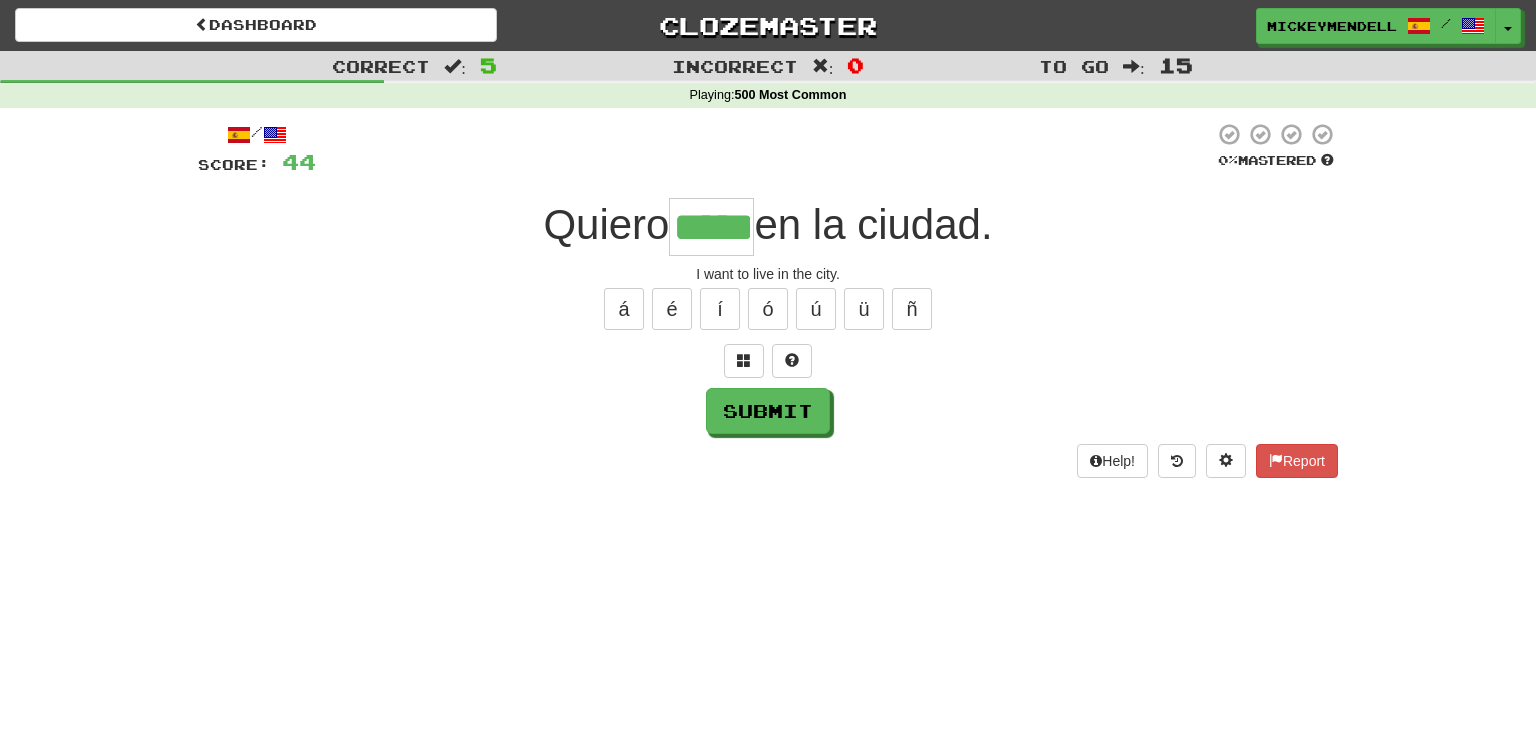 type on "*****" 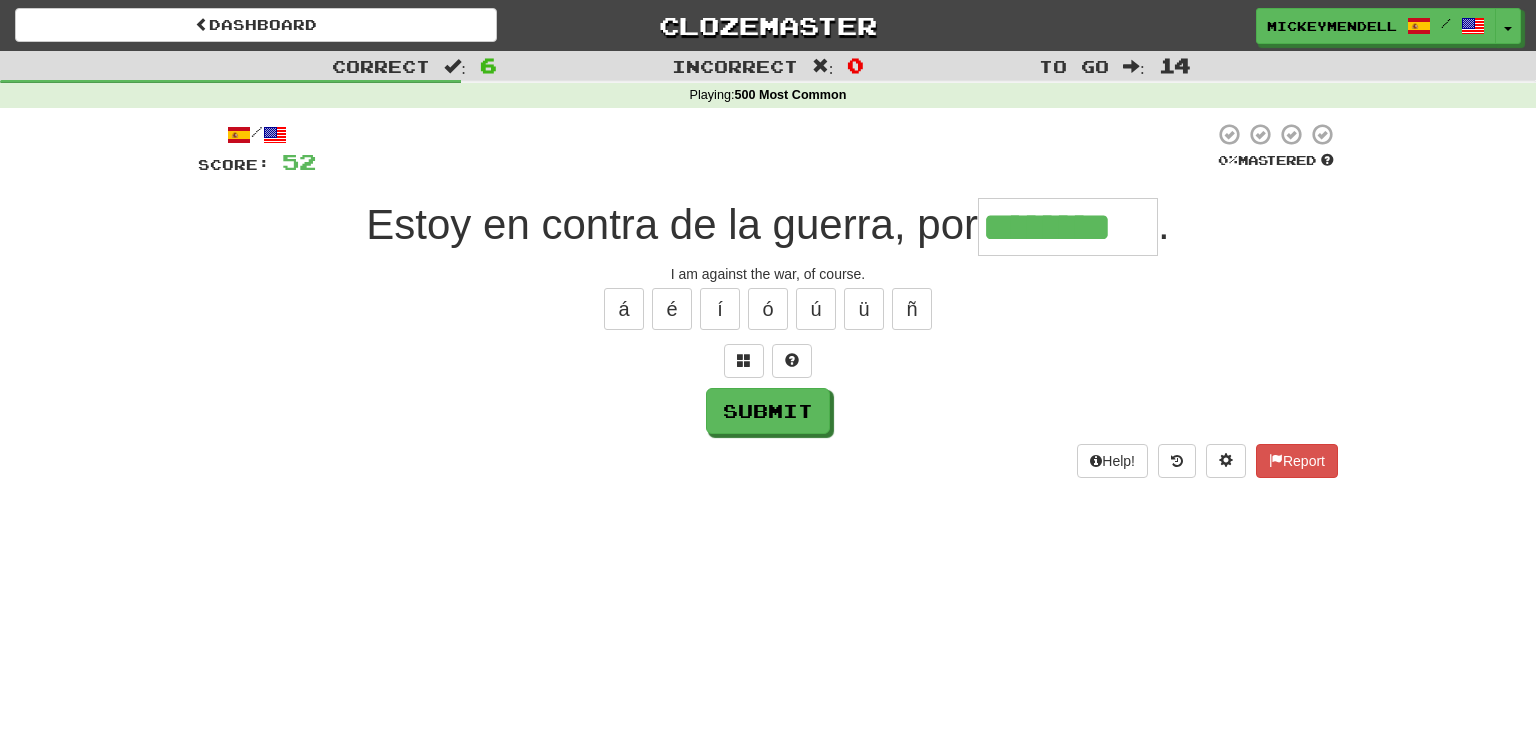 type on "********" 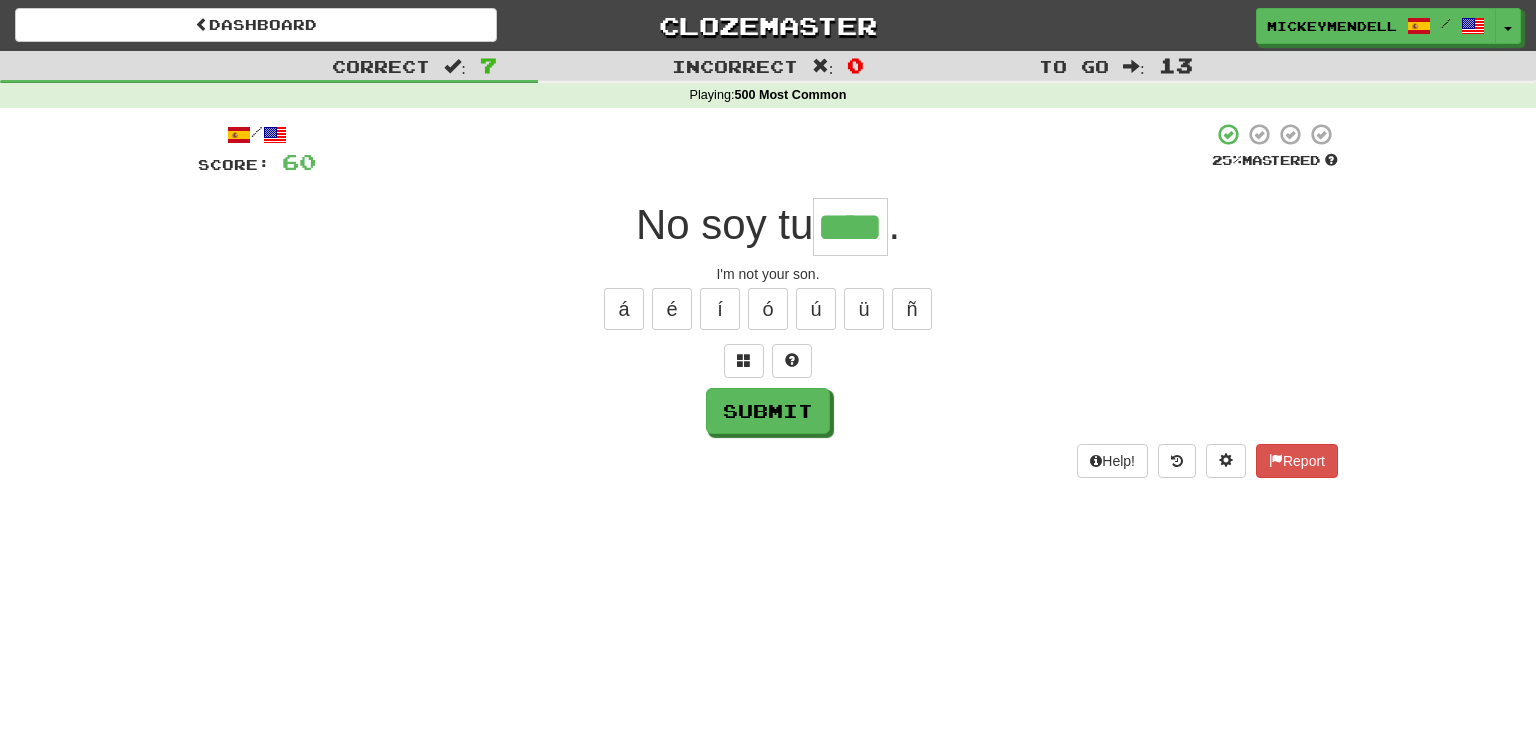 type on "****" 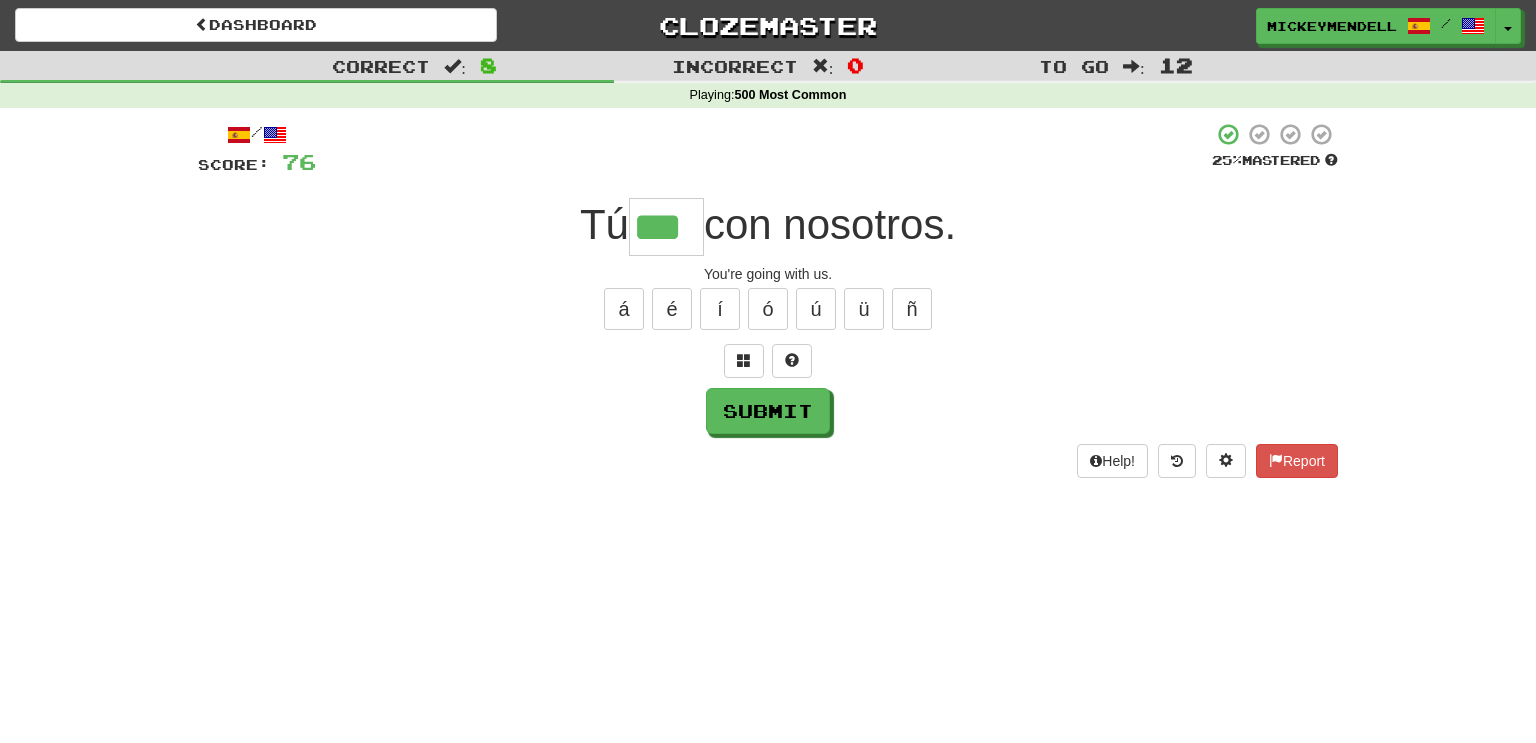 type on "***" 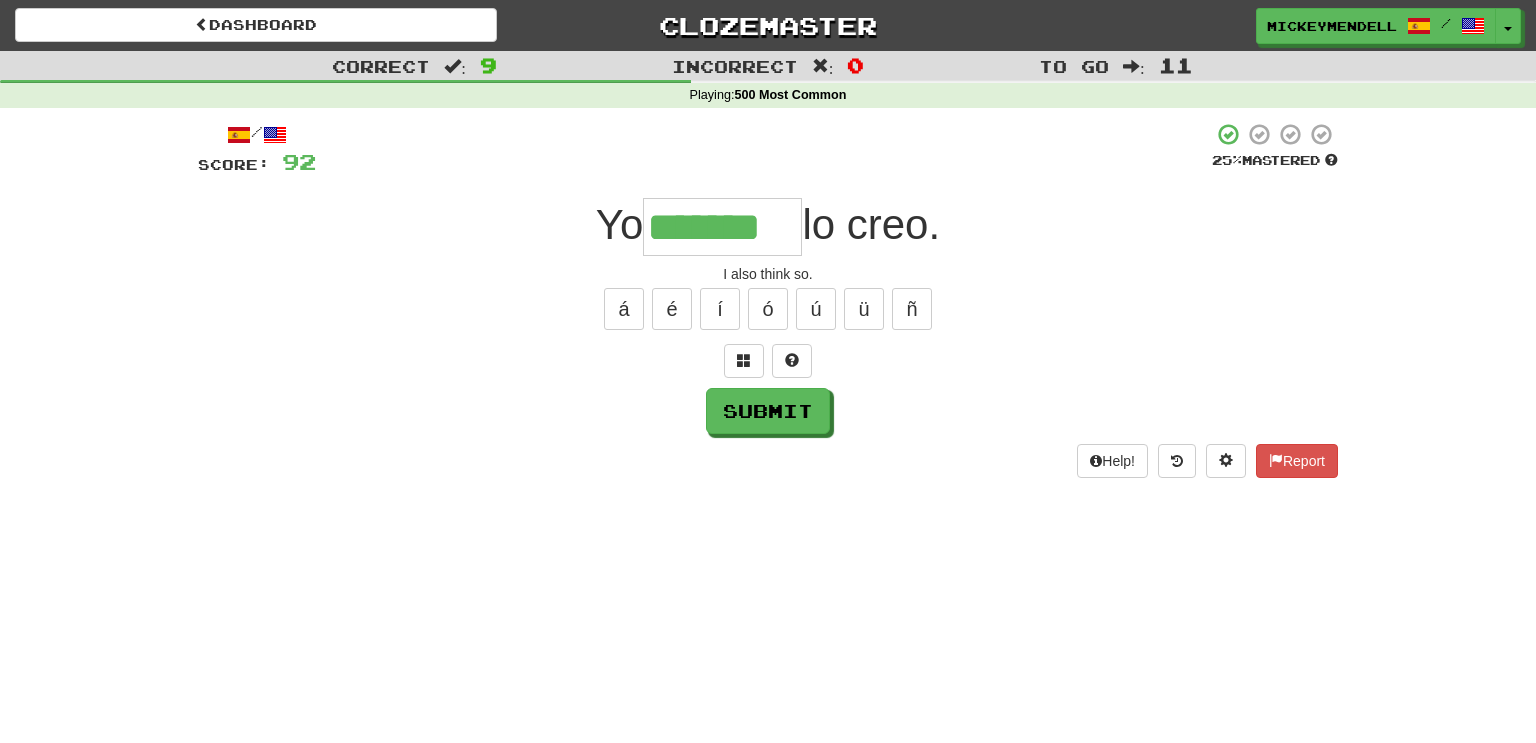 type on "*******" 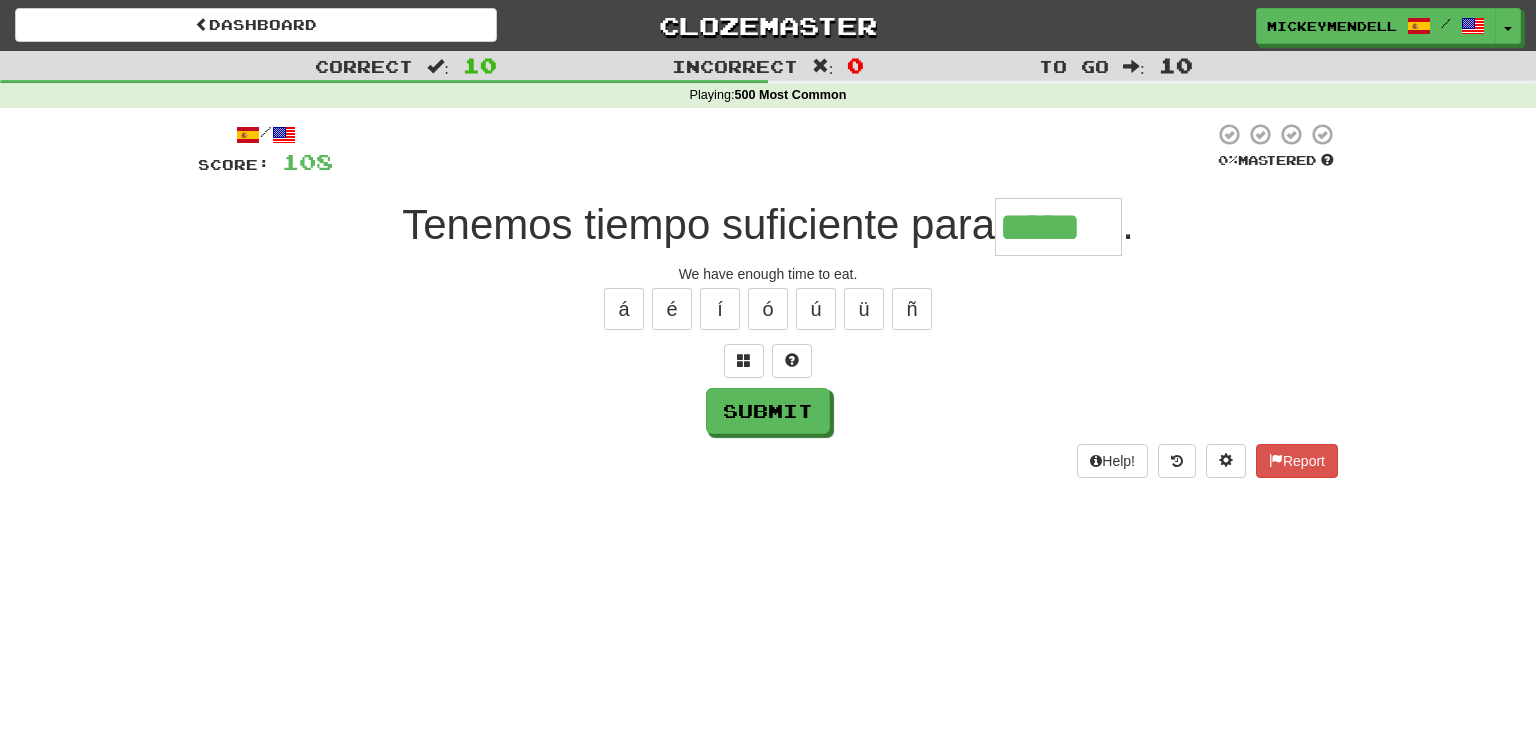type on "*****" 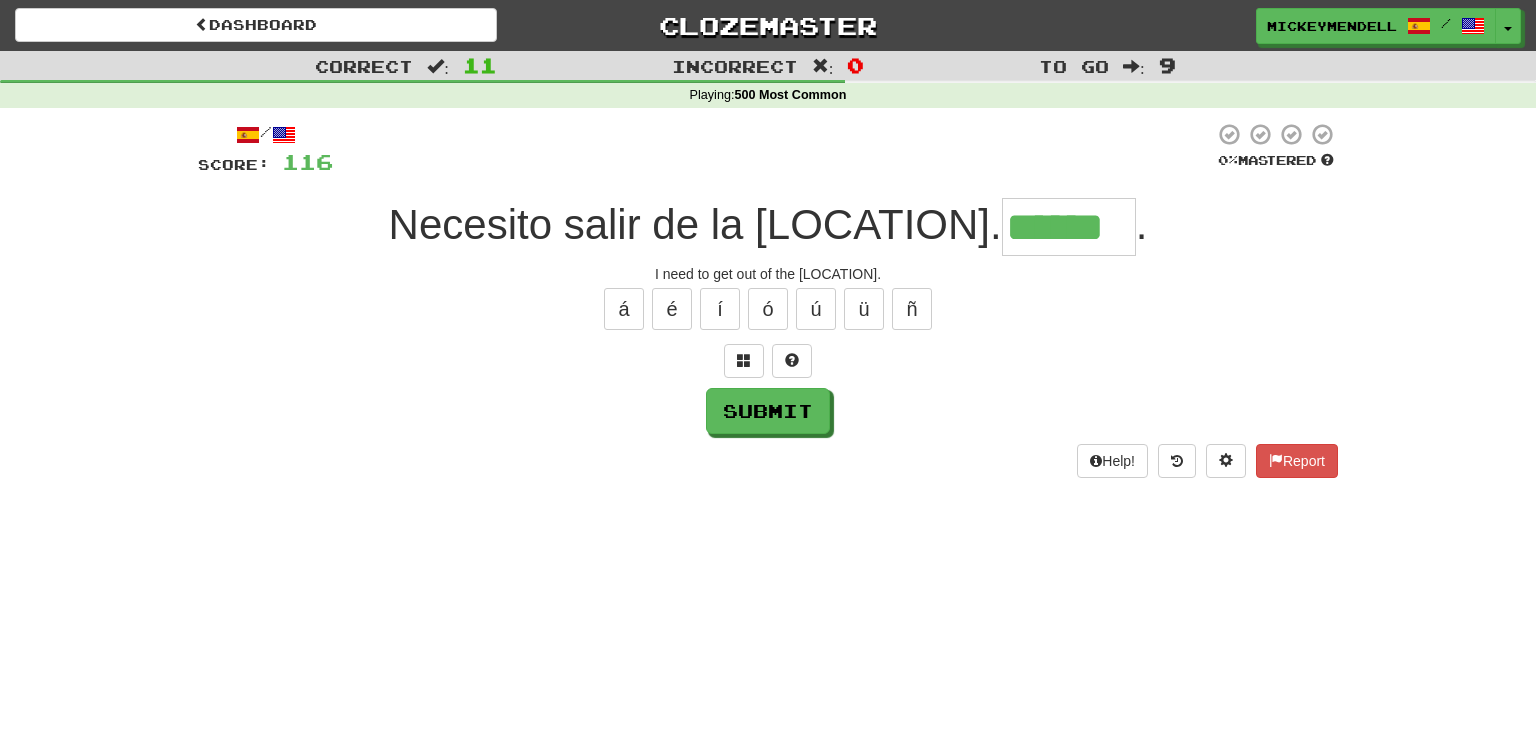 type on "******" 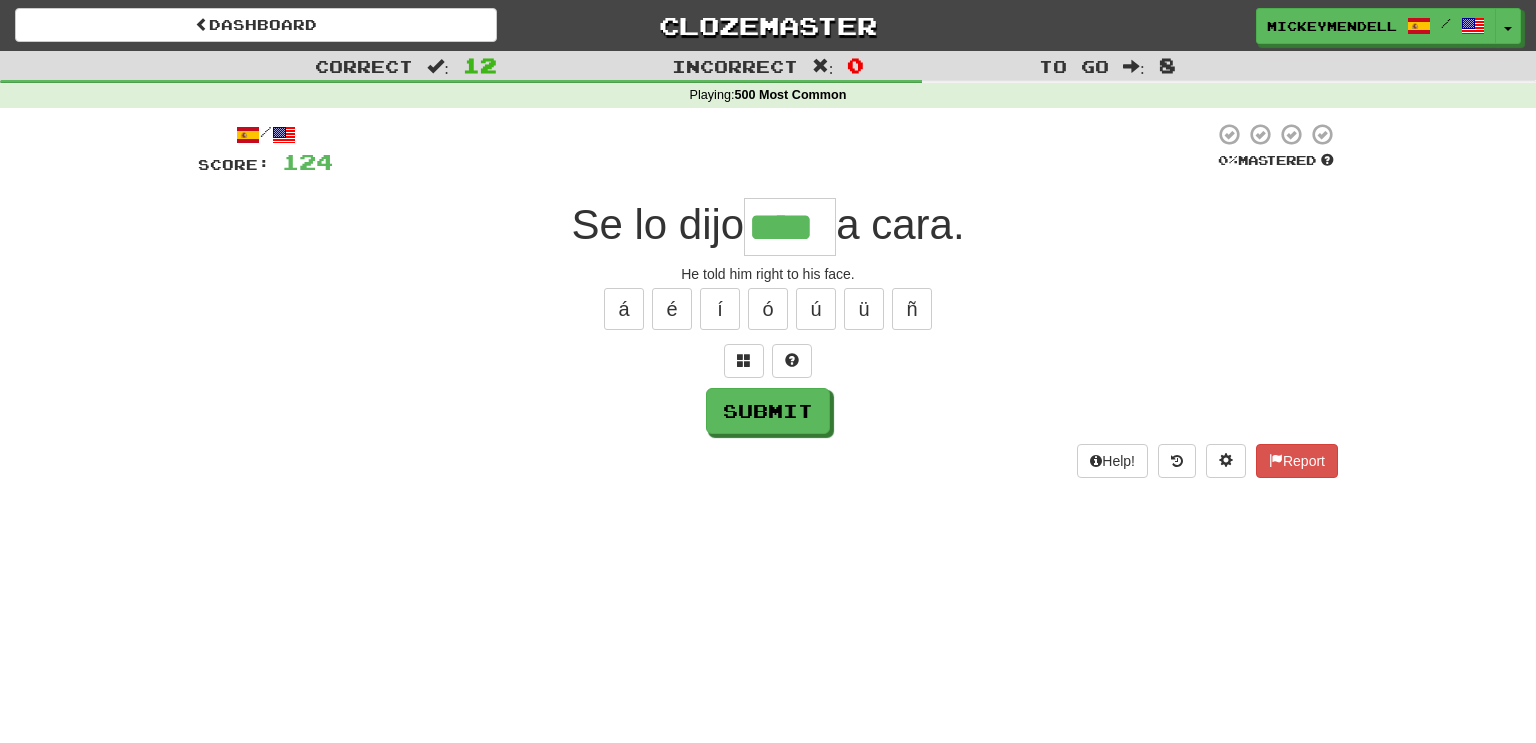 type on "****" 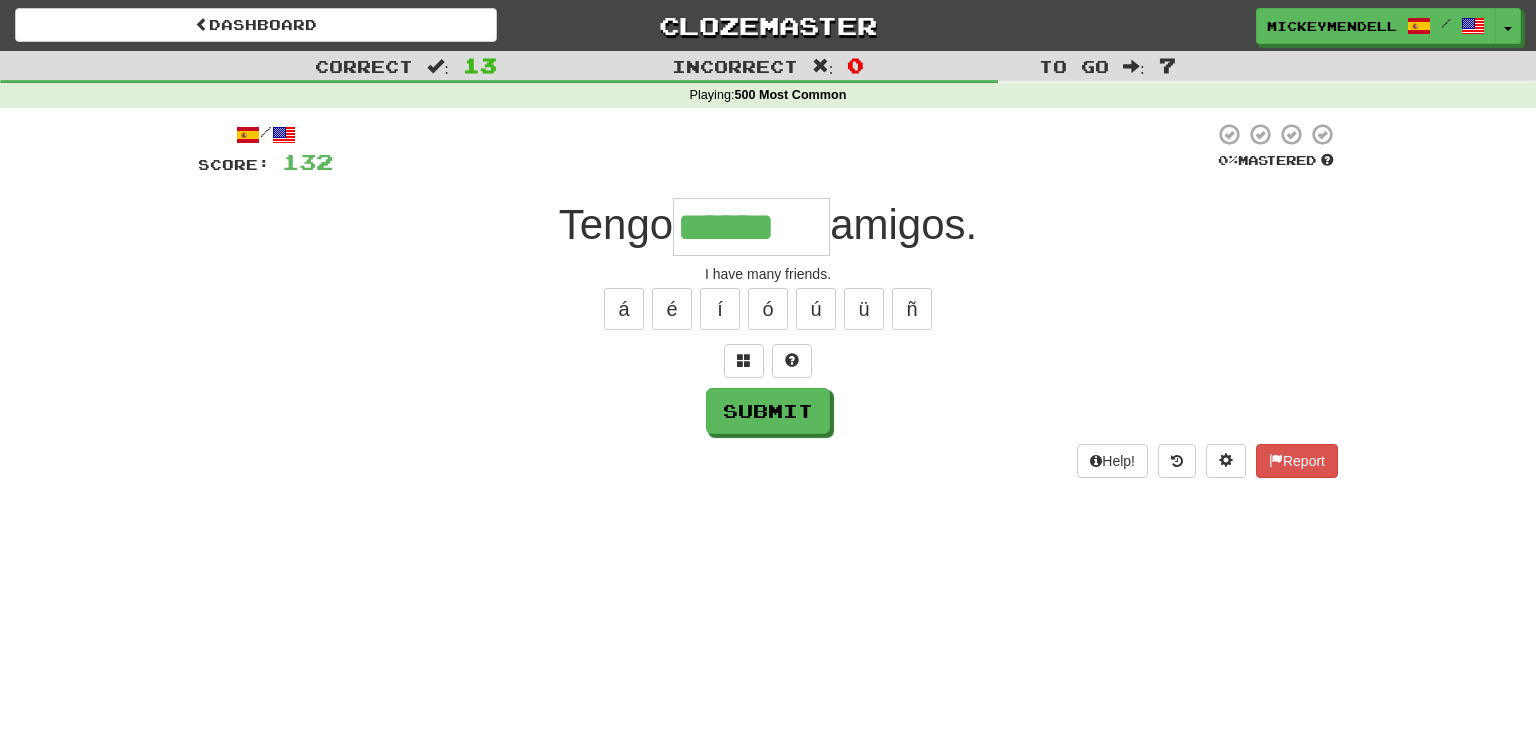 type on "******" 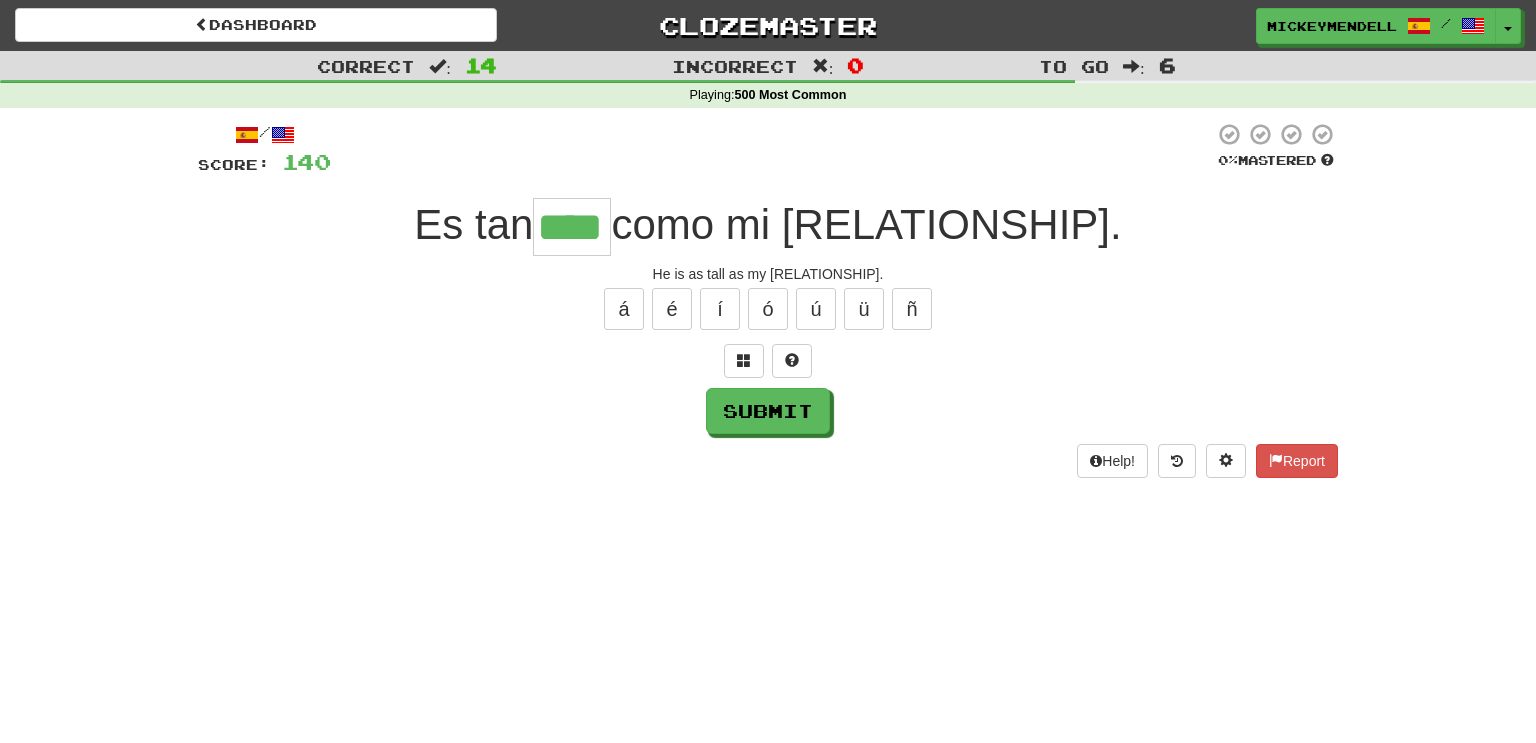 type on "****" 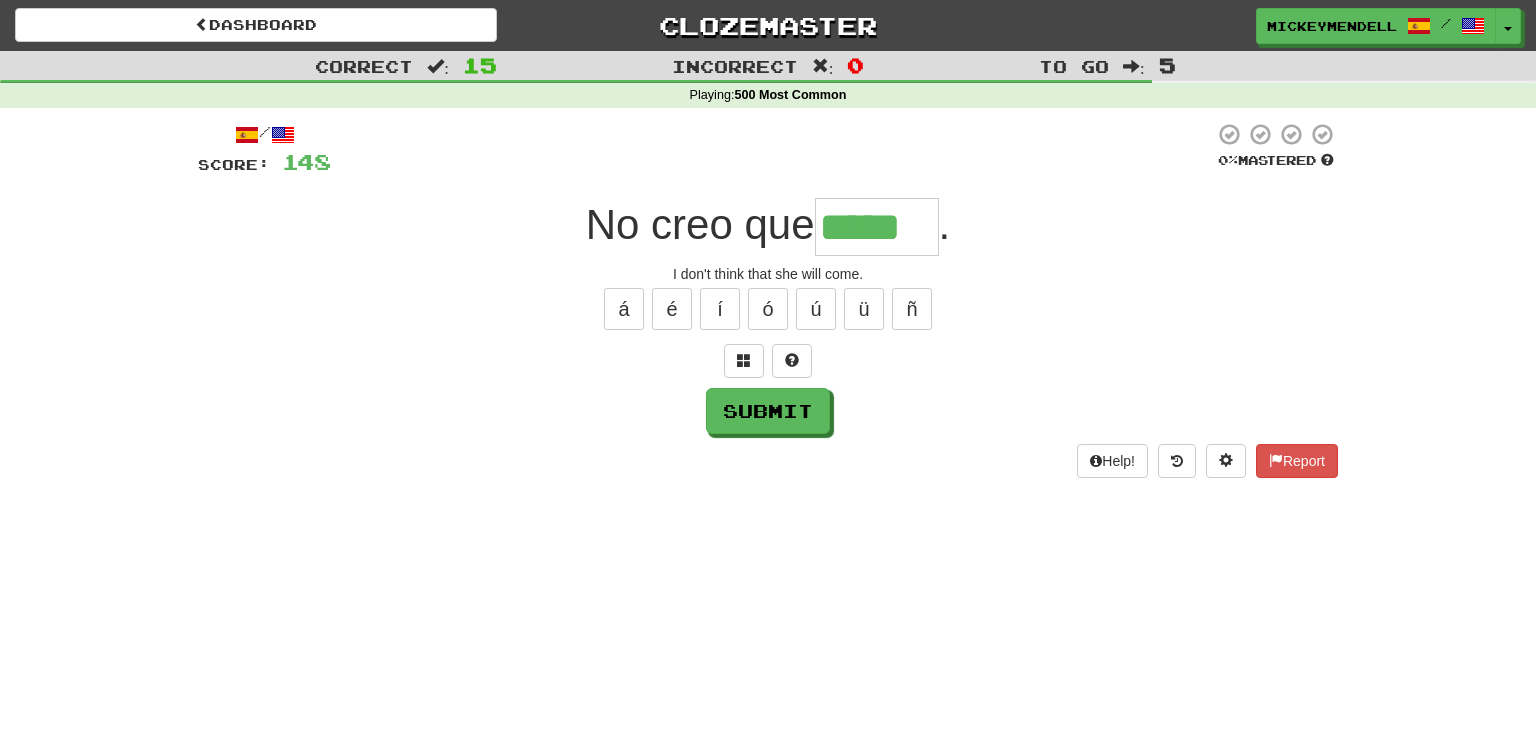 type on "*****" 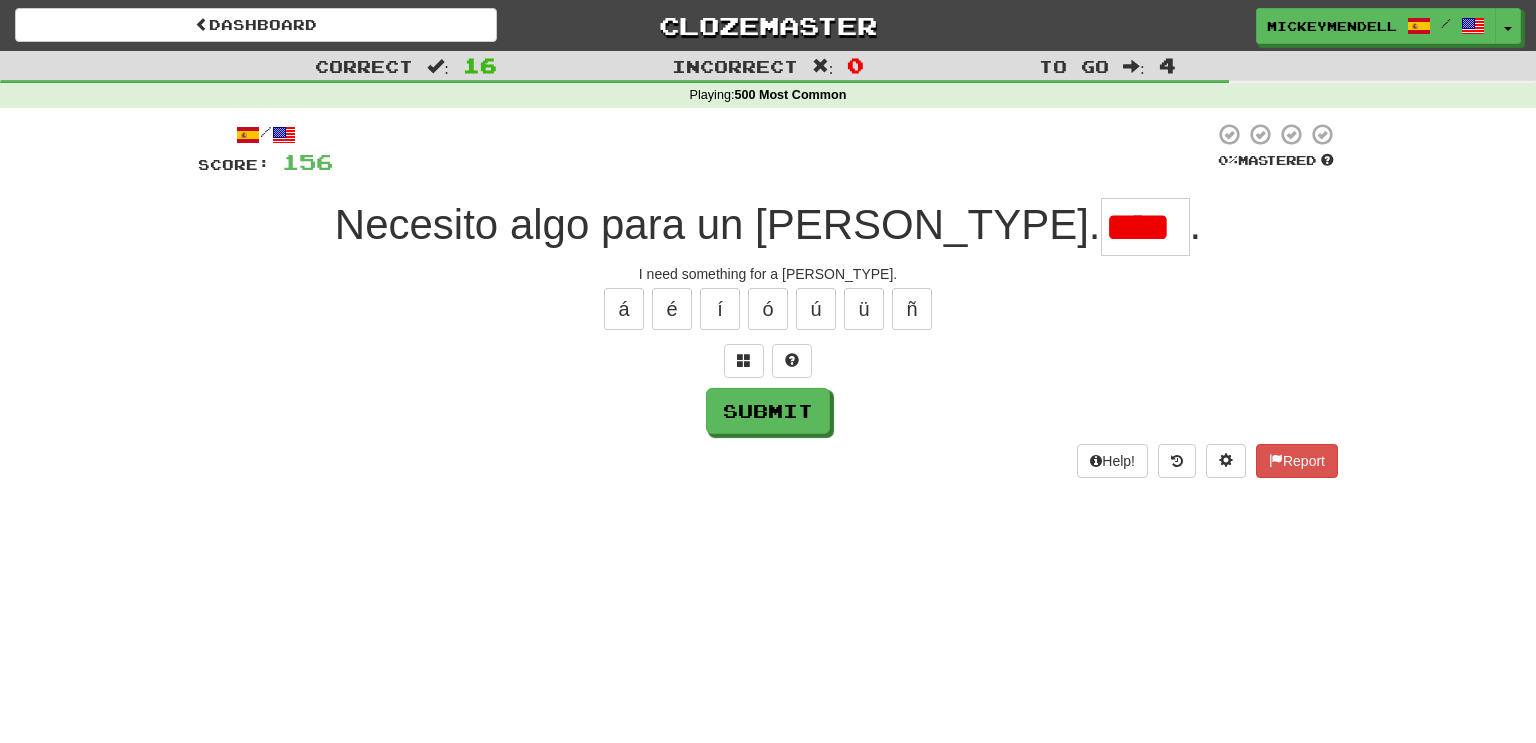 scroll, scrollTop: 0, scrollLeft: 0, axis: both 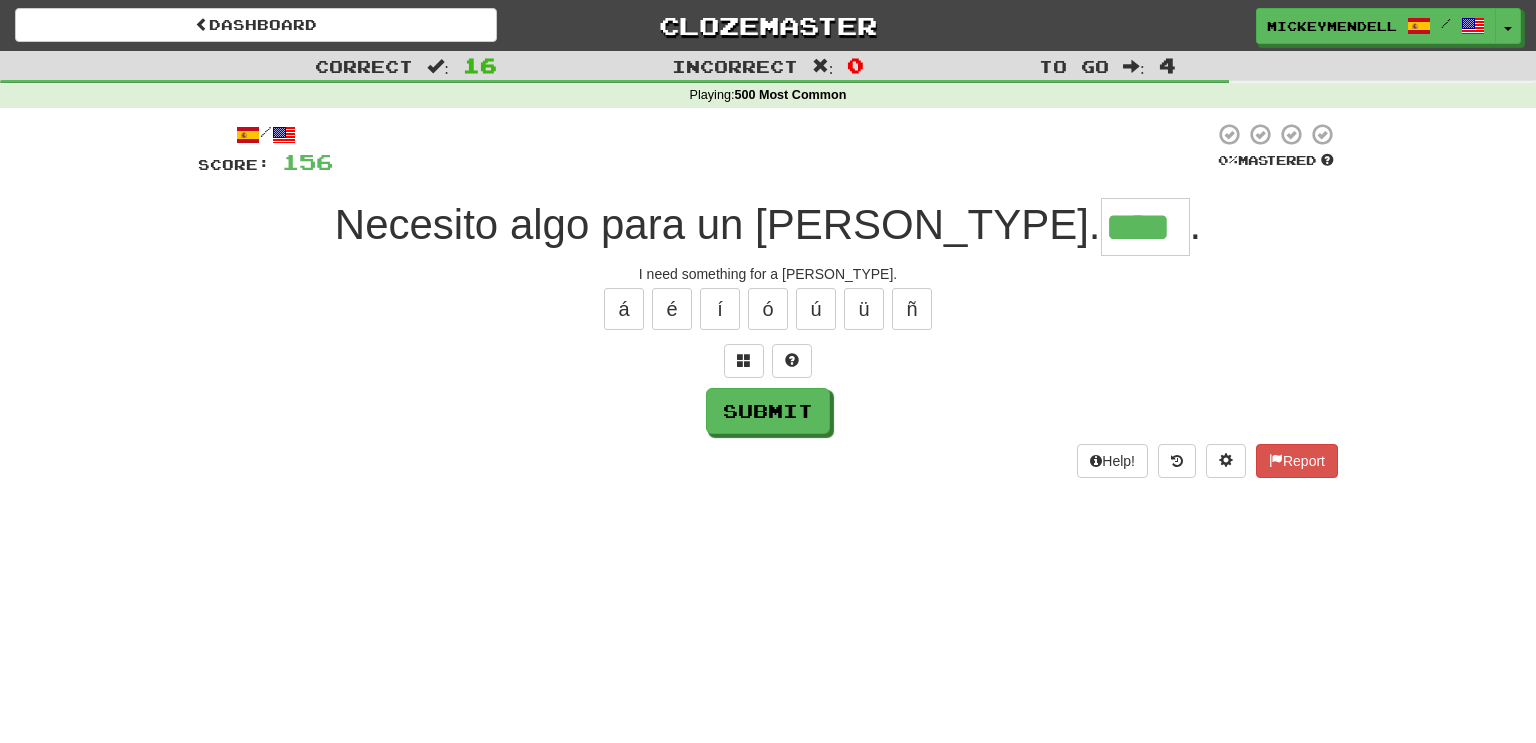 type on "****" 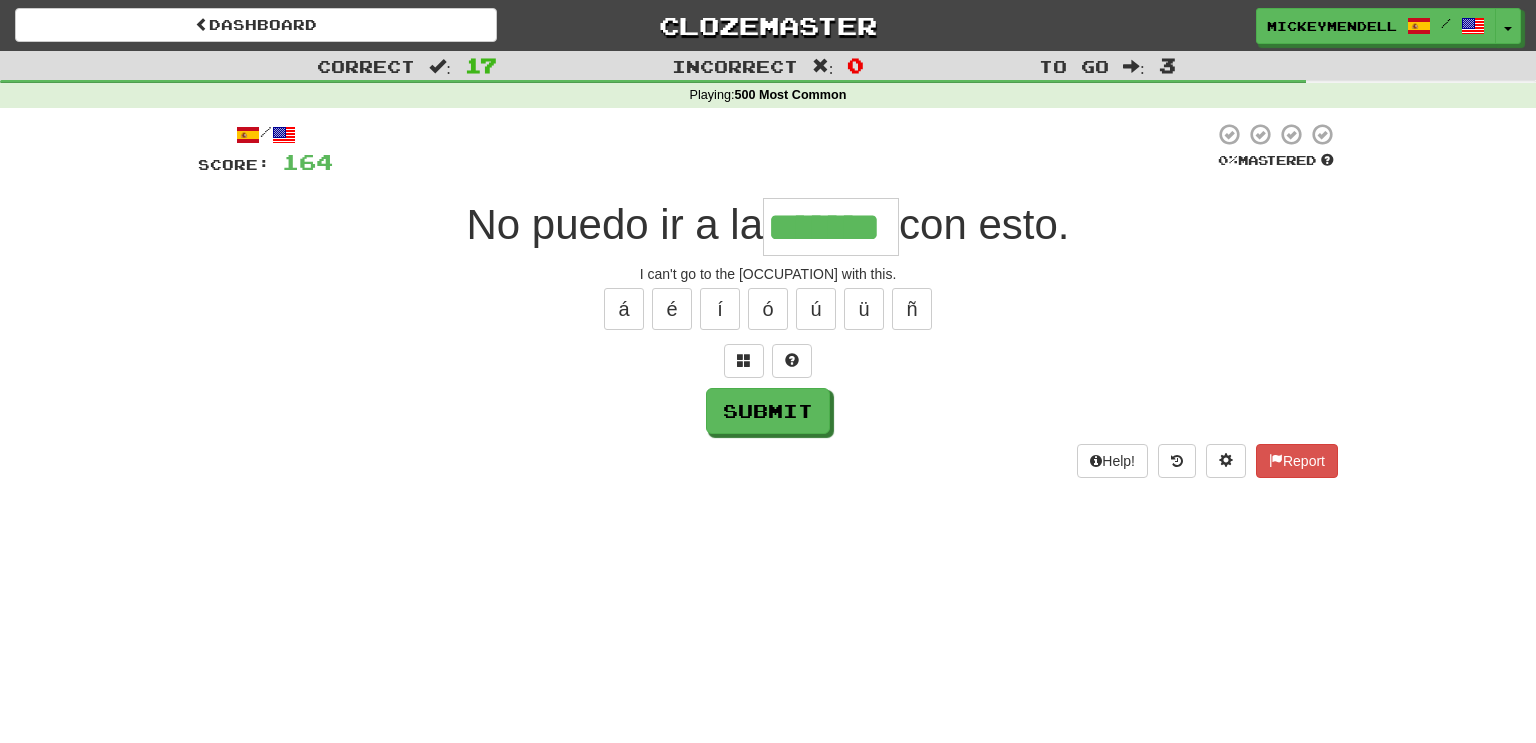type on "*******" 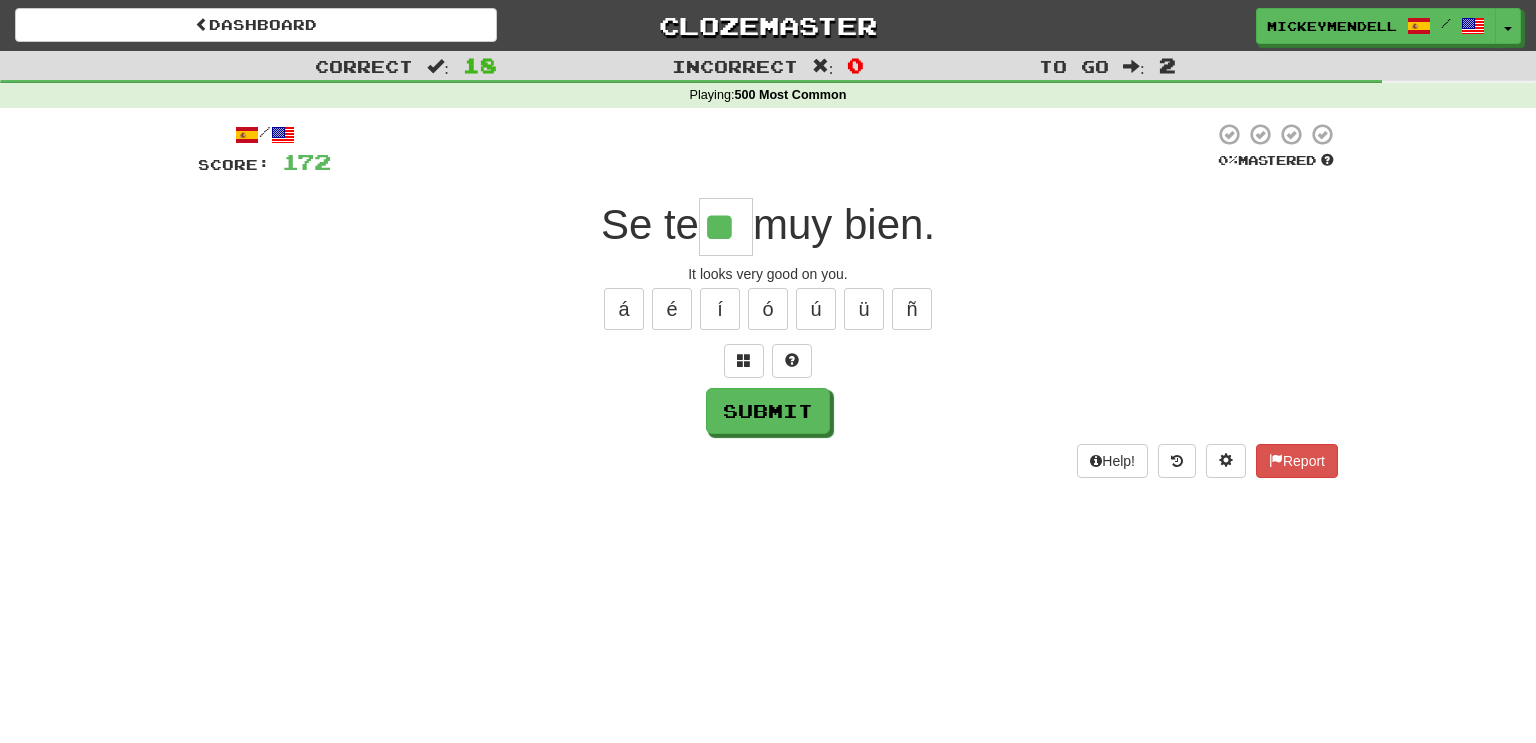 type on "**" 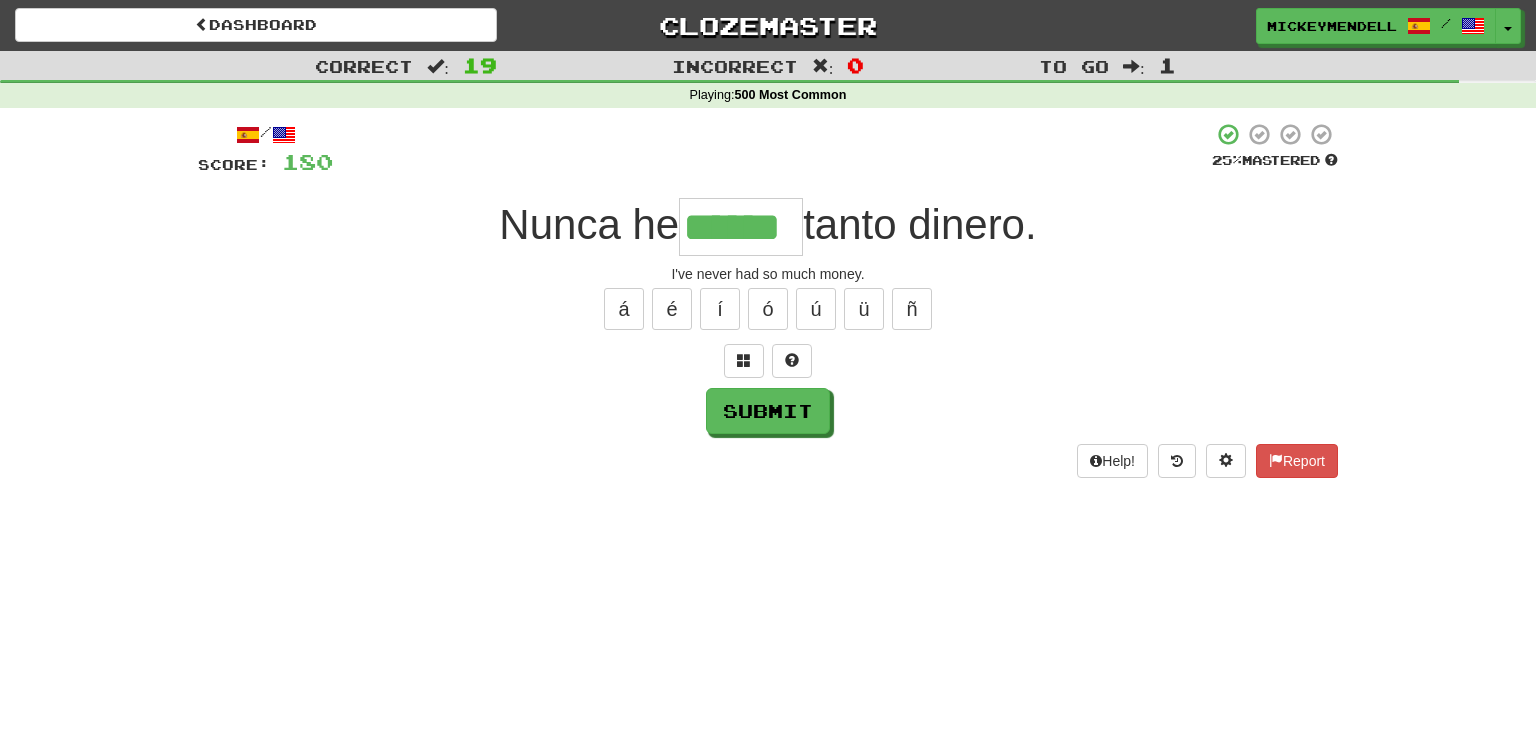 type on "******" 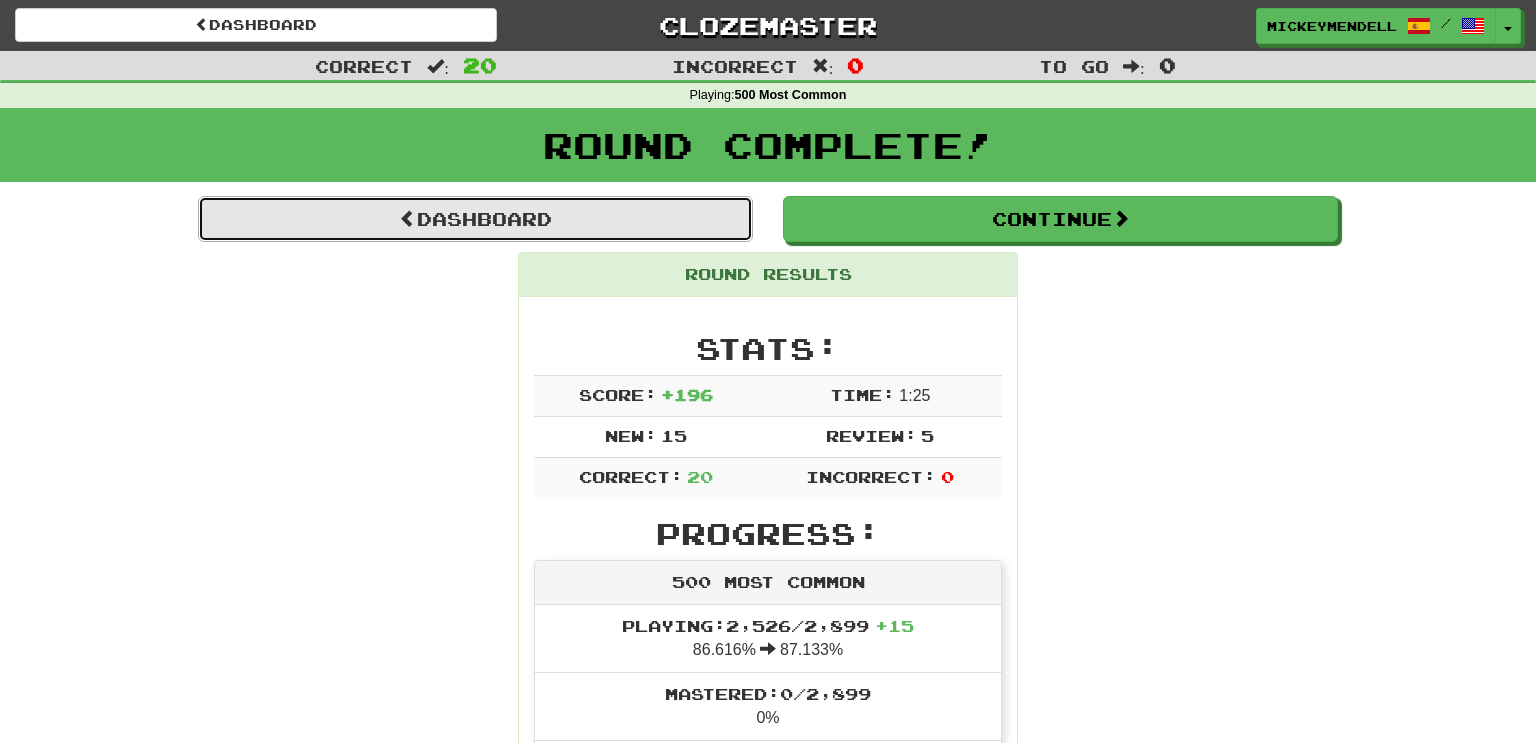 click on "Dashboard" at bounding box center (475, 219) 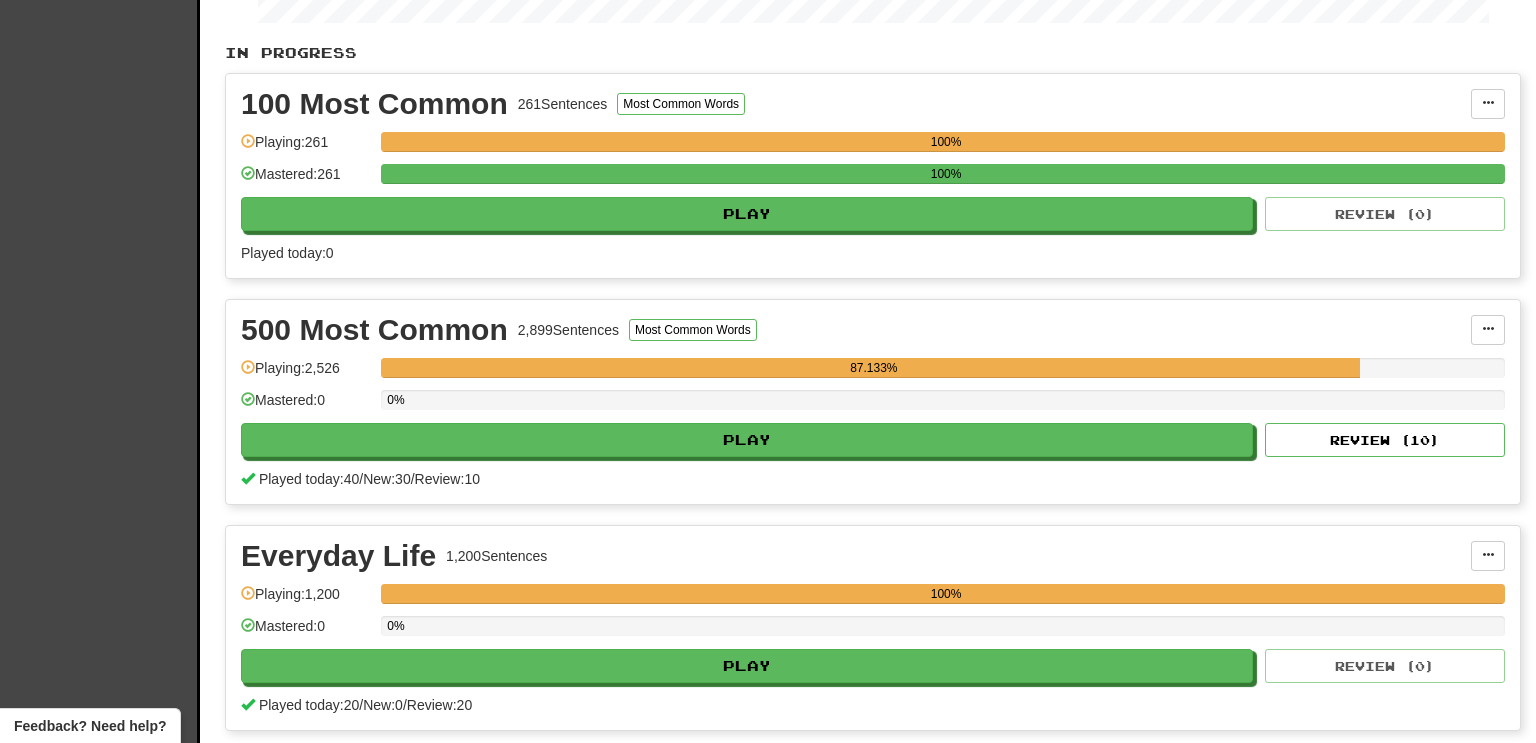 scroll, scrollTop: 404, scrollLeft: 0, axis: vertical 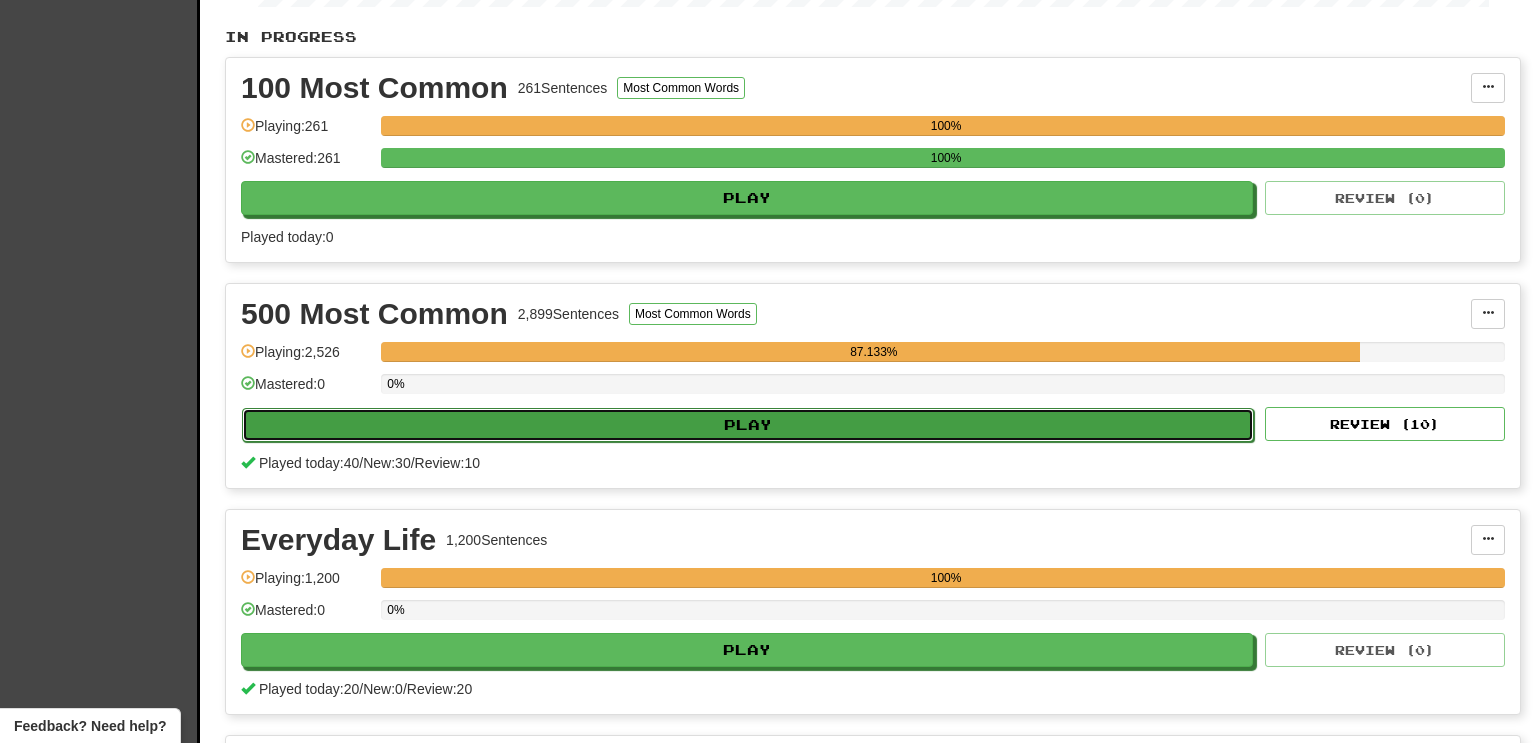 click on "Play" at bounding box center (748, 425) 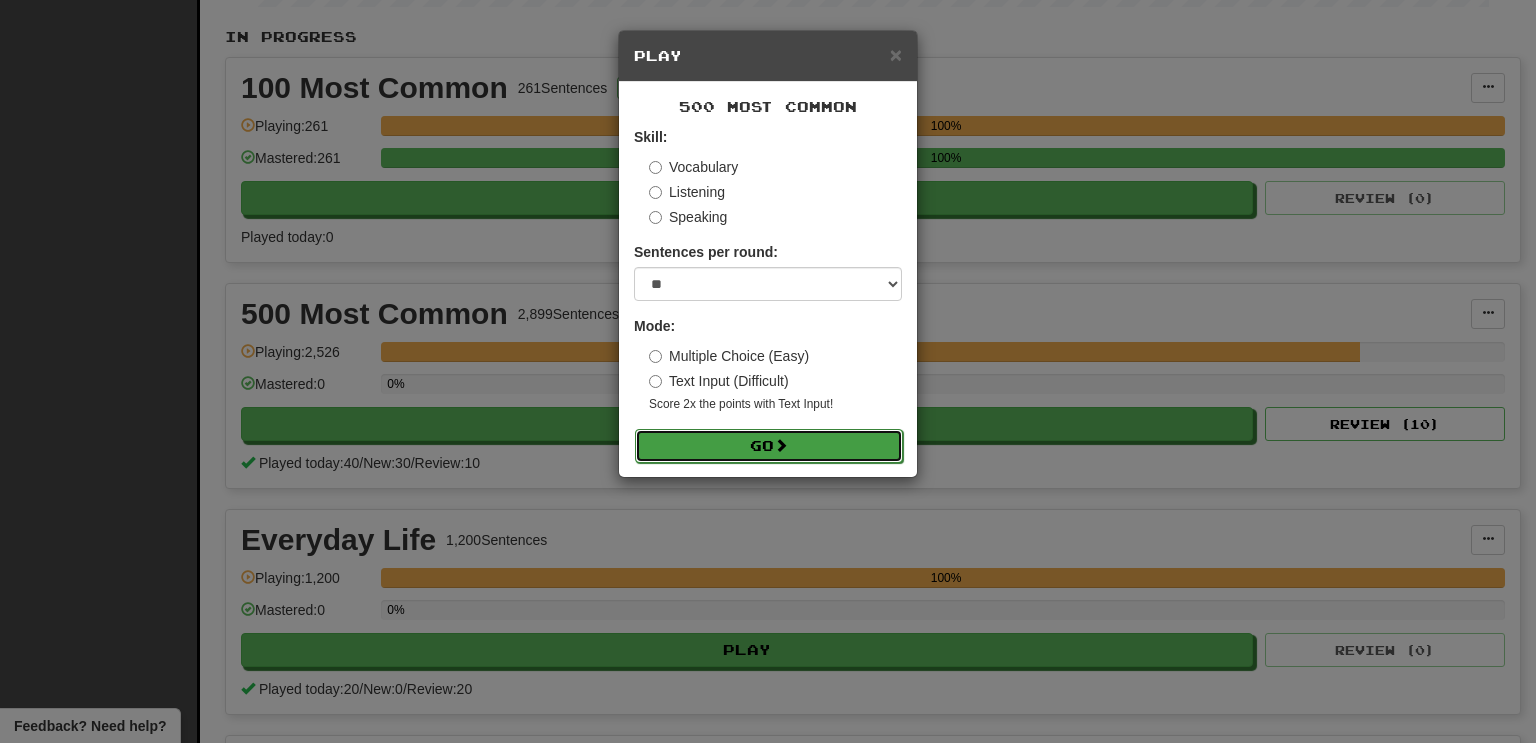 click on "Go" at bounding box center [769, 446] 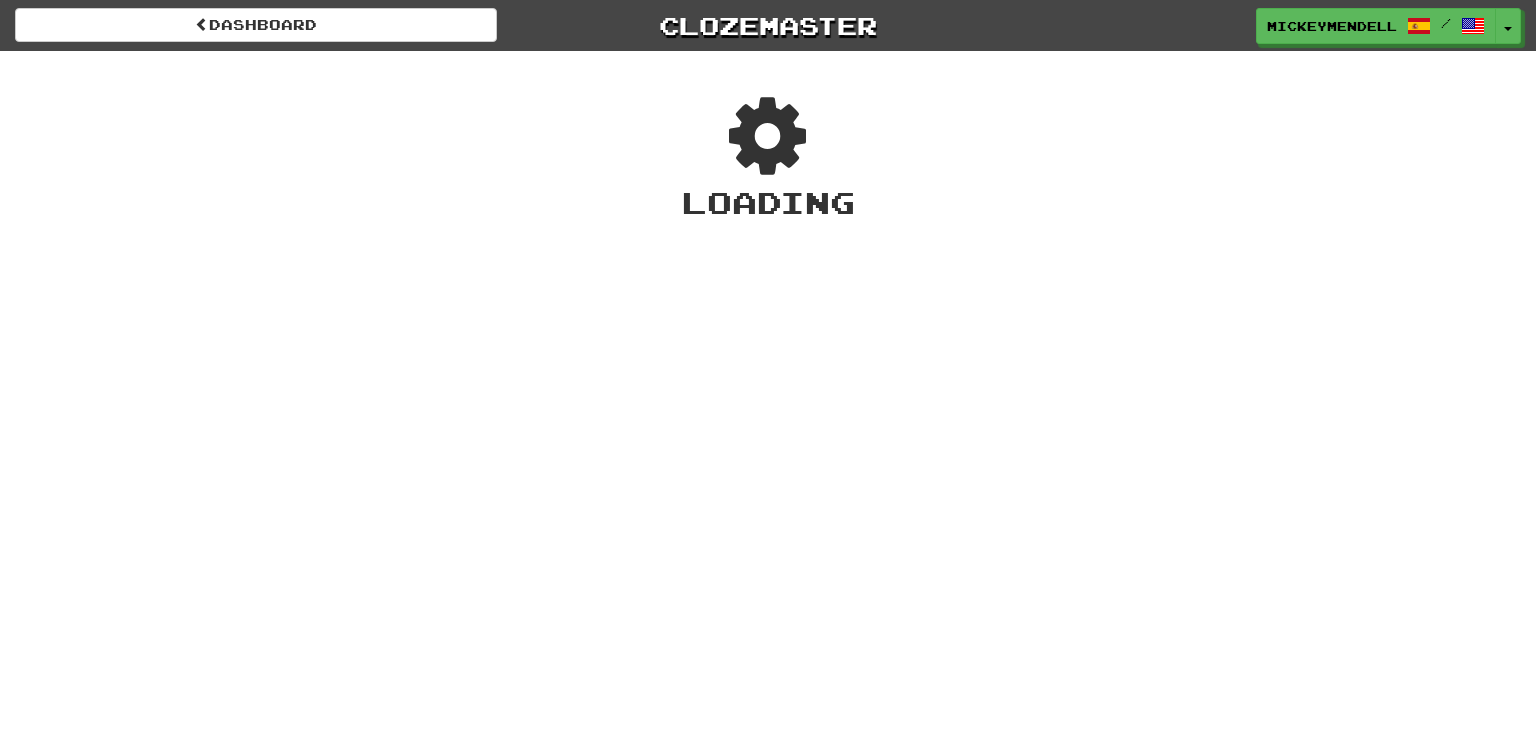 scroll, scrollTop: 0, scrollLeft: 0, axis: both 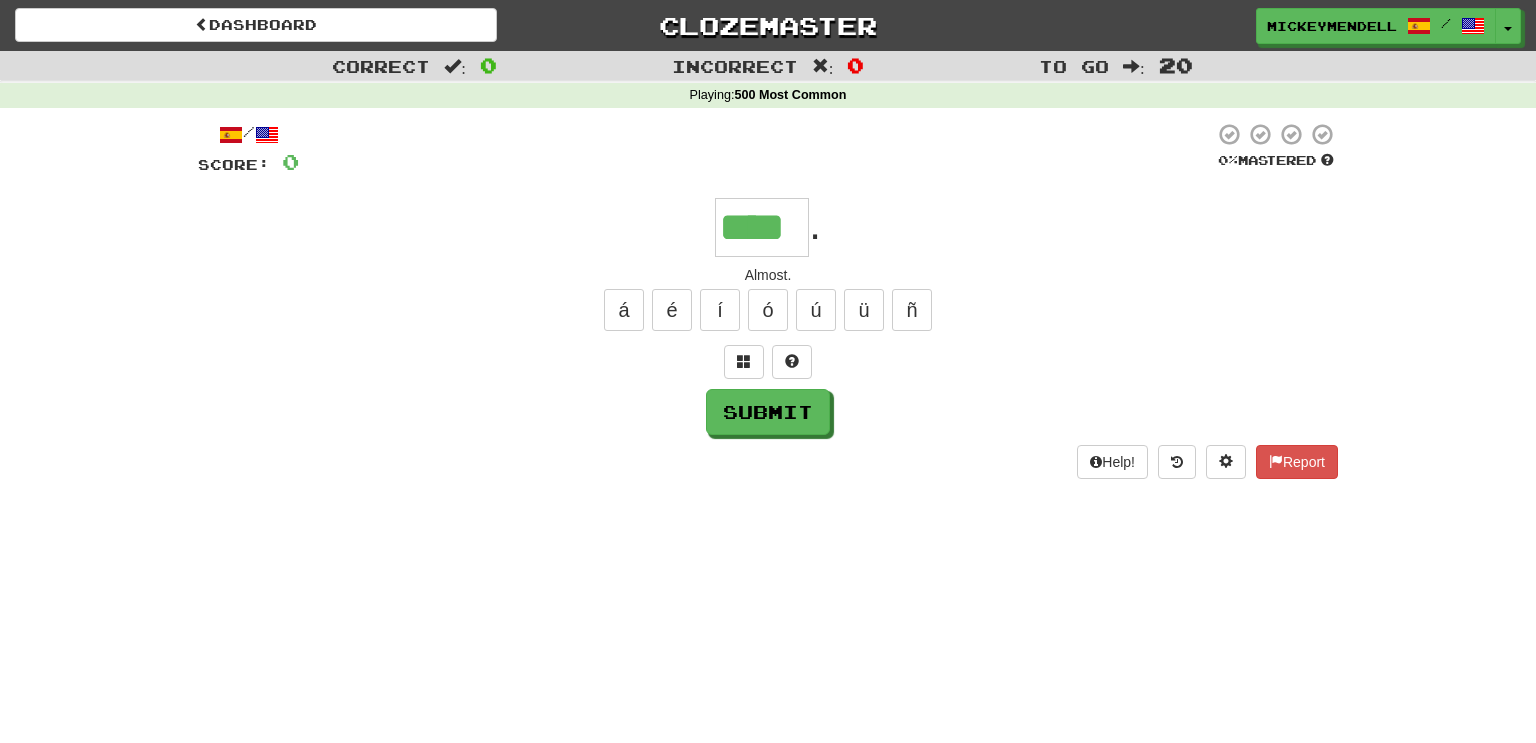 type on "****" 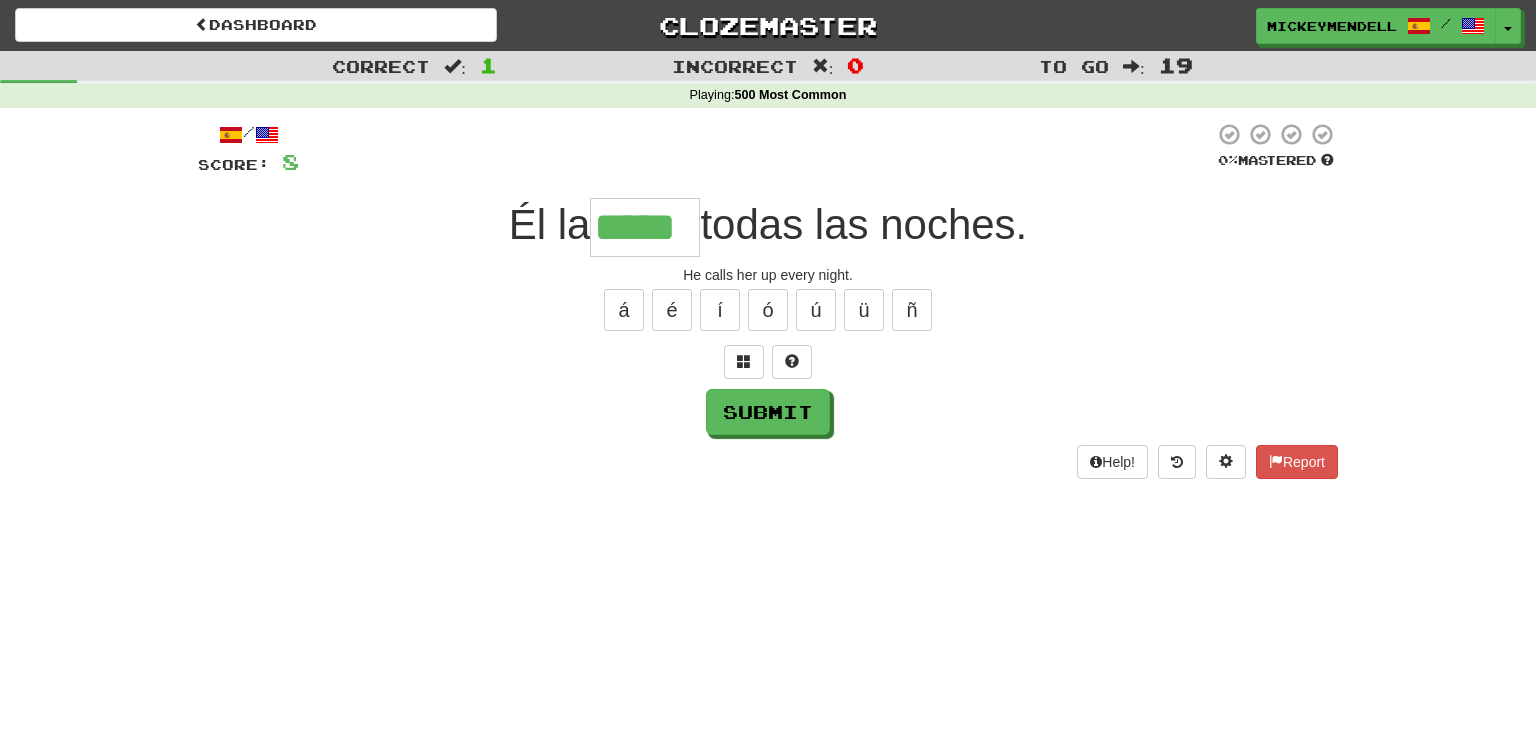 type on "*****" 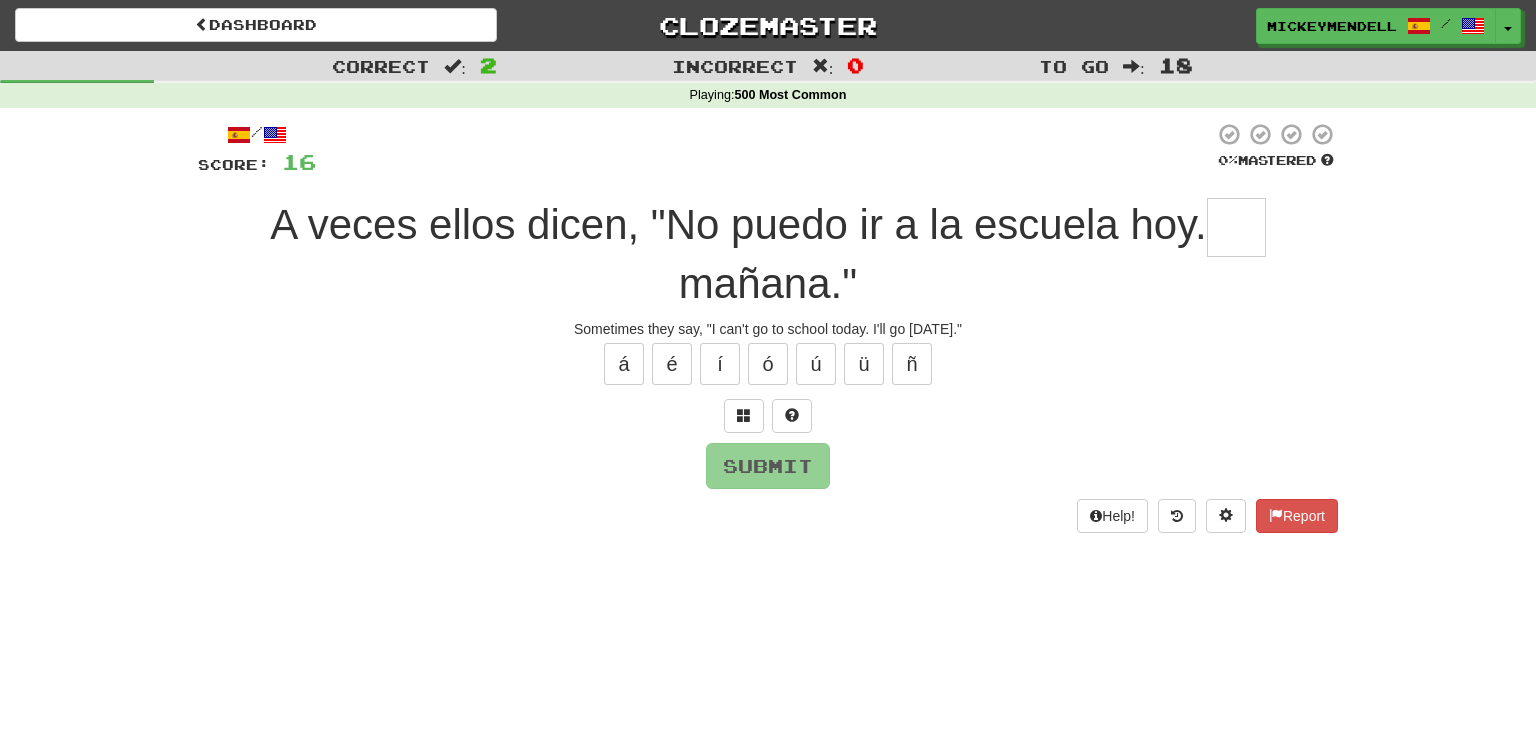type on "*" 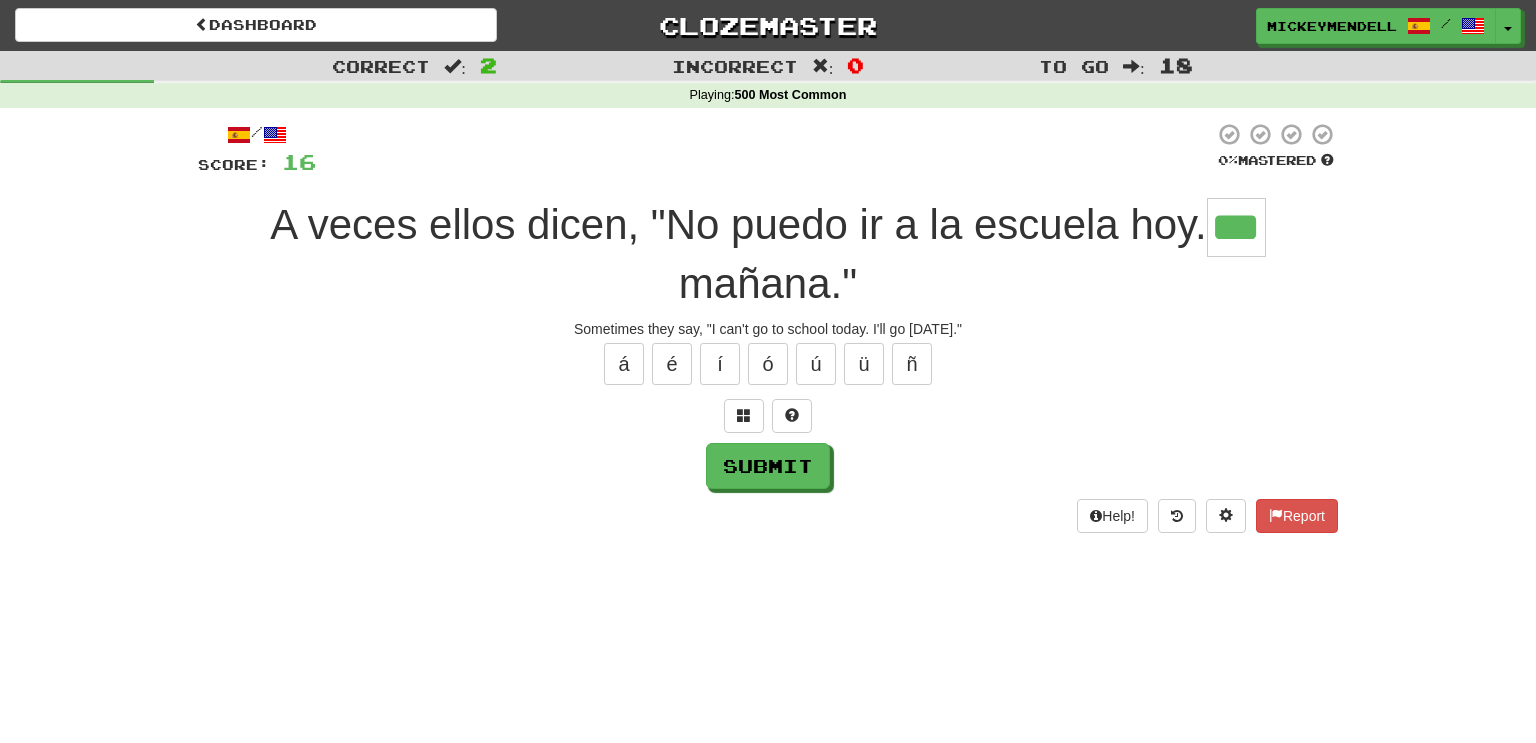 type on "***" 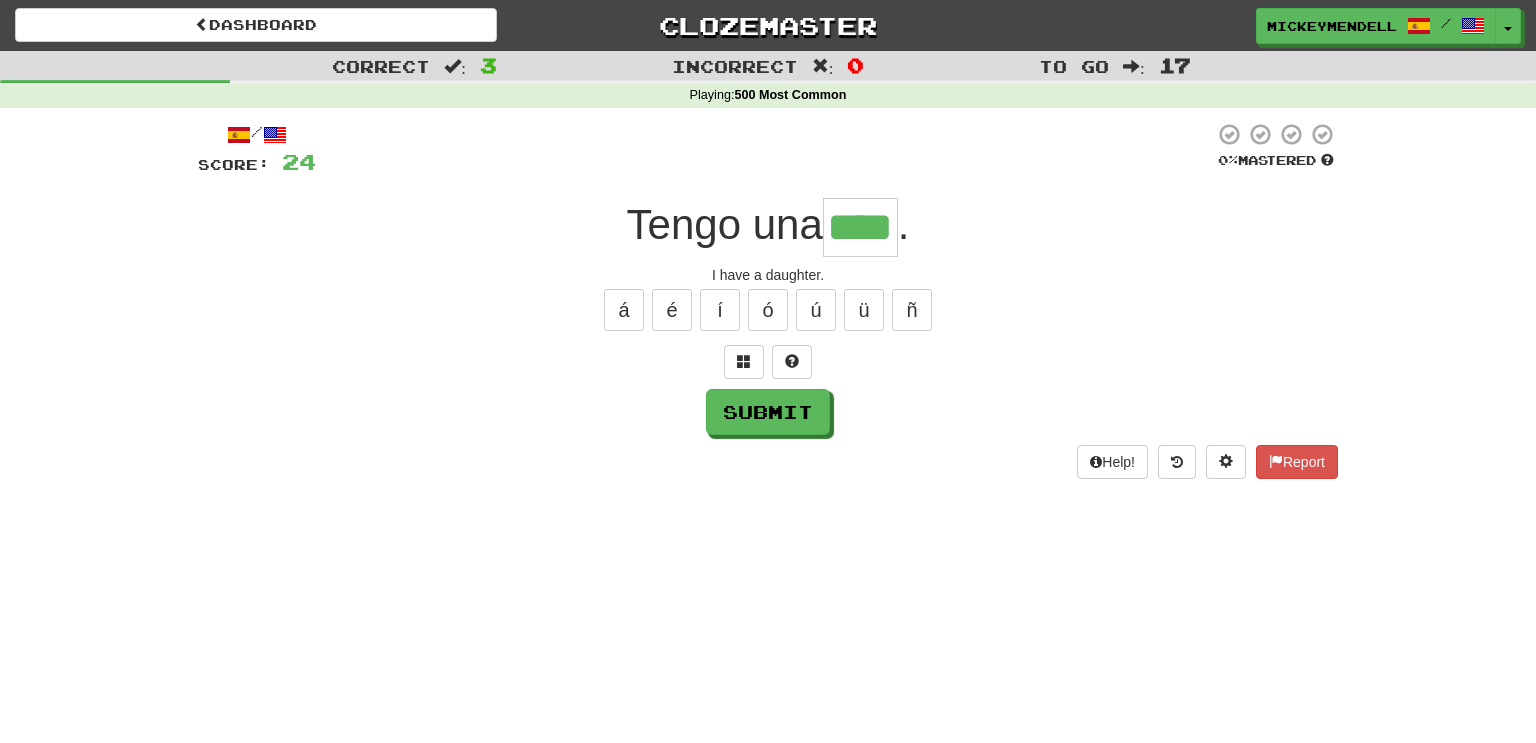 type on "****" 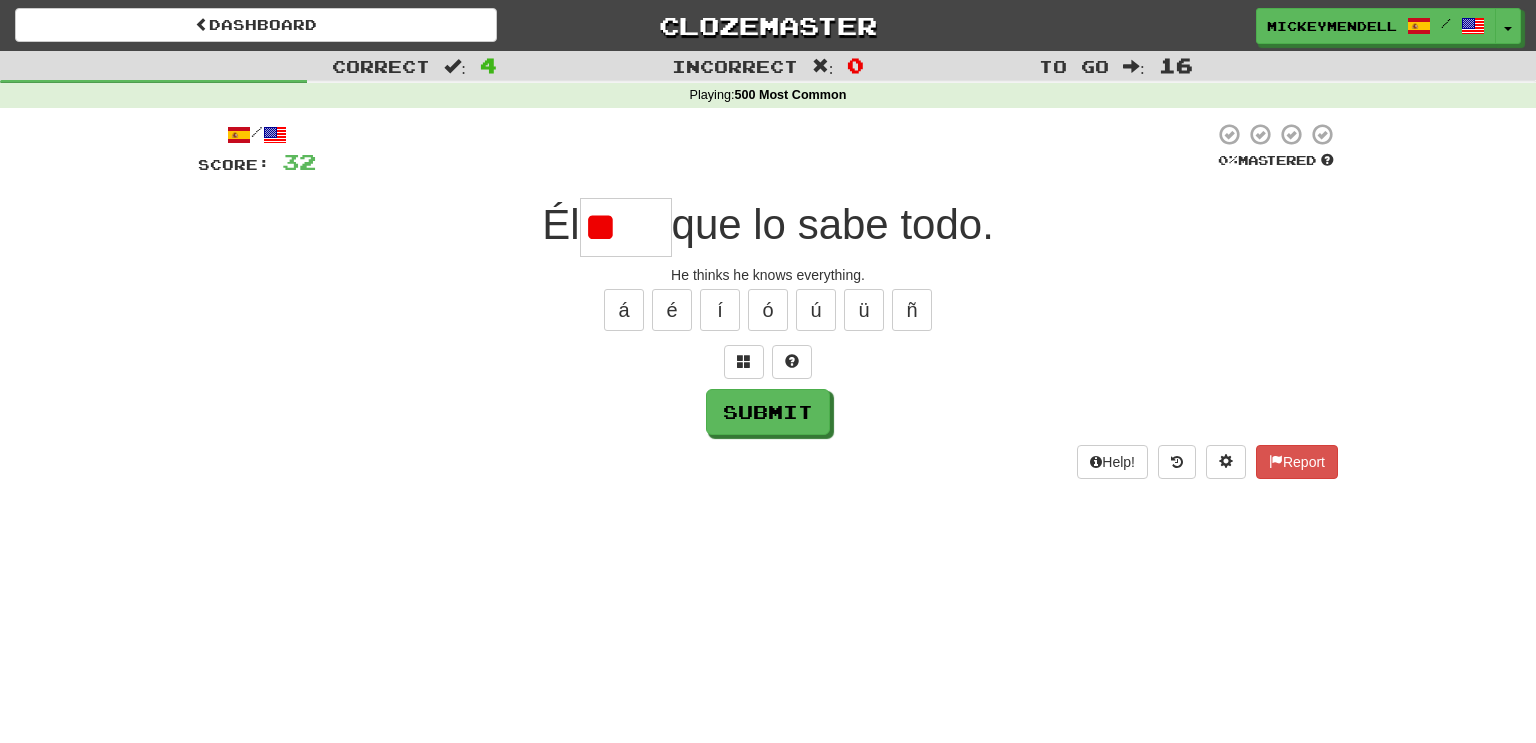 type on "*" 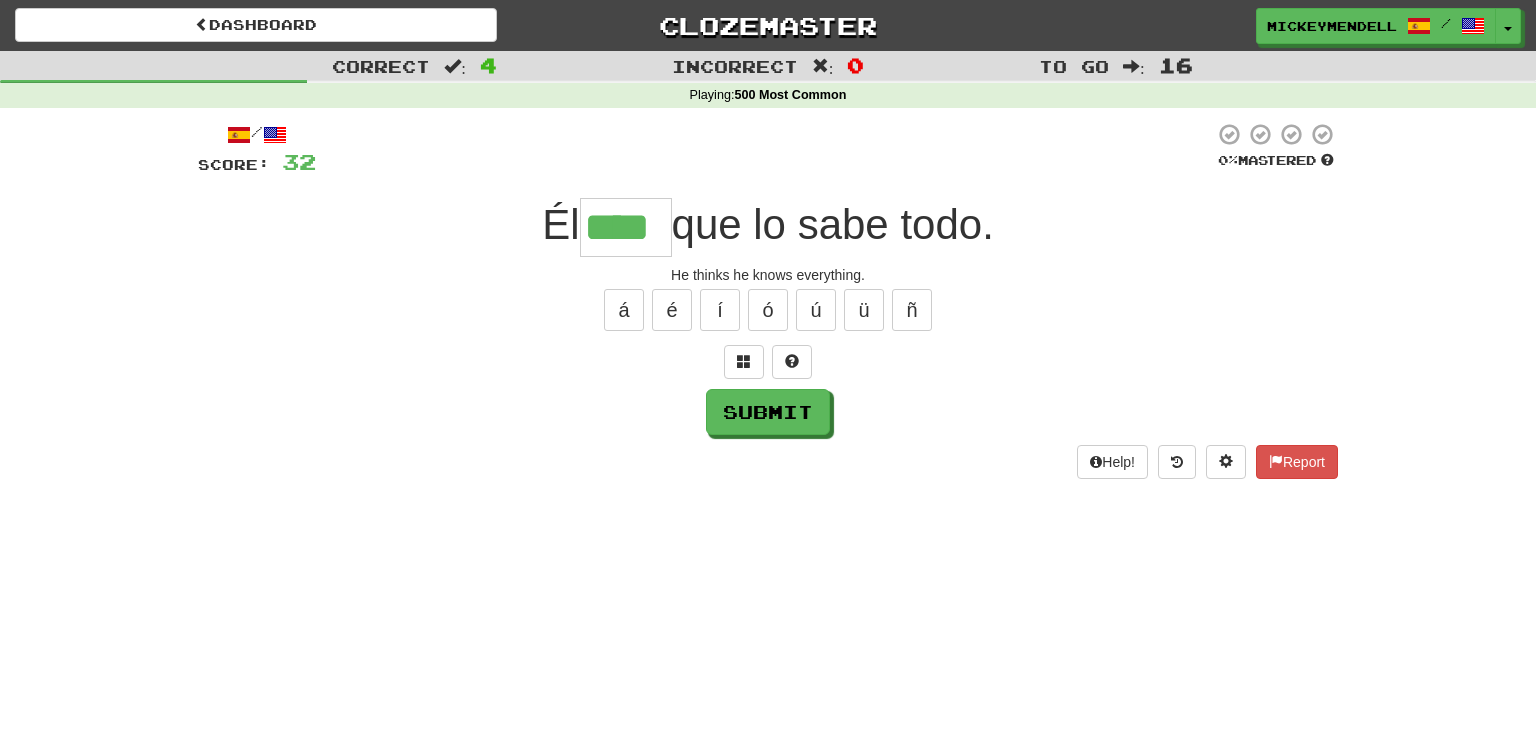 type on "****" 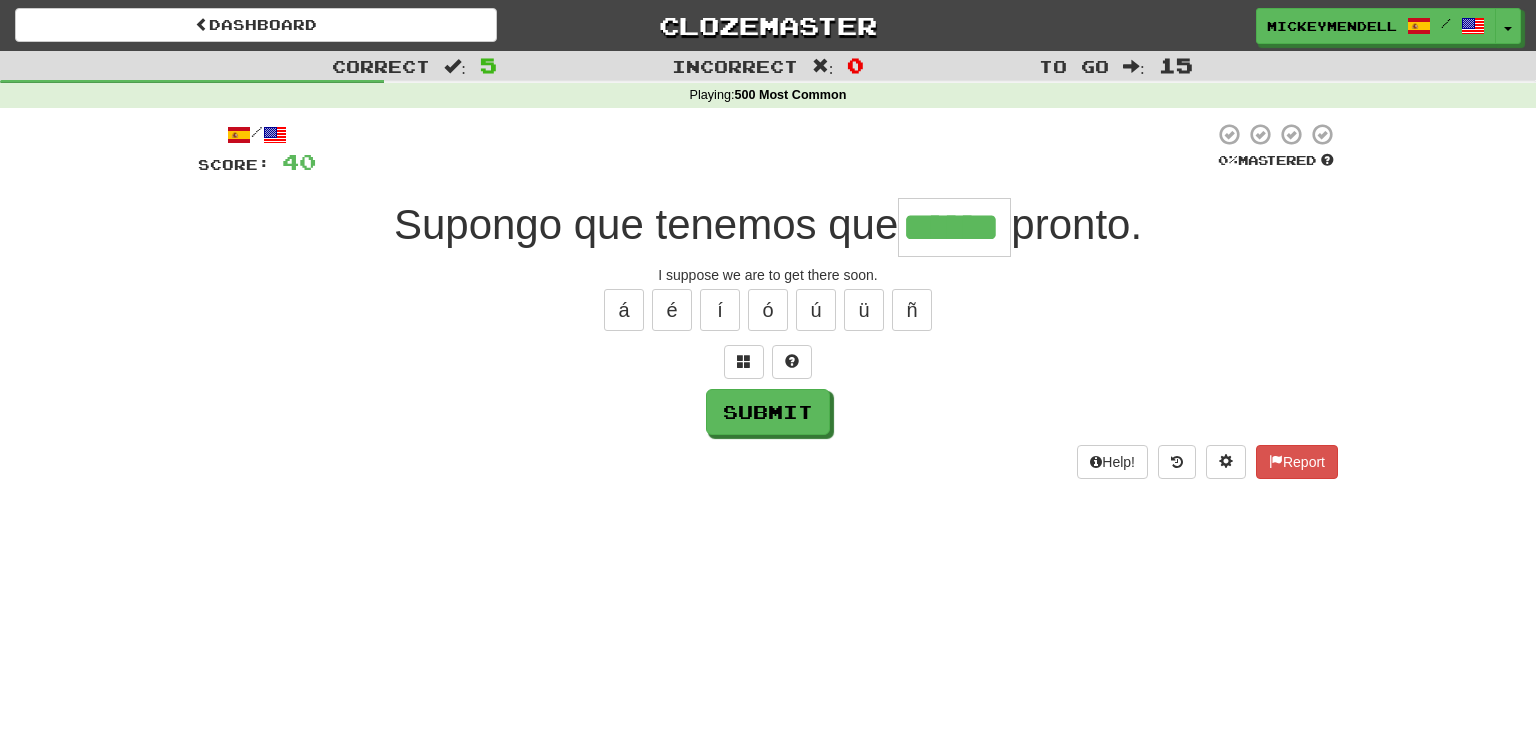 type on "******" 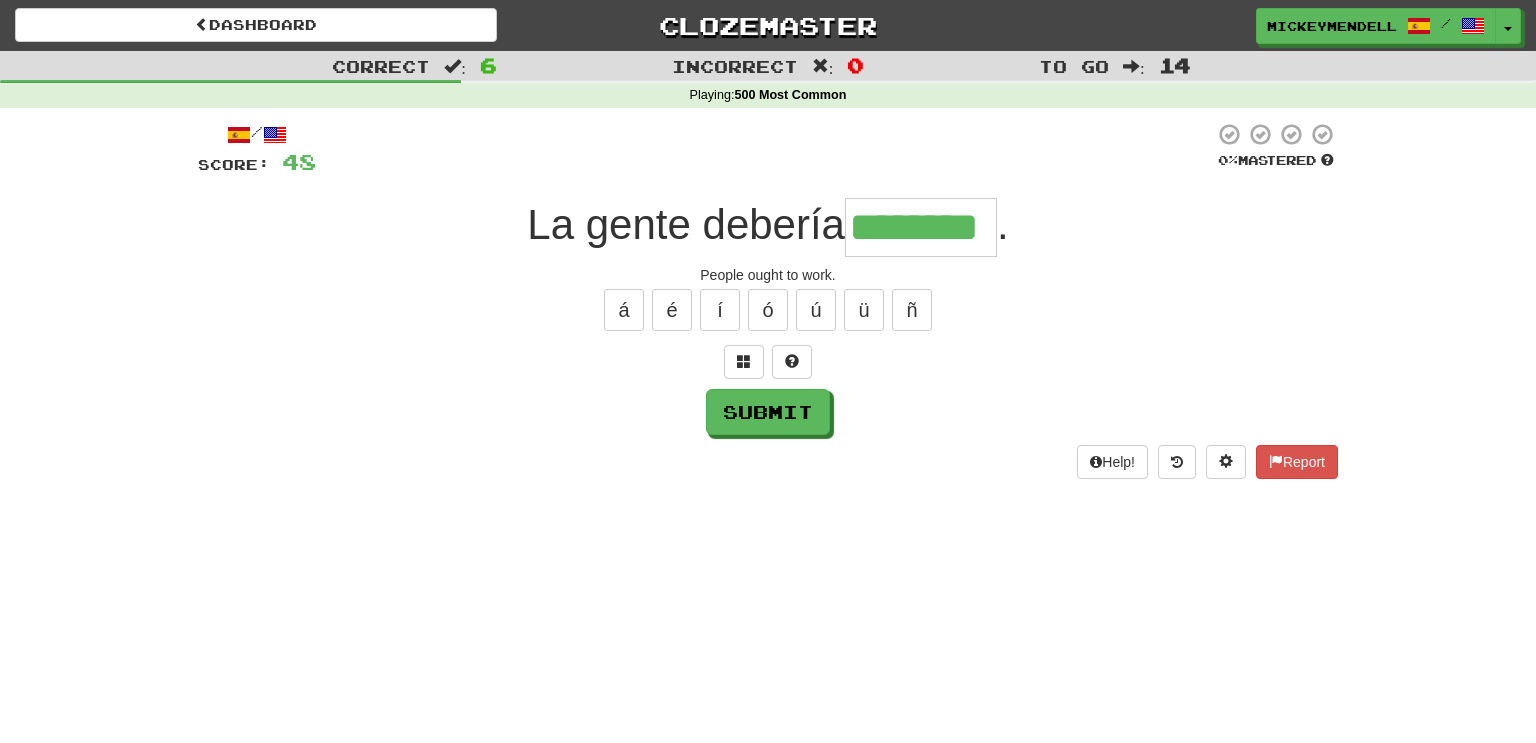 type on "********" 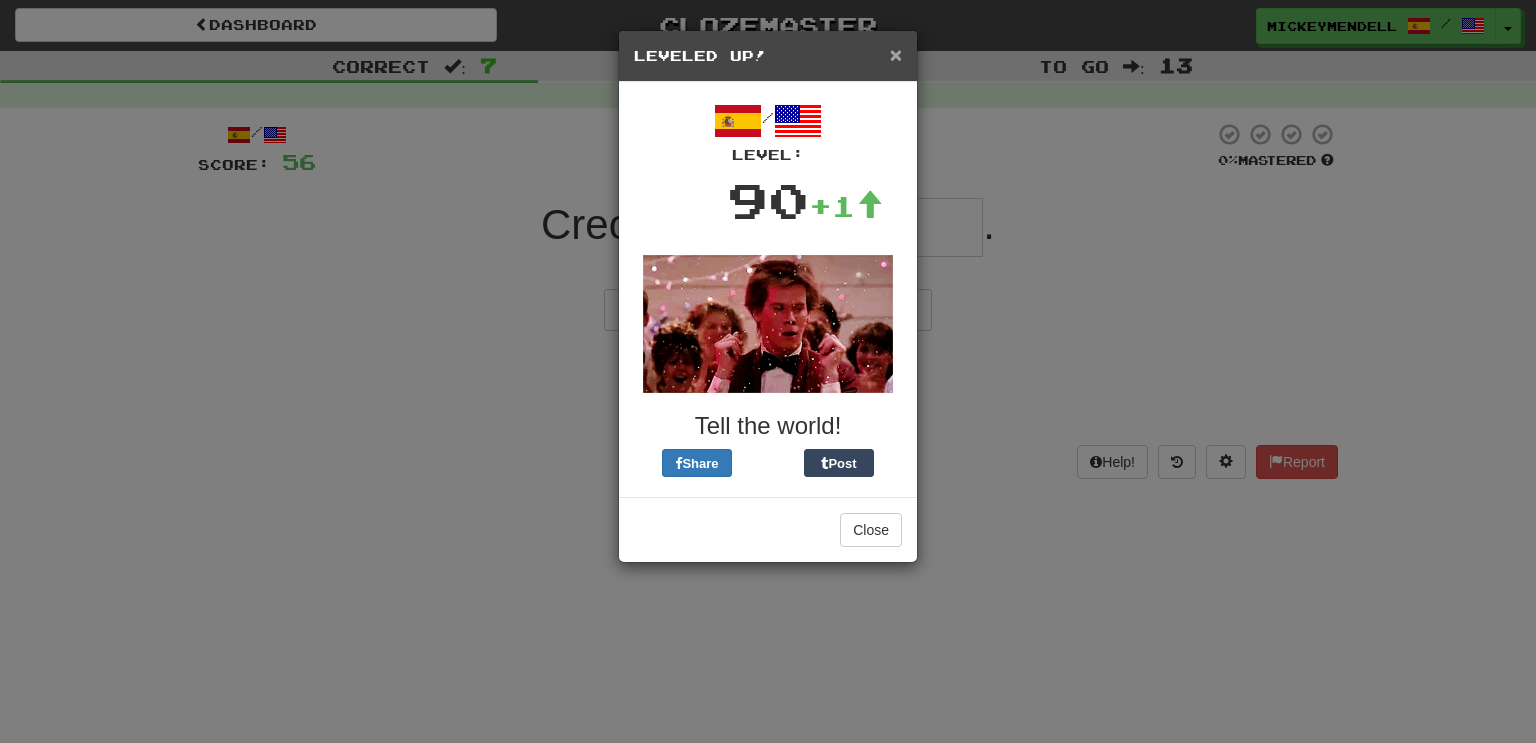 click on "×" at bounding box center [896, 54] 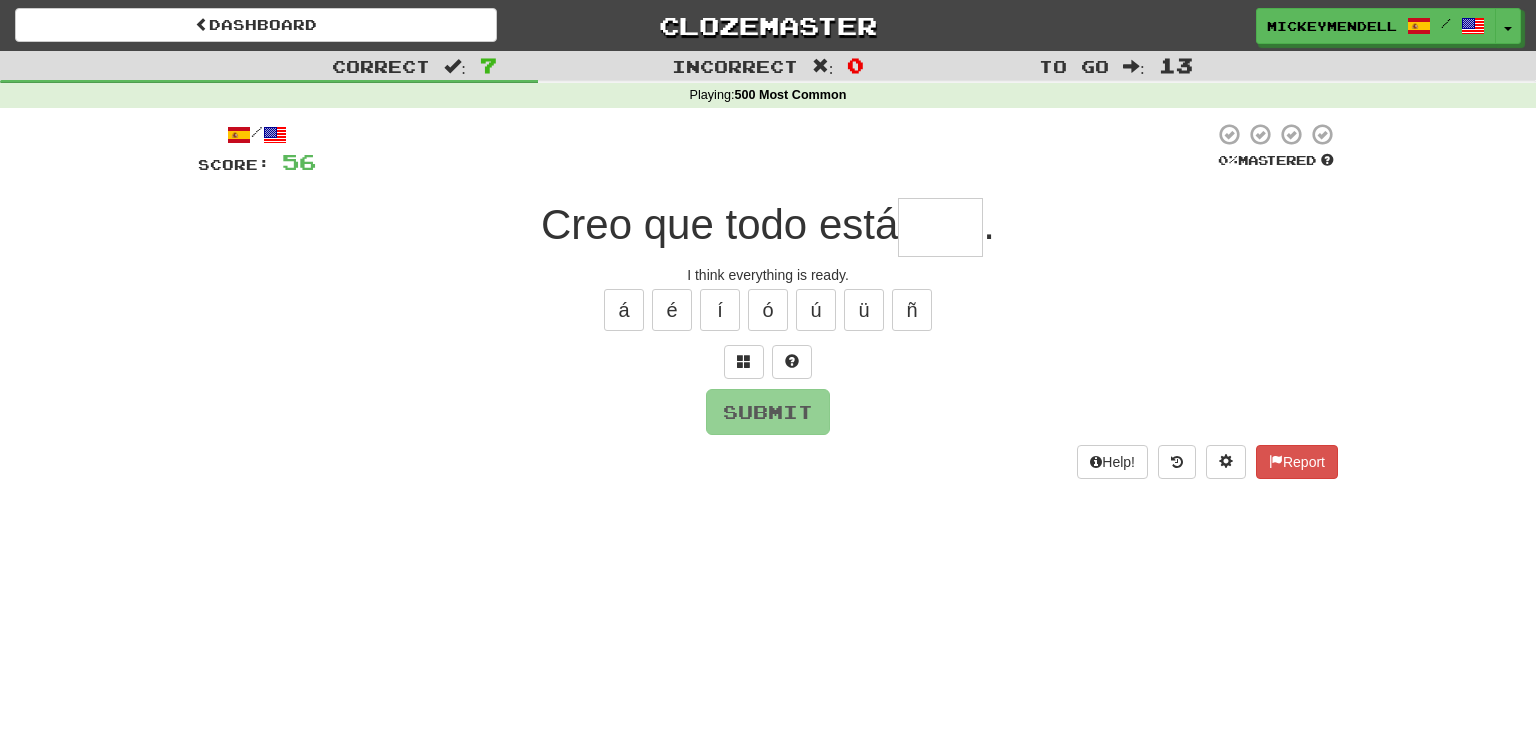 click at bounding box center [940, 227] 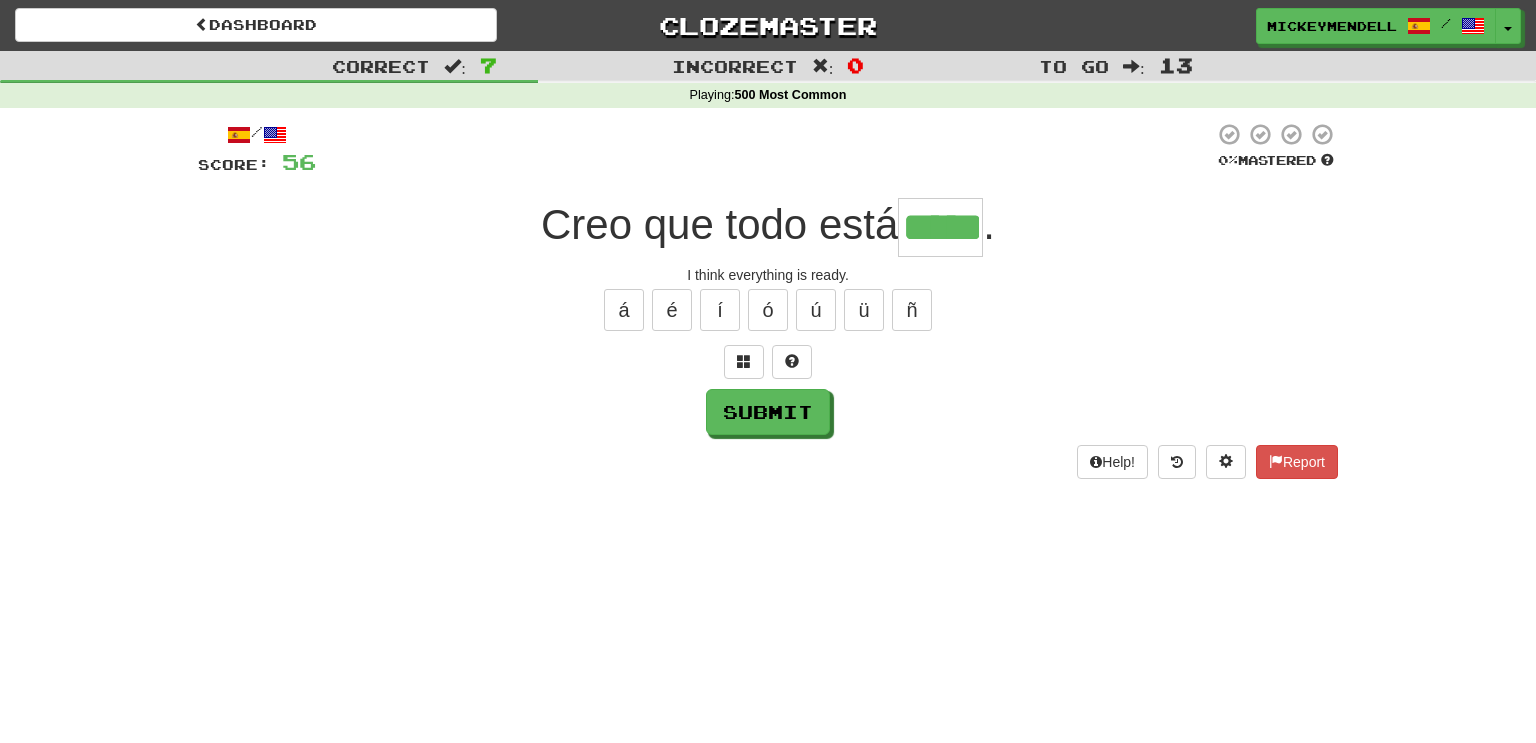 type on "*****" 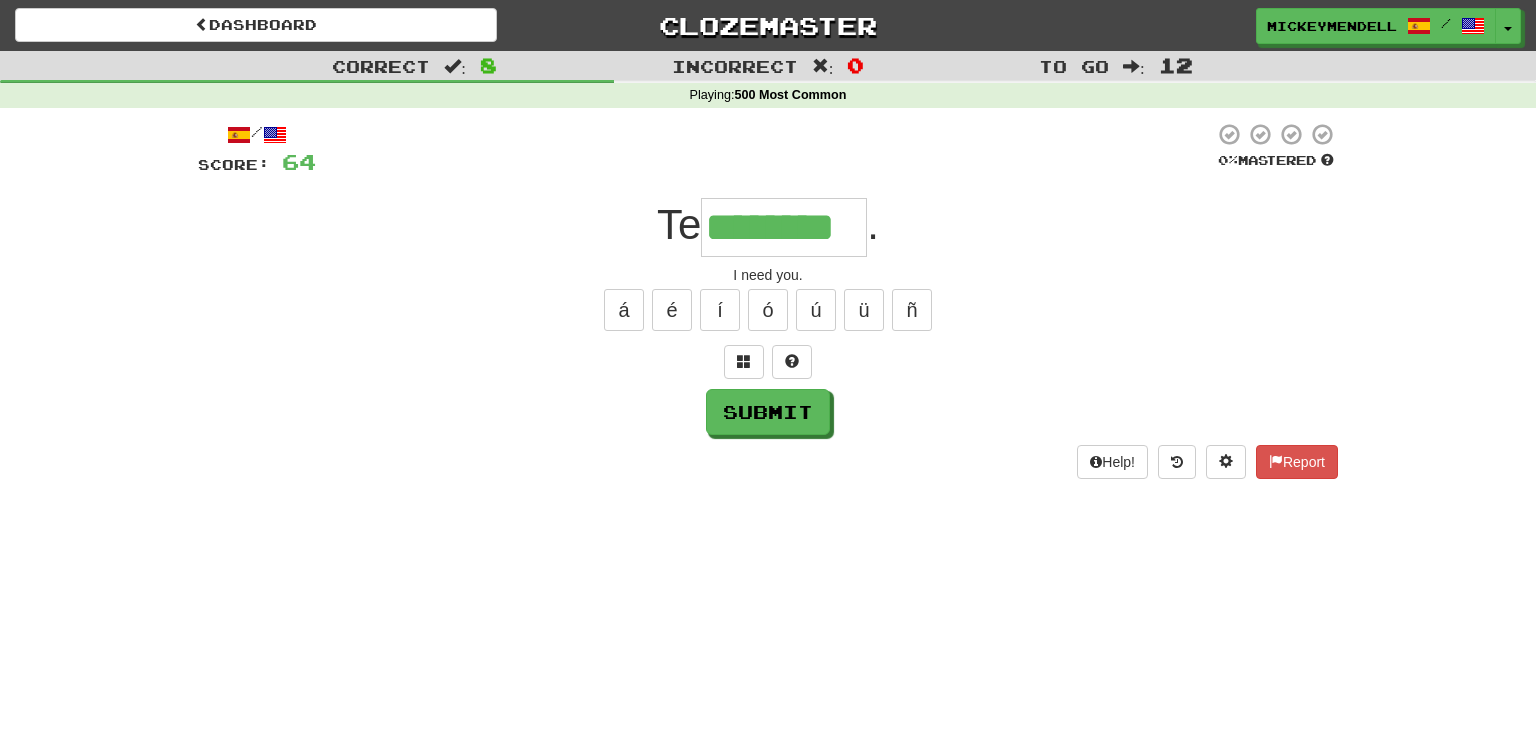 type on "********" 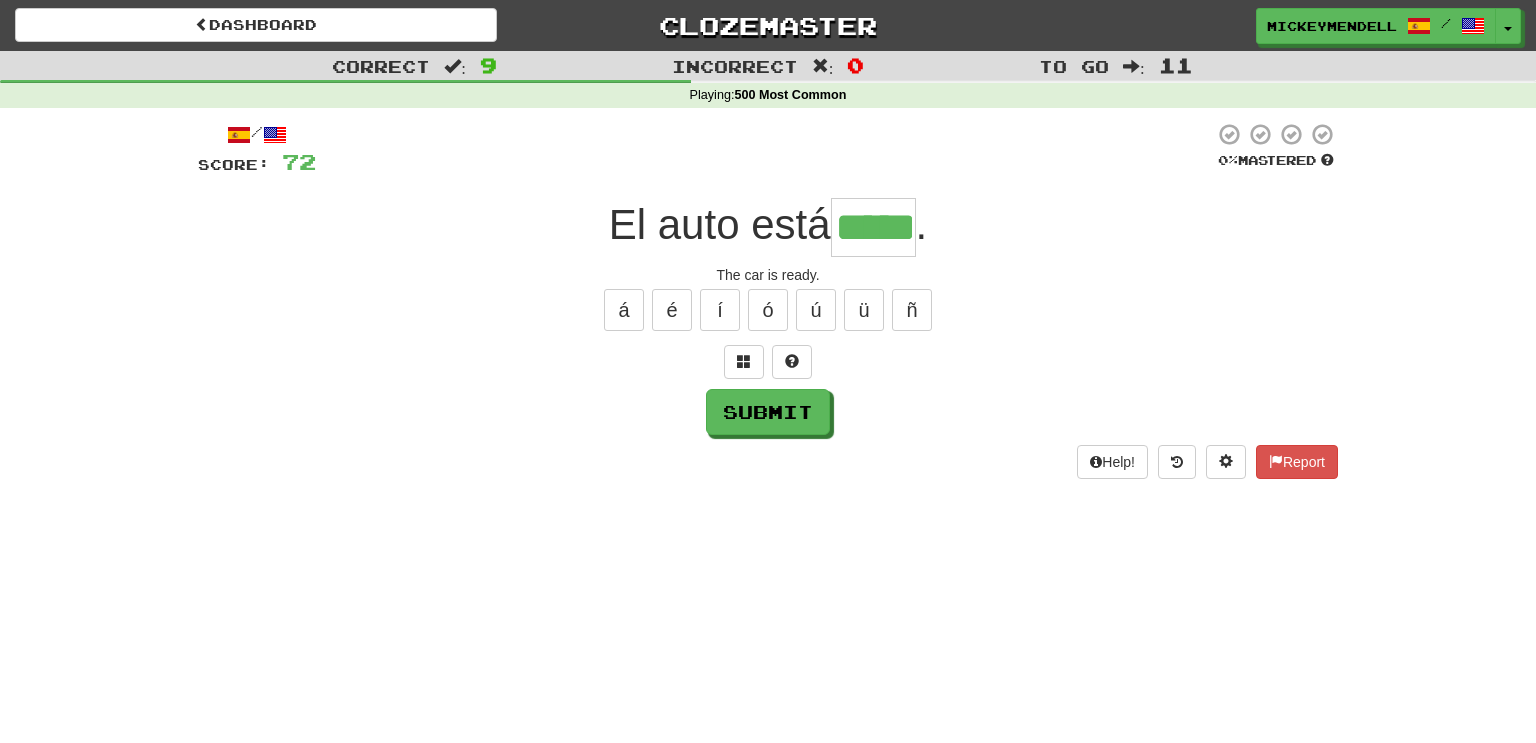 type on "*****" 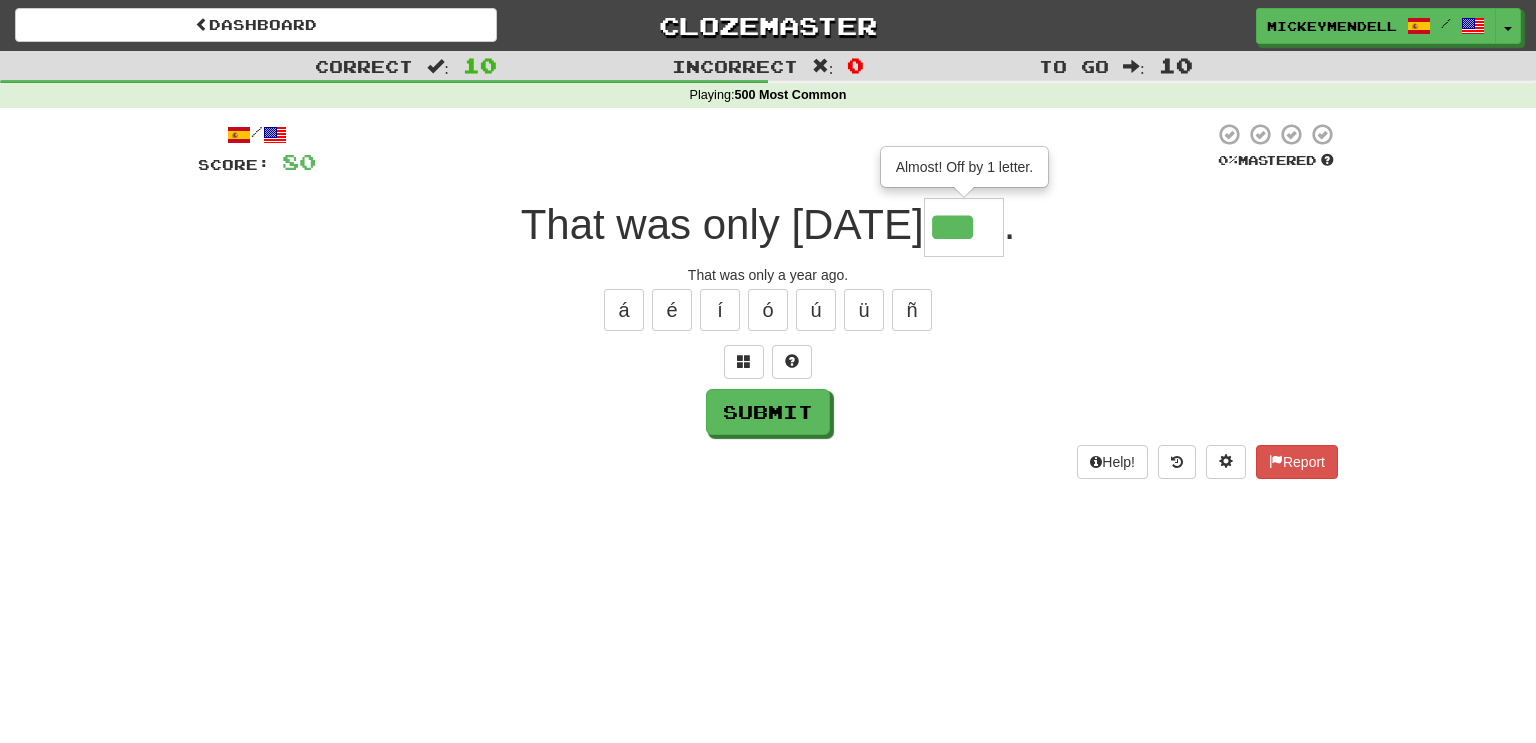 type on "***" 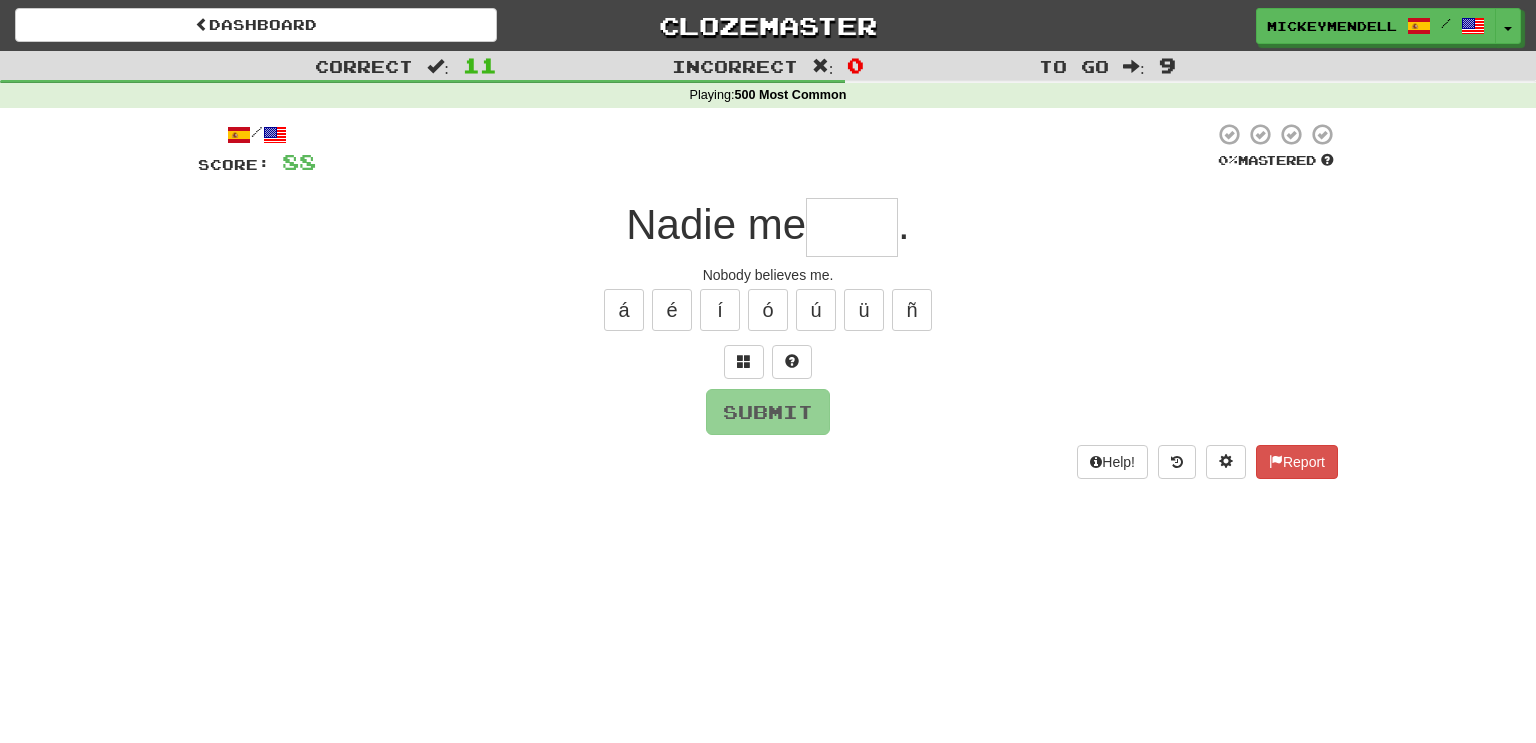 type on "*" 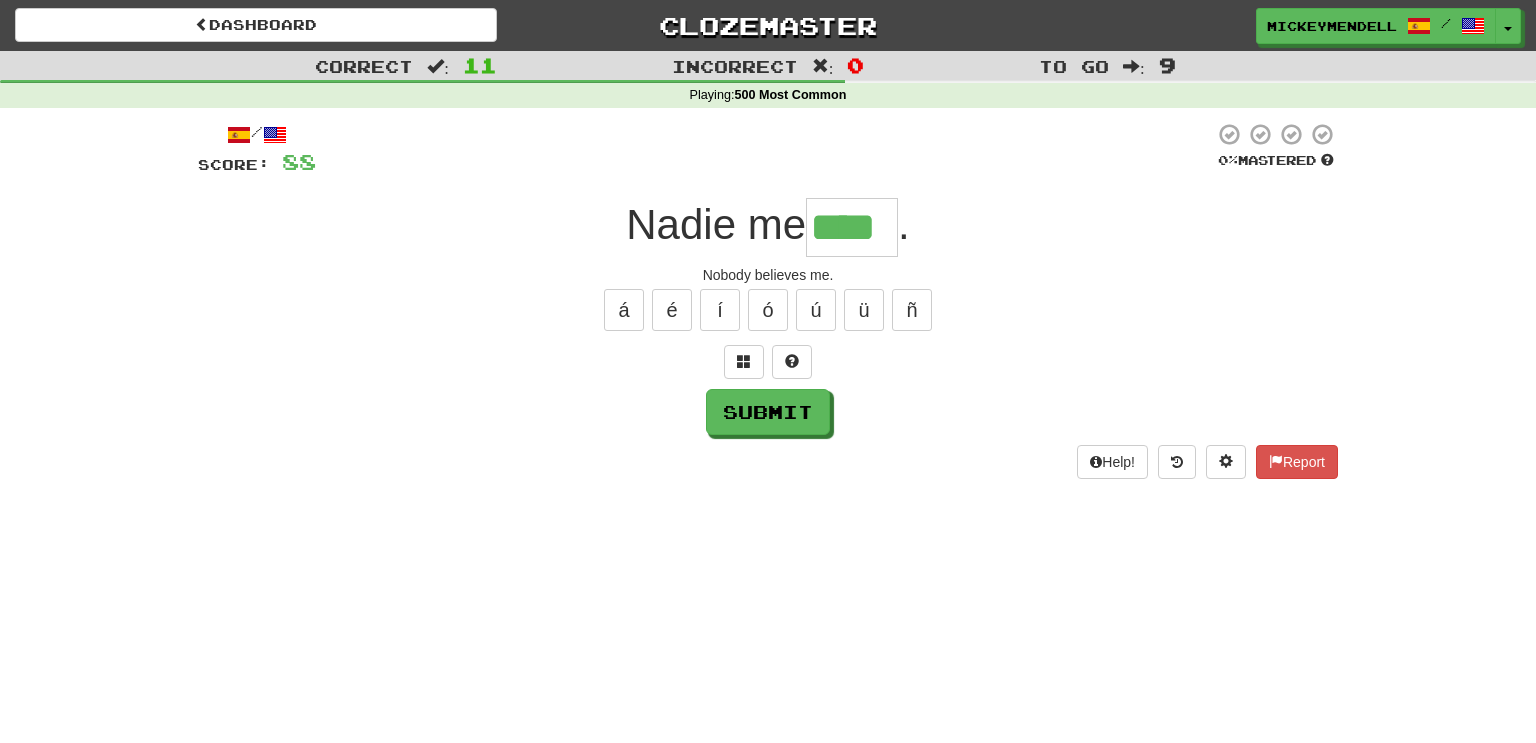 type on "****" 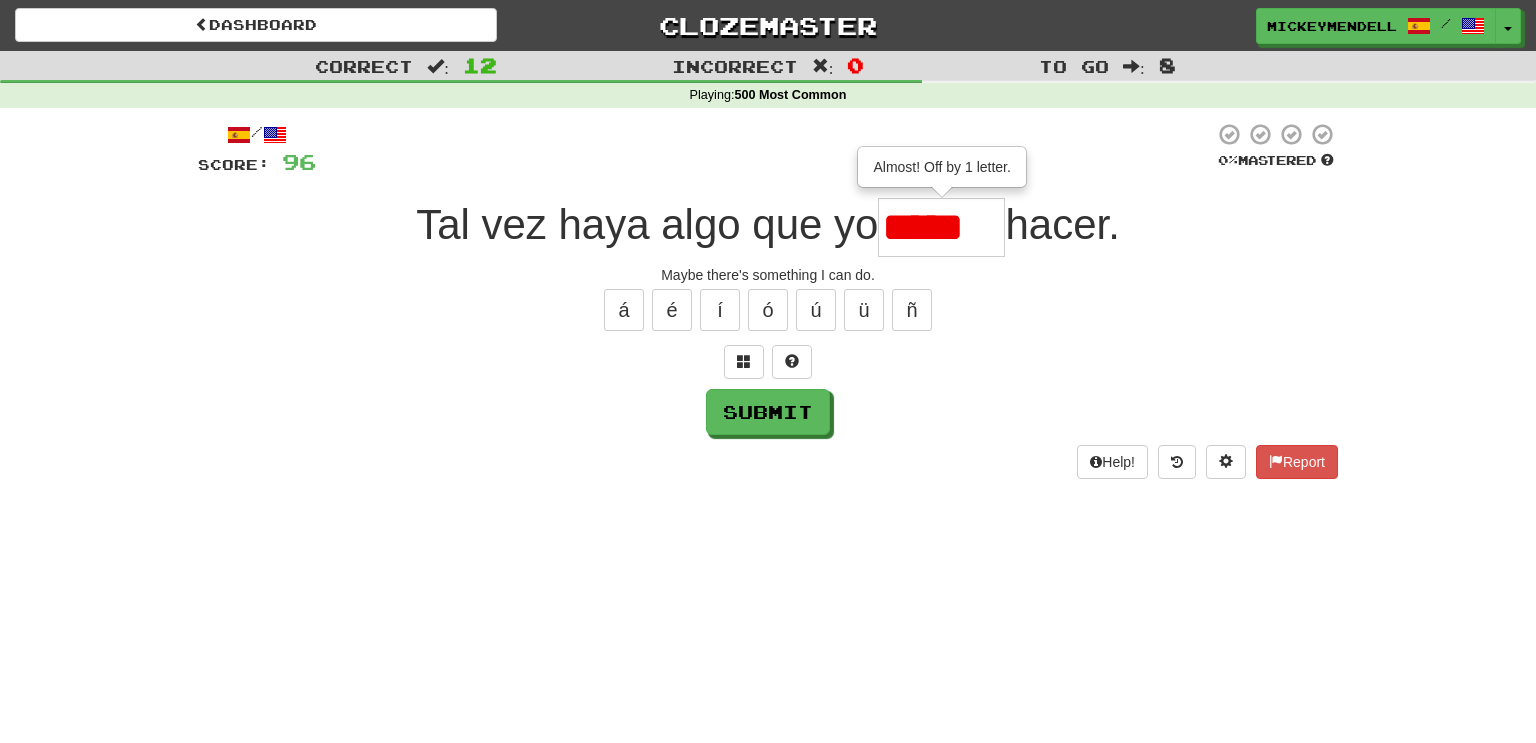 type on "*****" 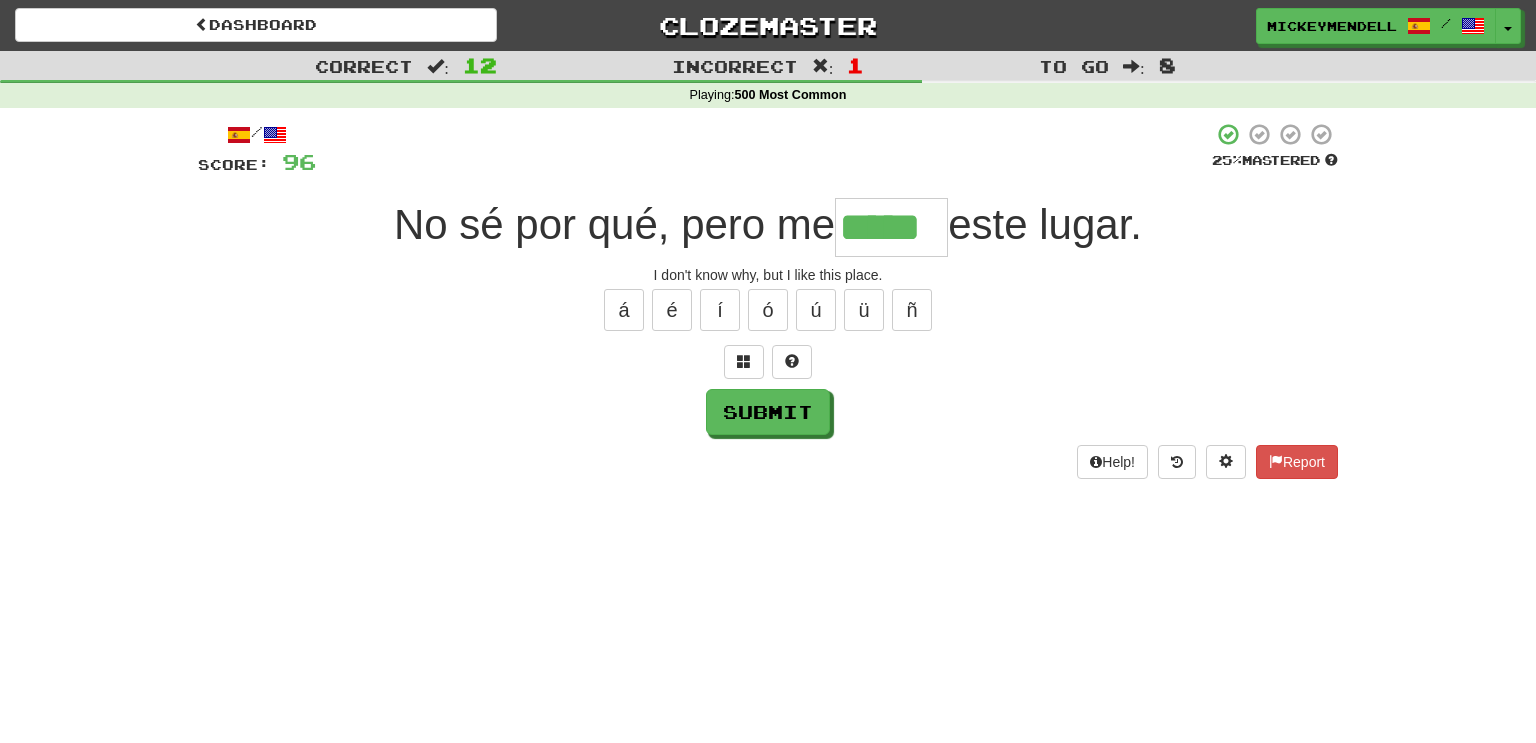 type on "*****" 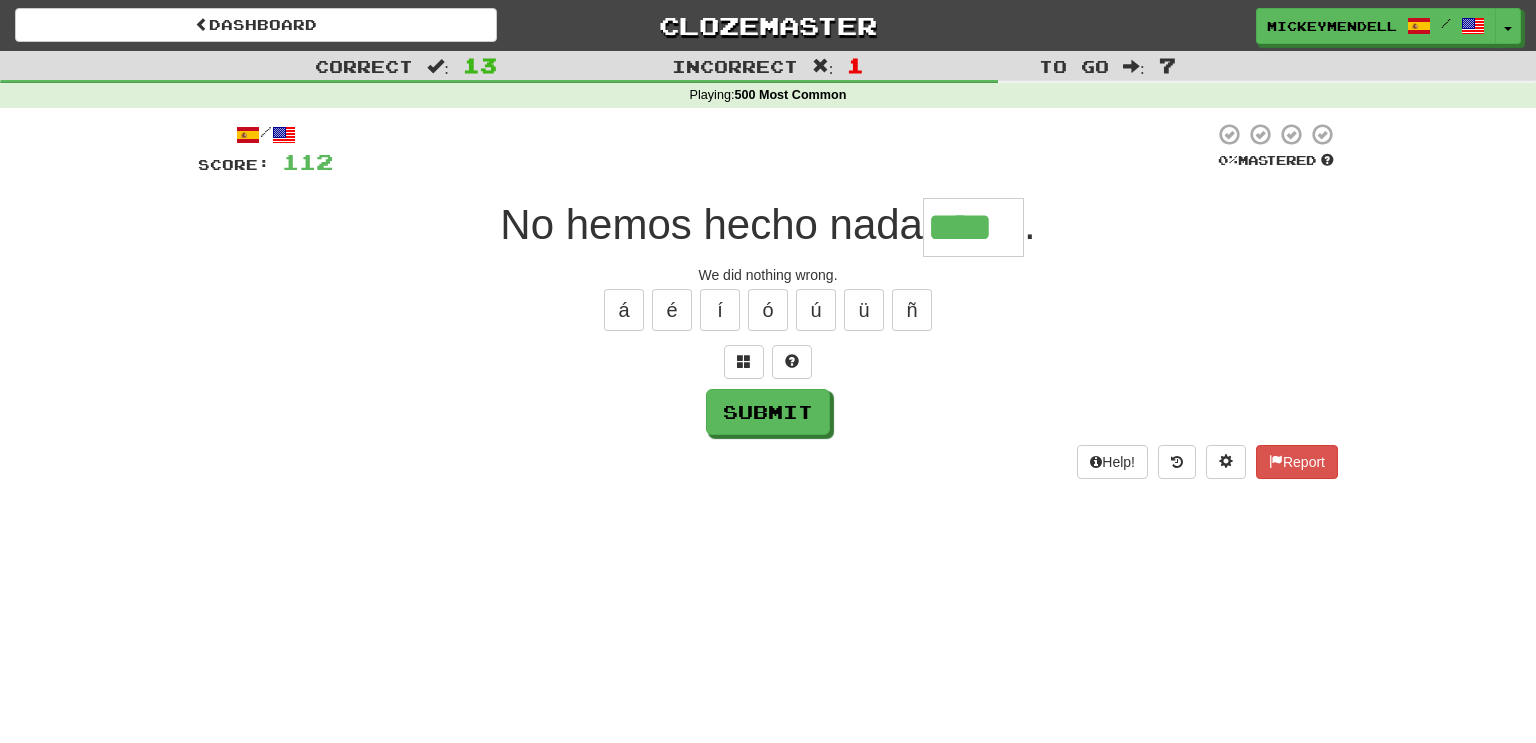 type on "****" 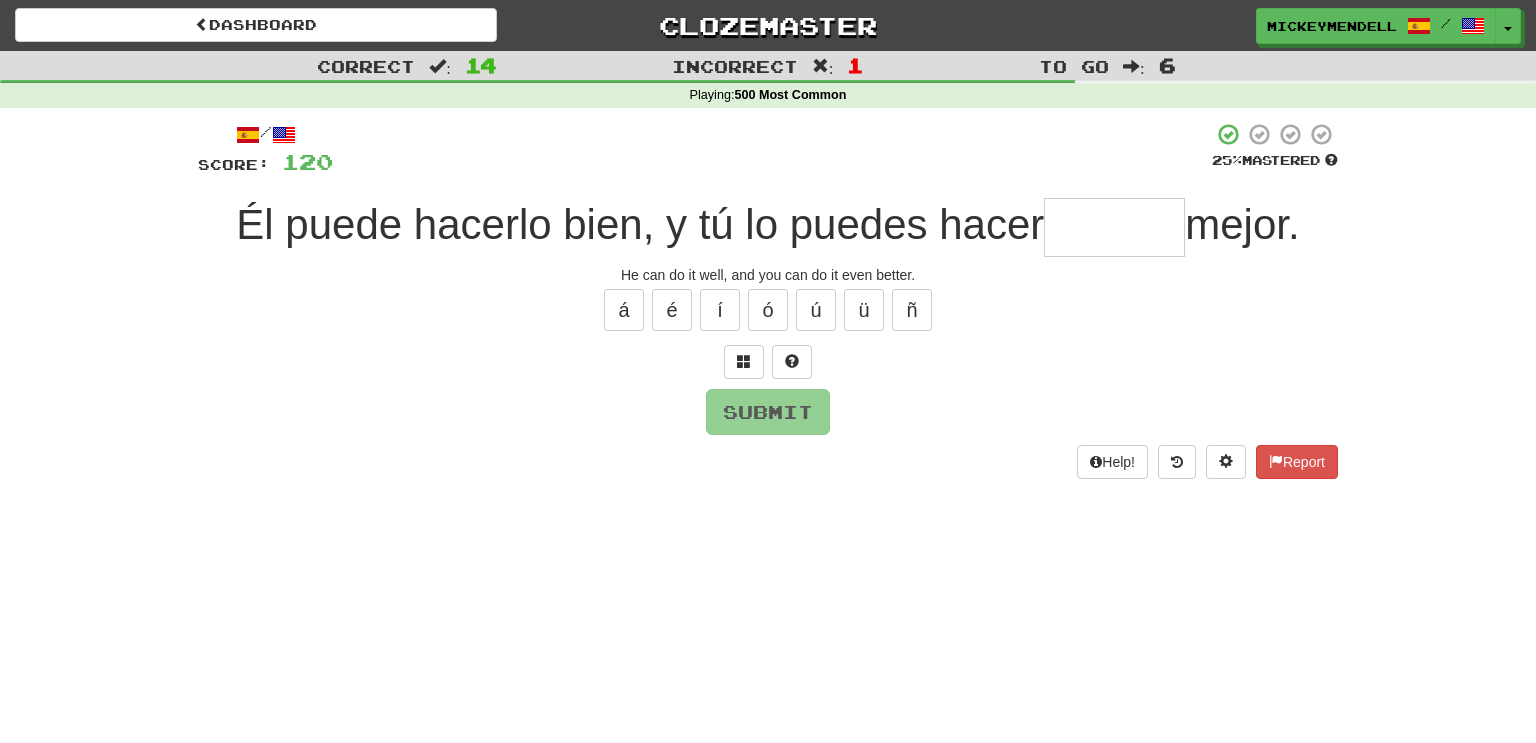 type on "*" 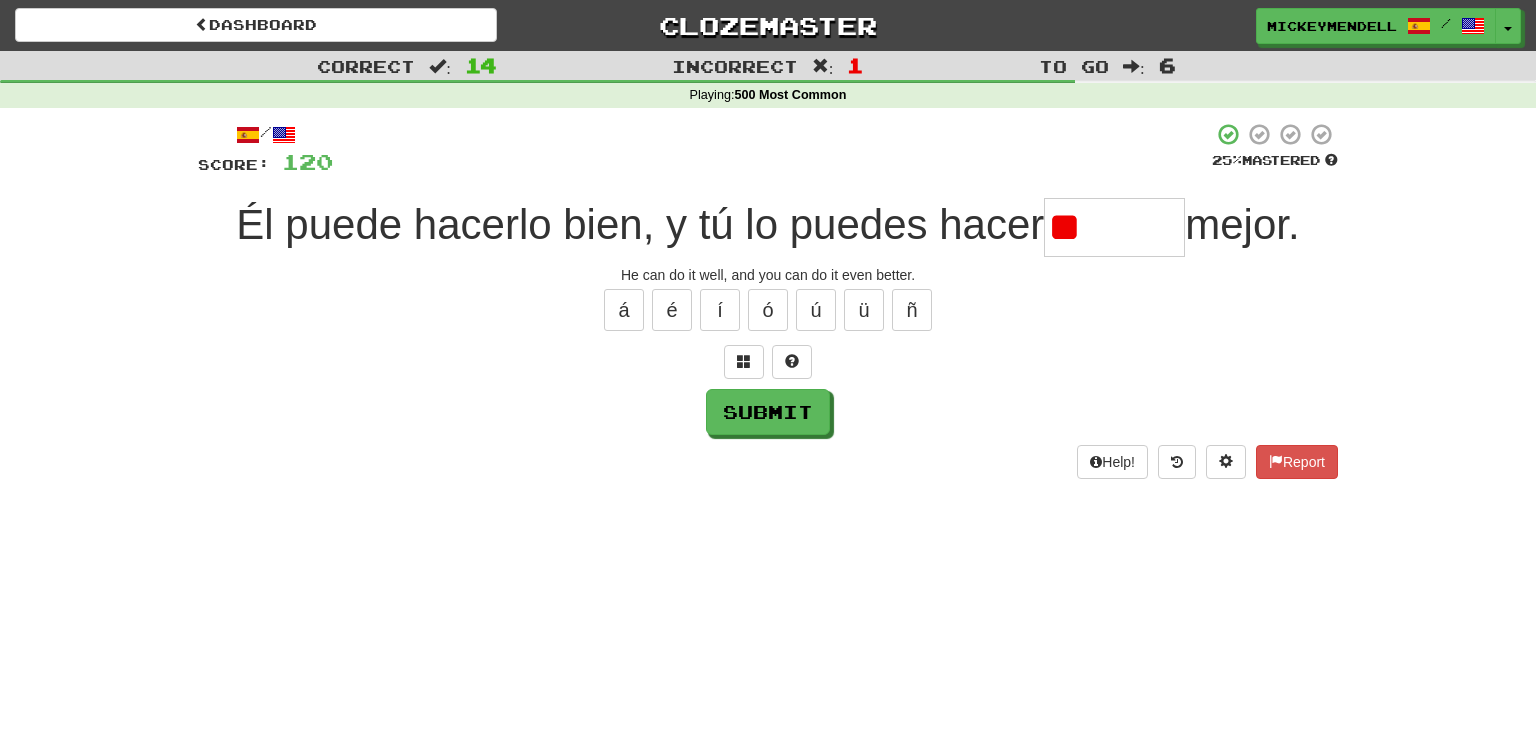 type on "*" 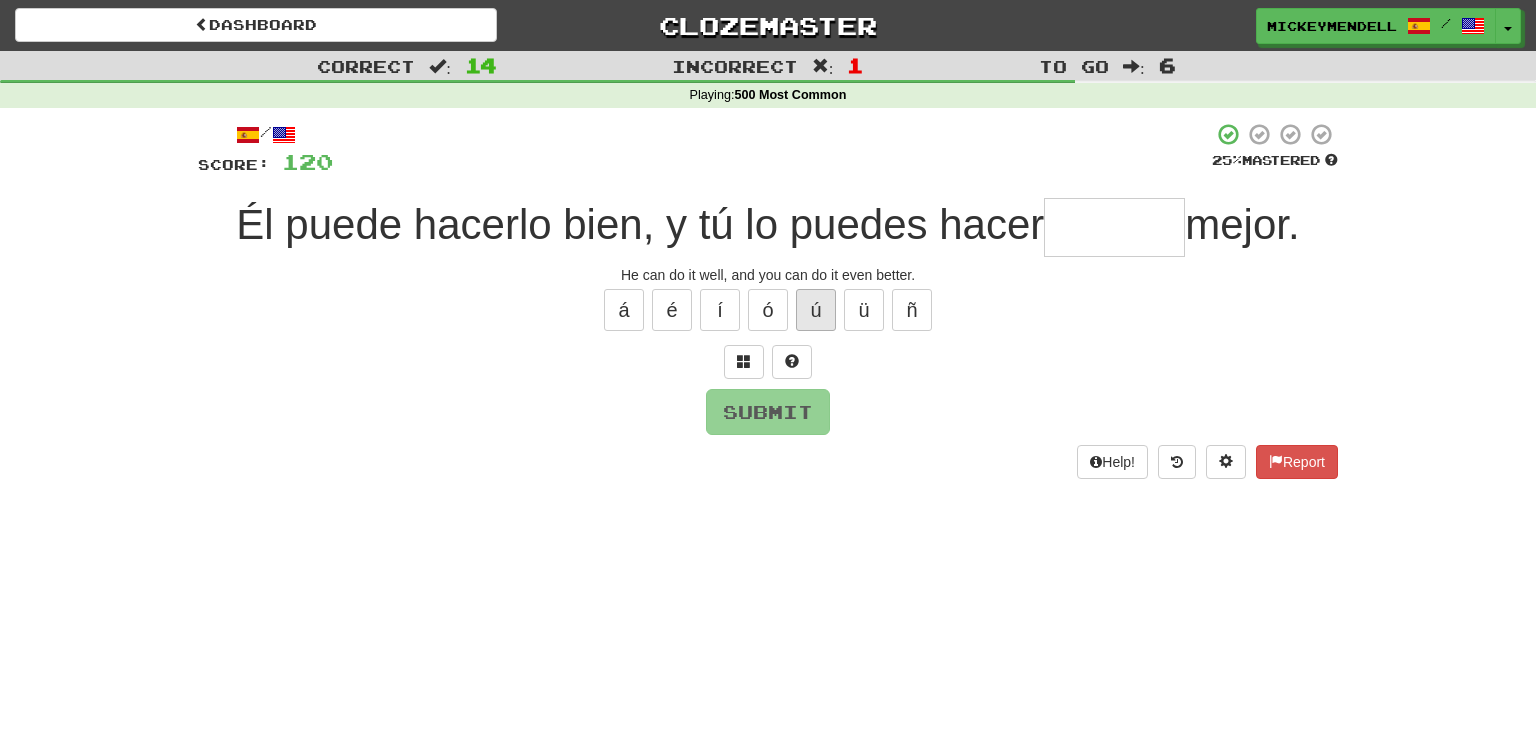 type on "*" 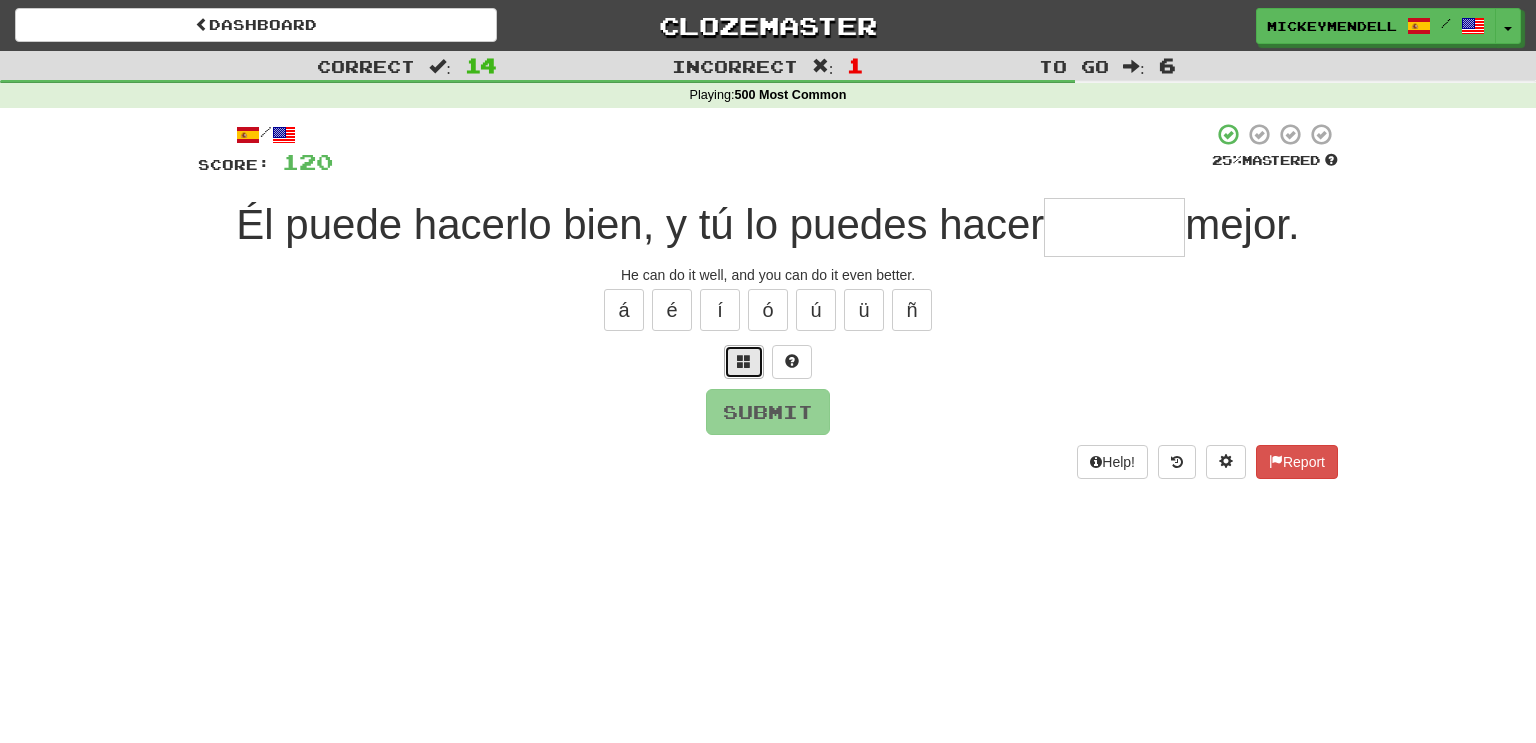 click at bounding box center (744, 362) 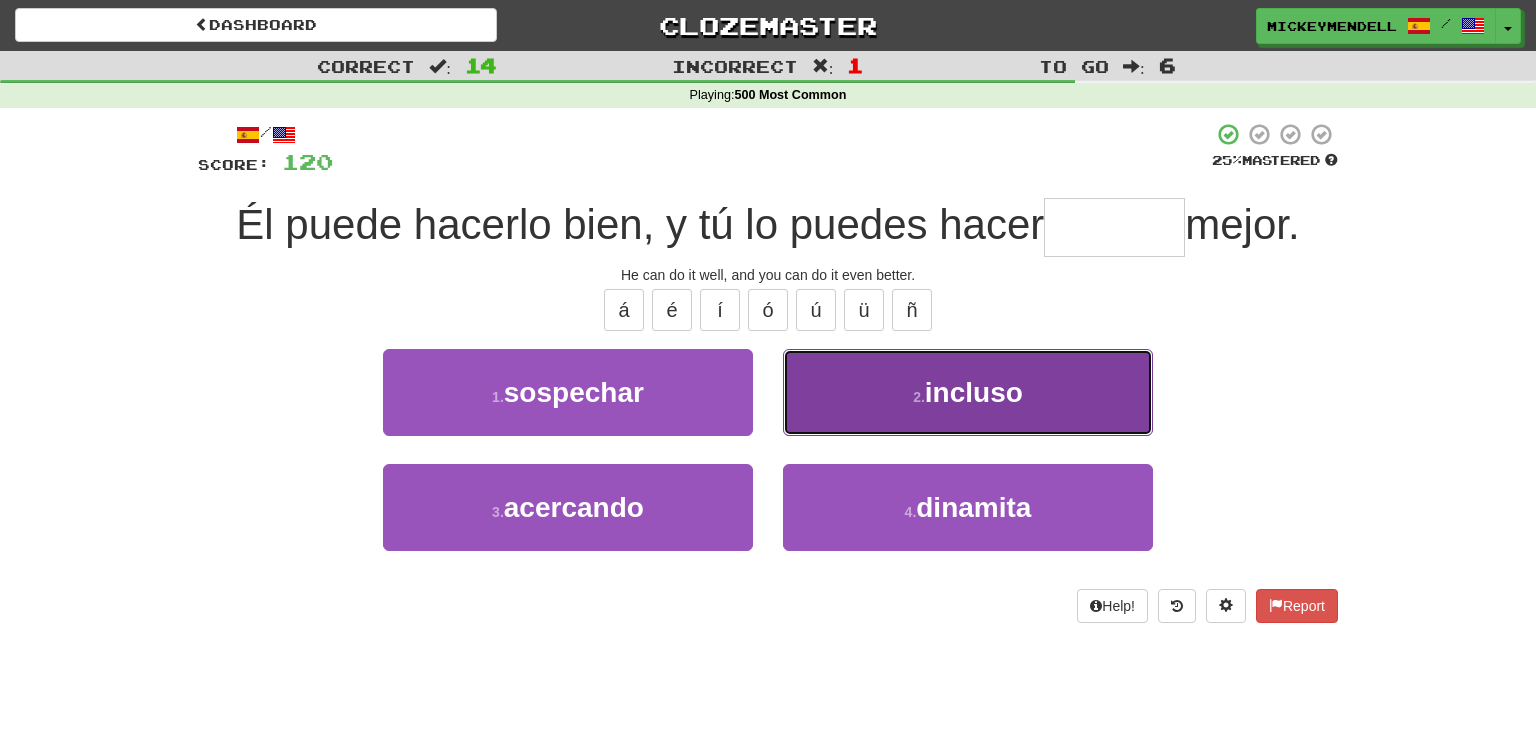 click on "2 .  incluso" at bounding box center [968, 392] 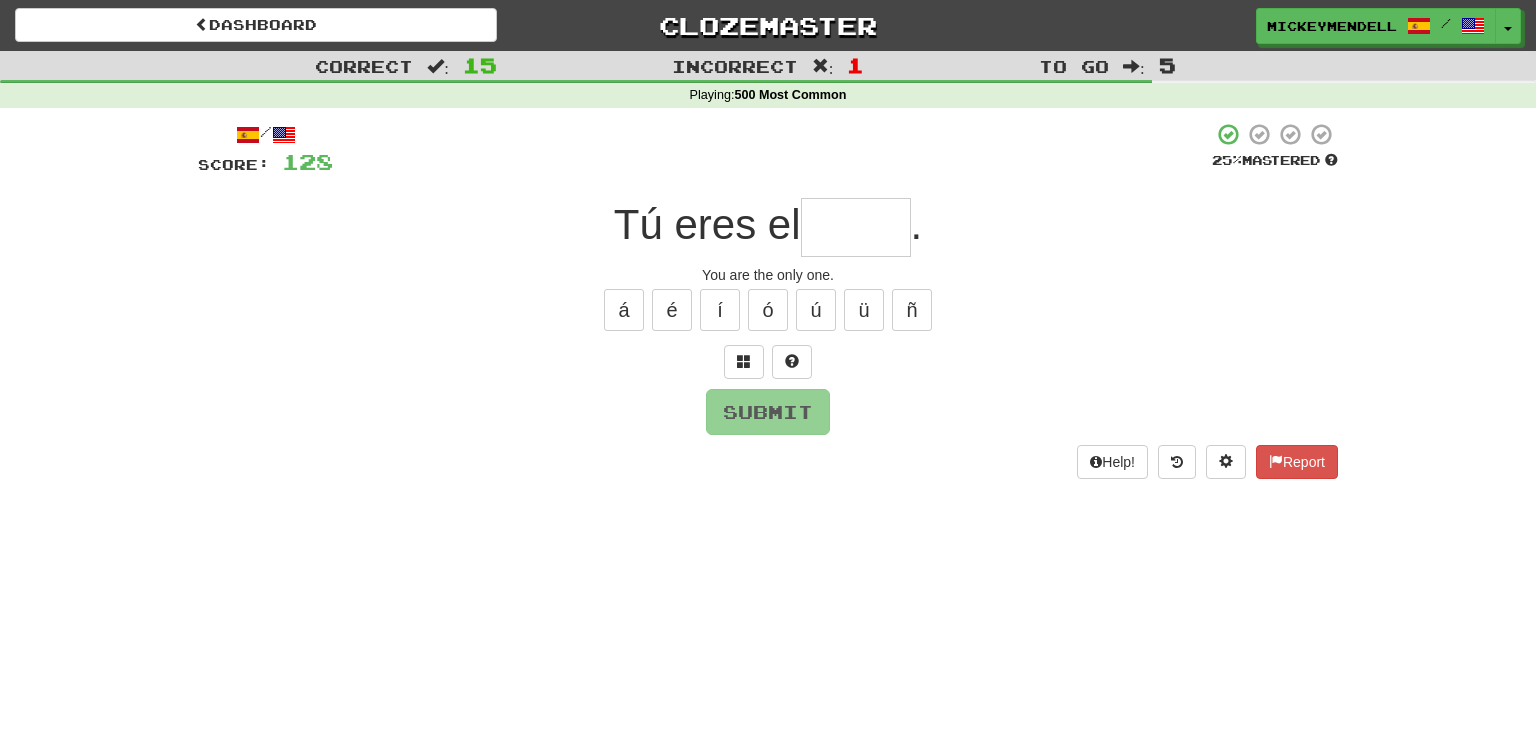 type on "*" 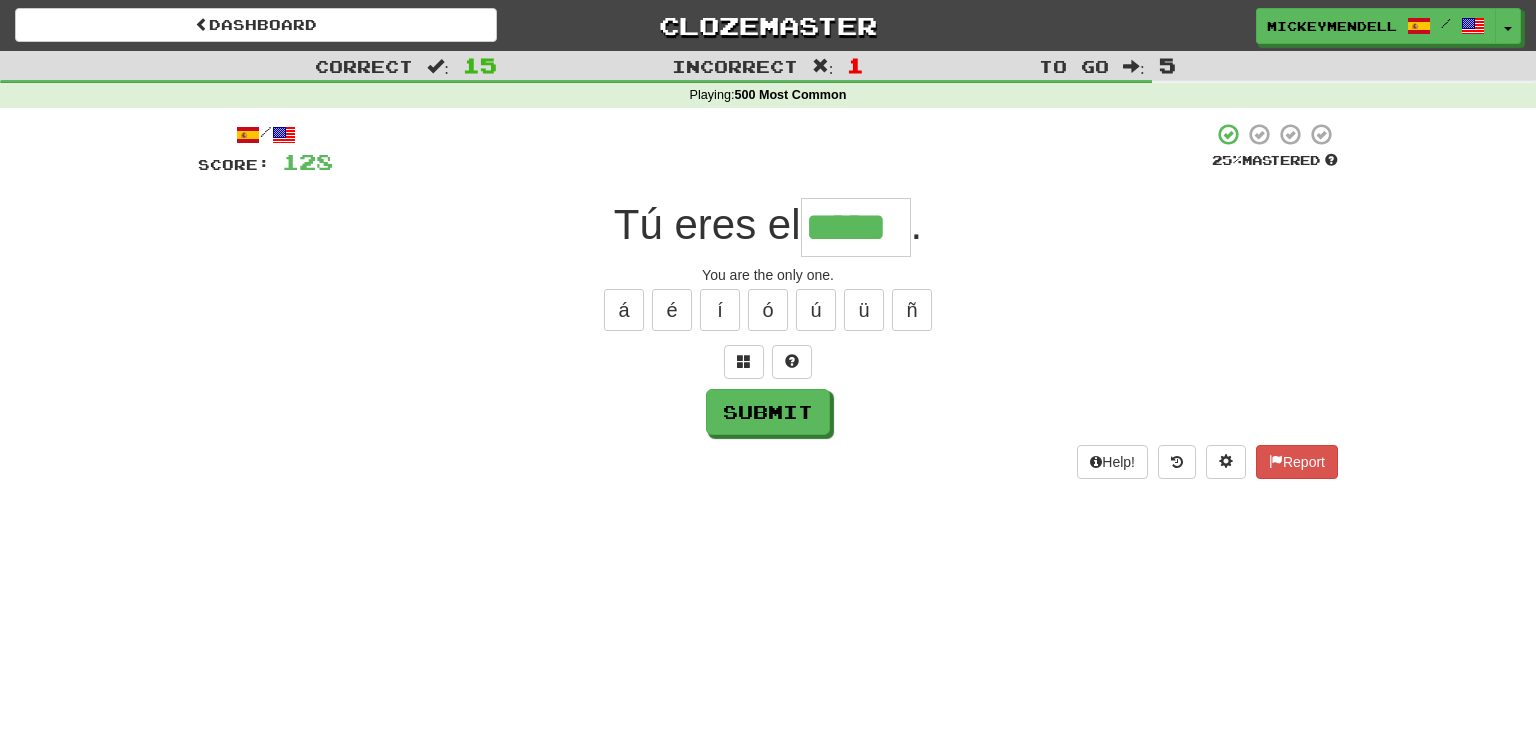 type on "*****" 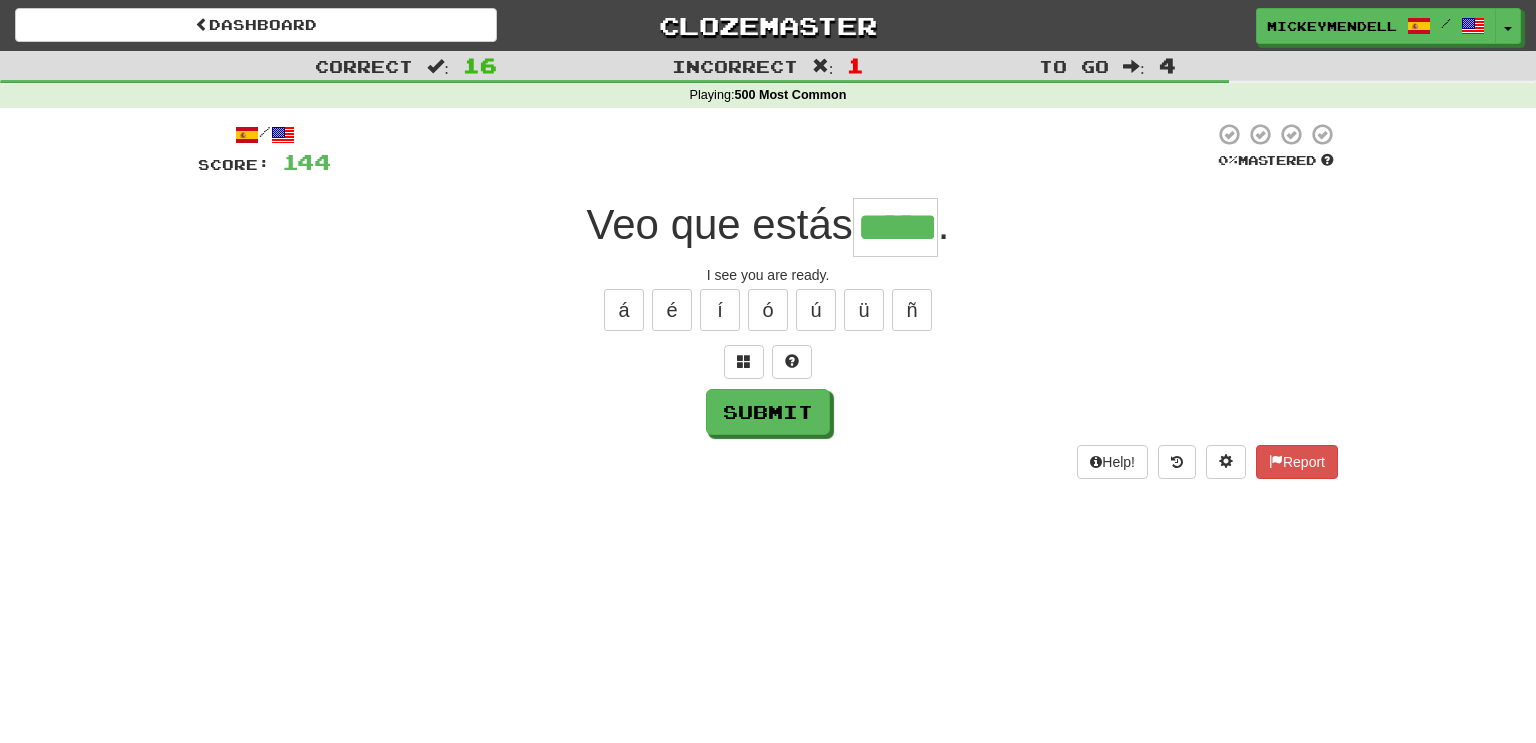 type on "*****" 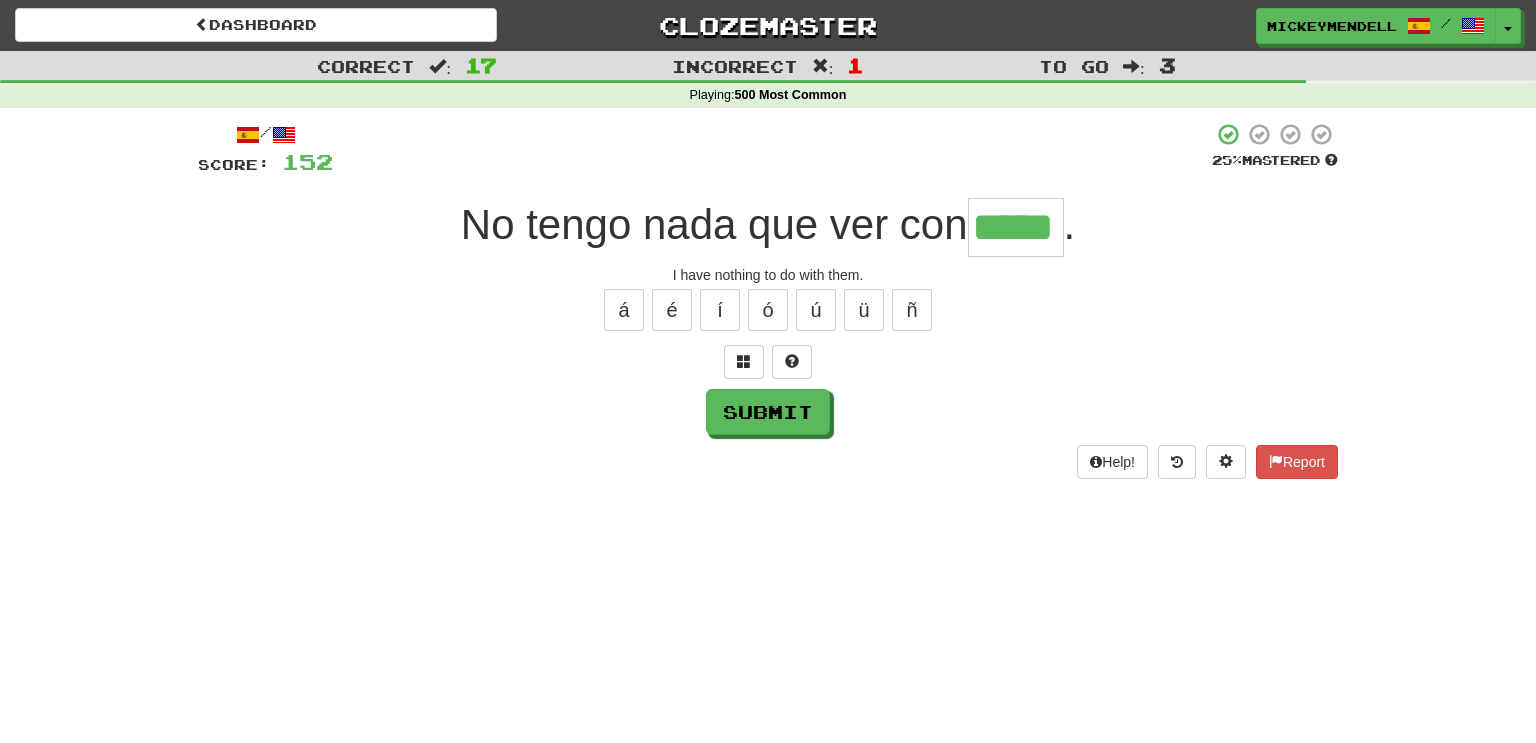 type on "*****" 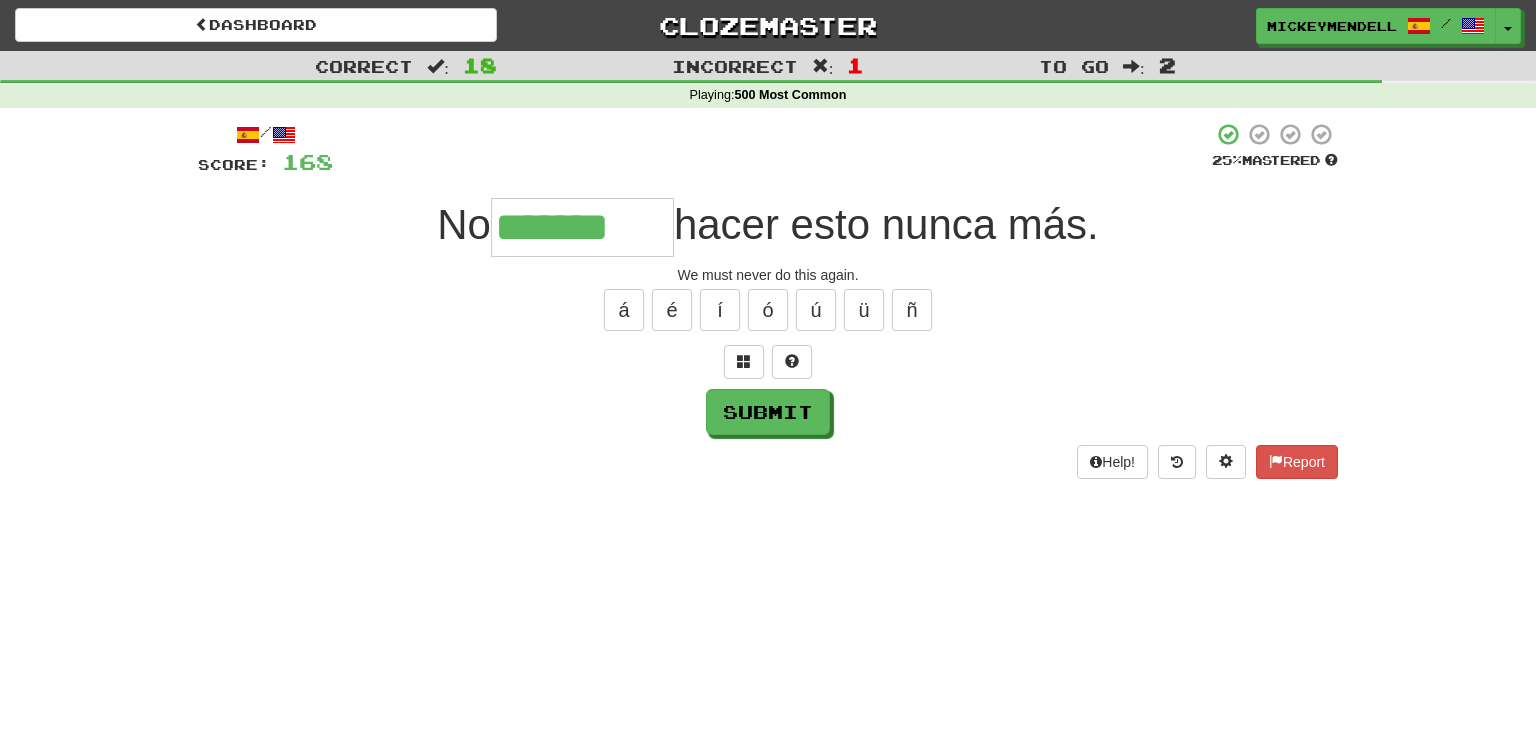 type on "*******" 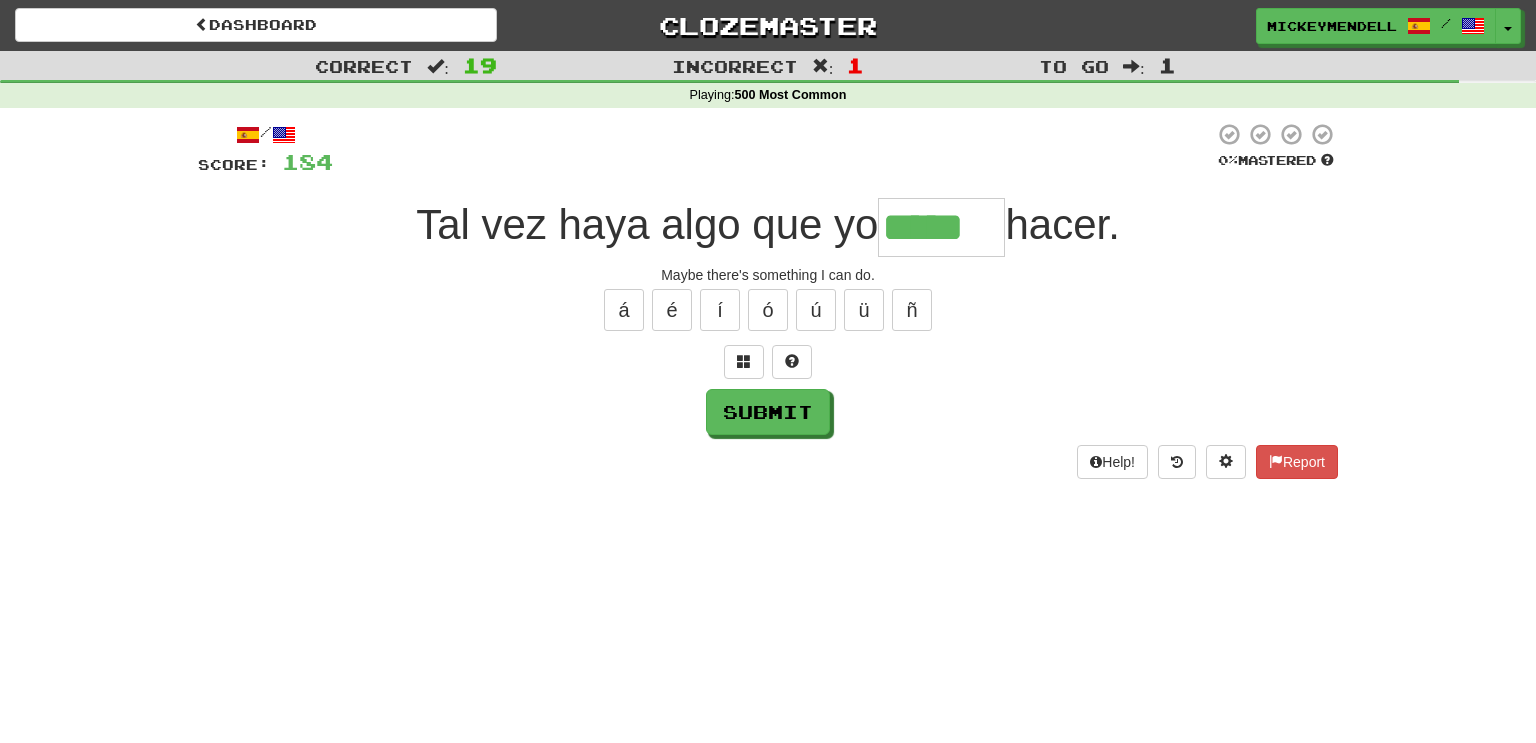 type on "*****" 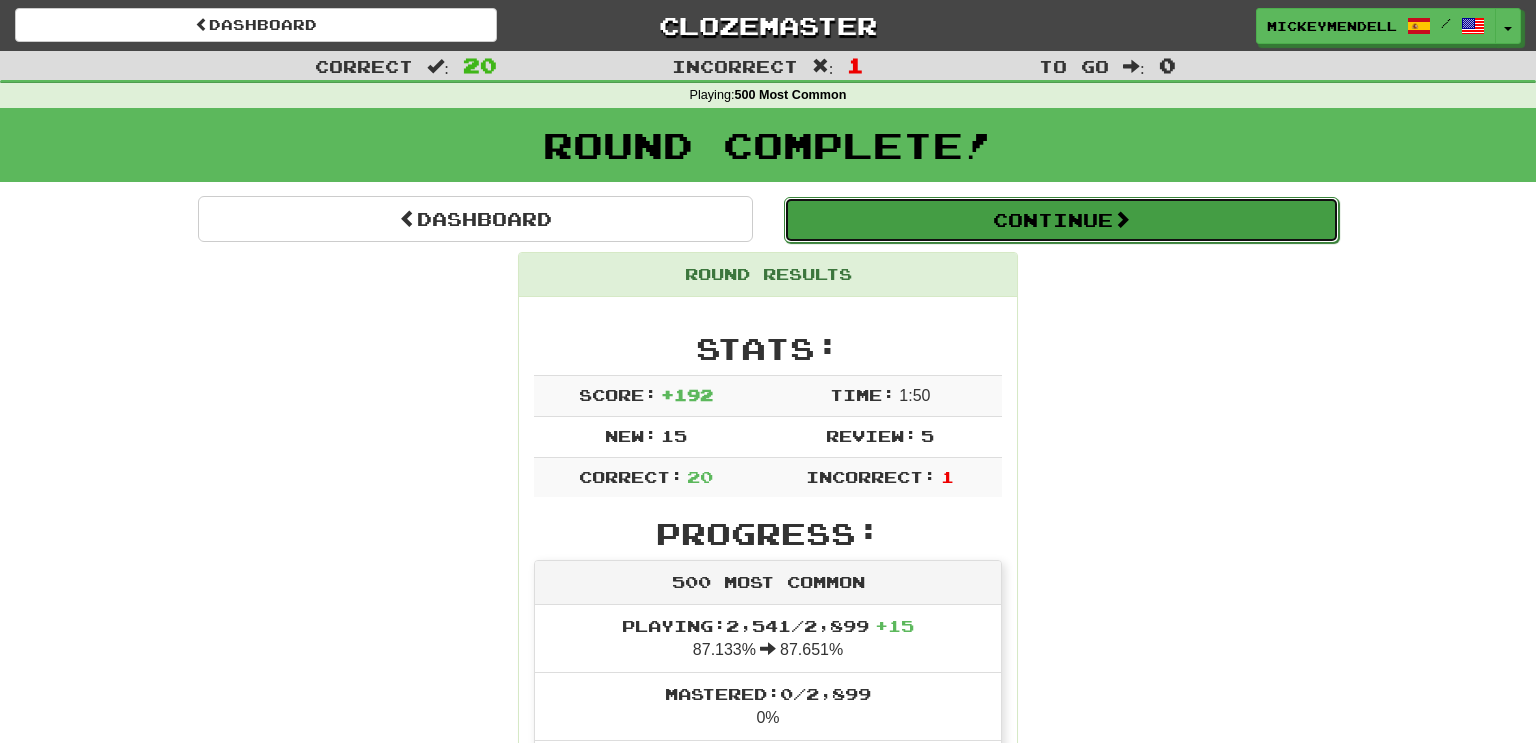 click on "Continue" at bounding box center (1061, 220) 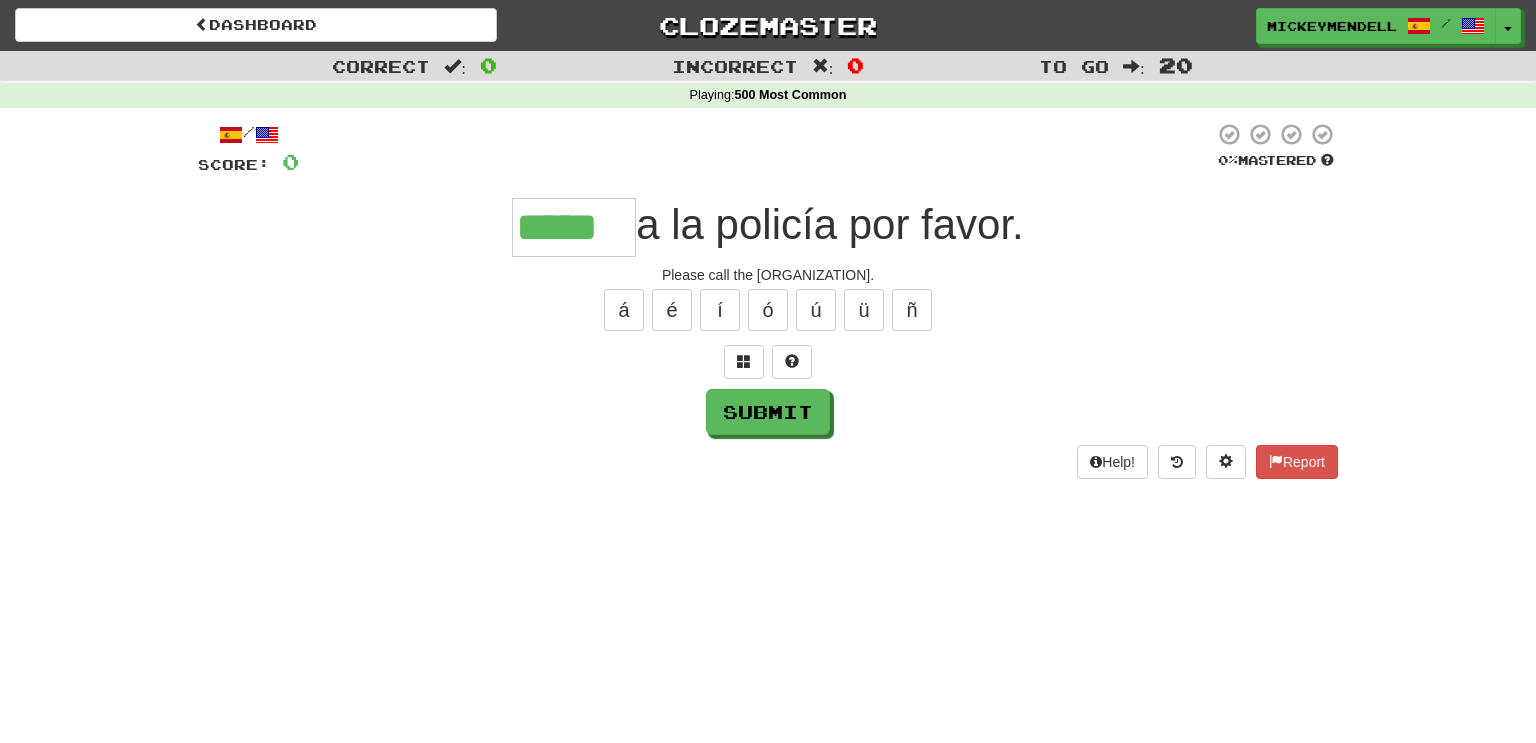 type on "*****" 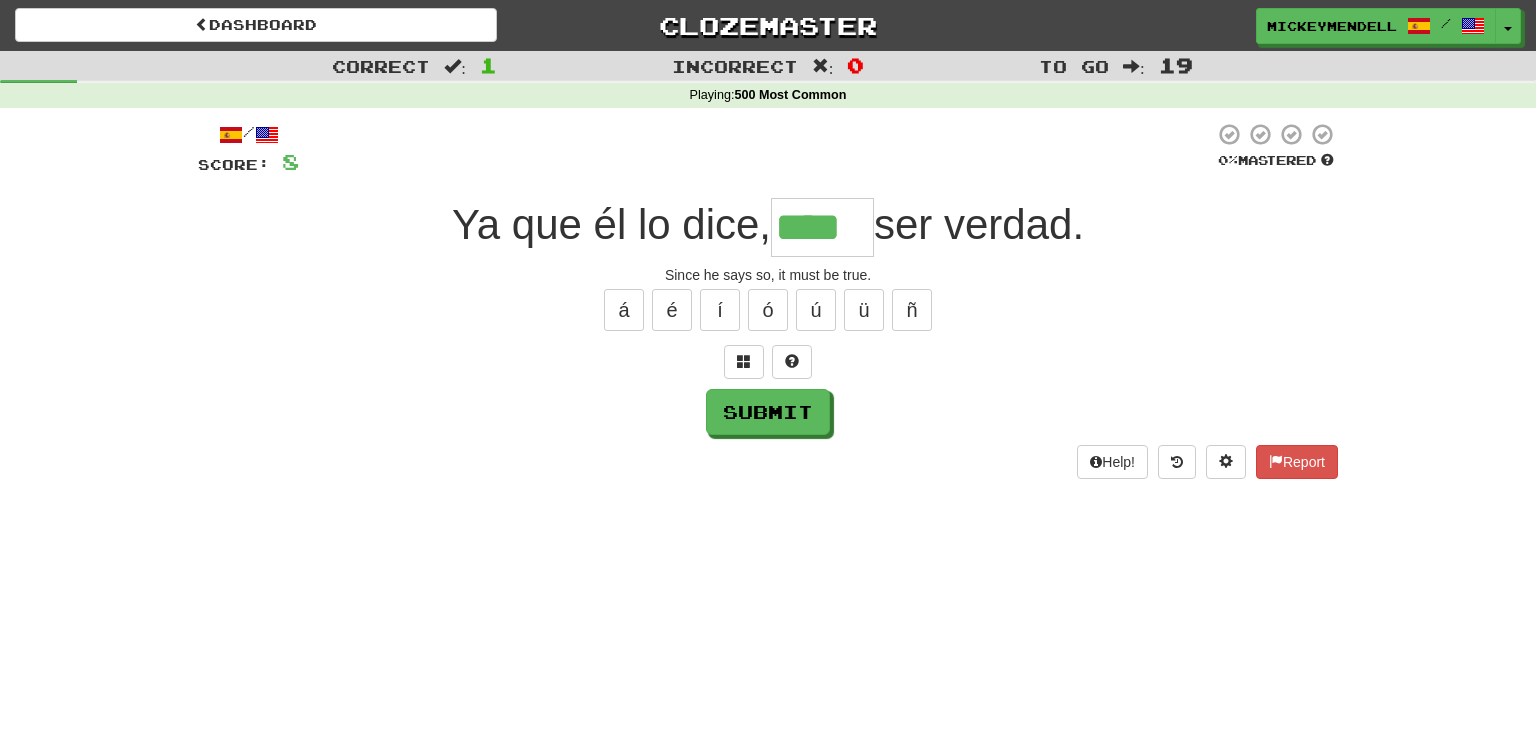 type on "****" 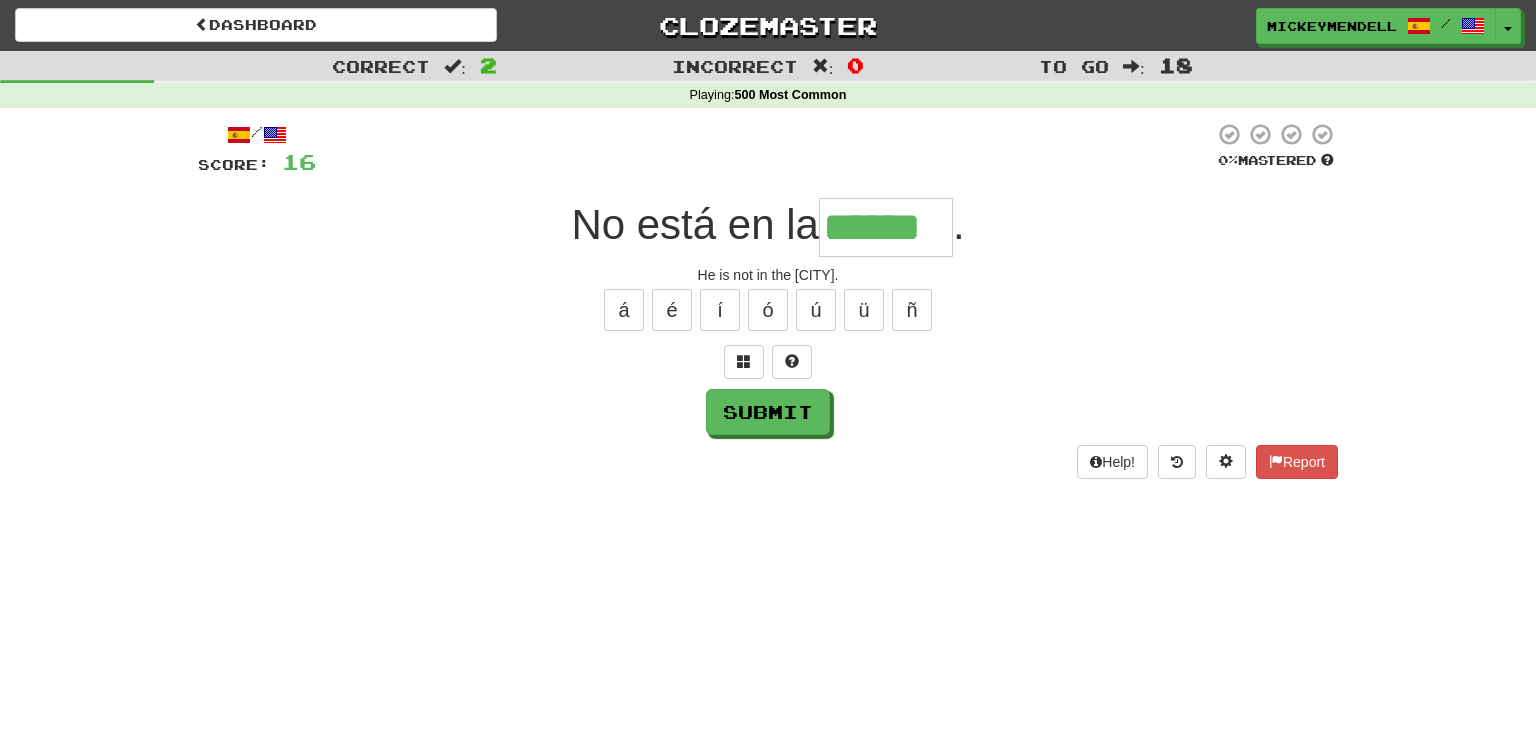 type on "******" 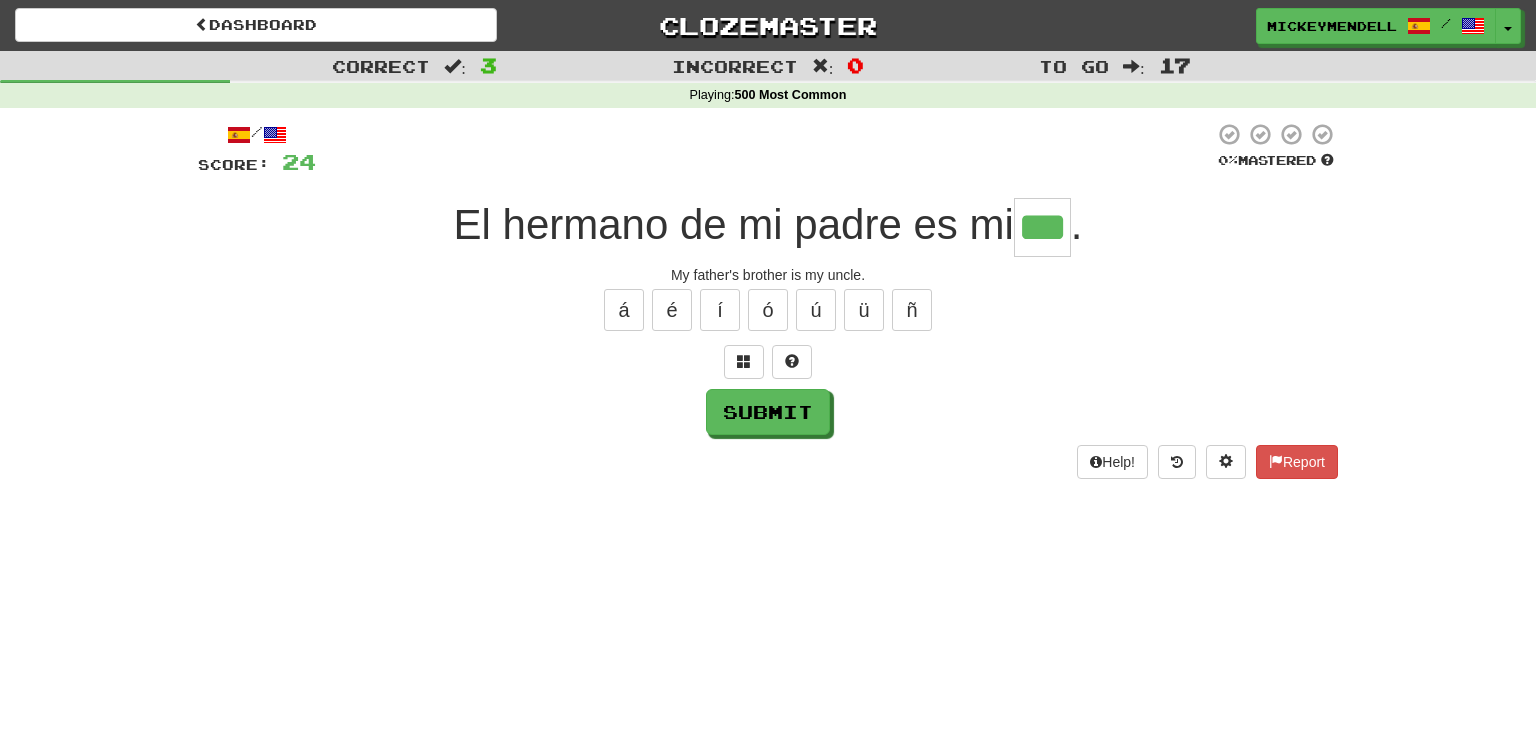 type on "***" 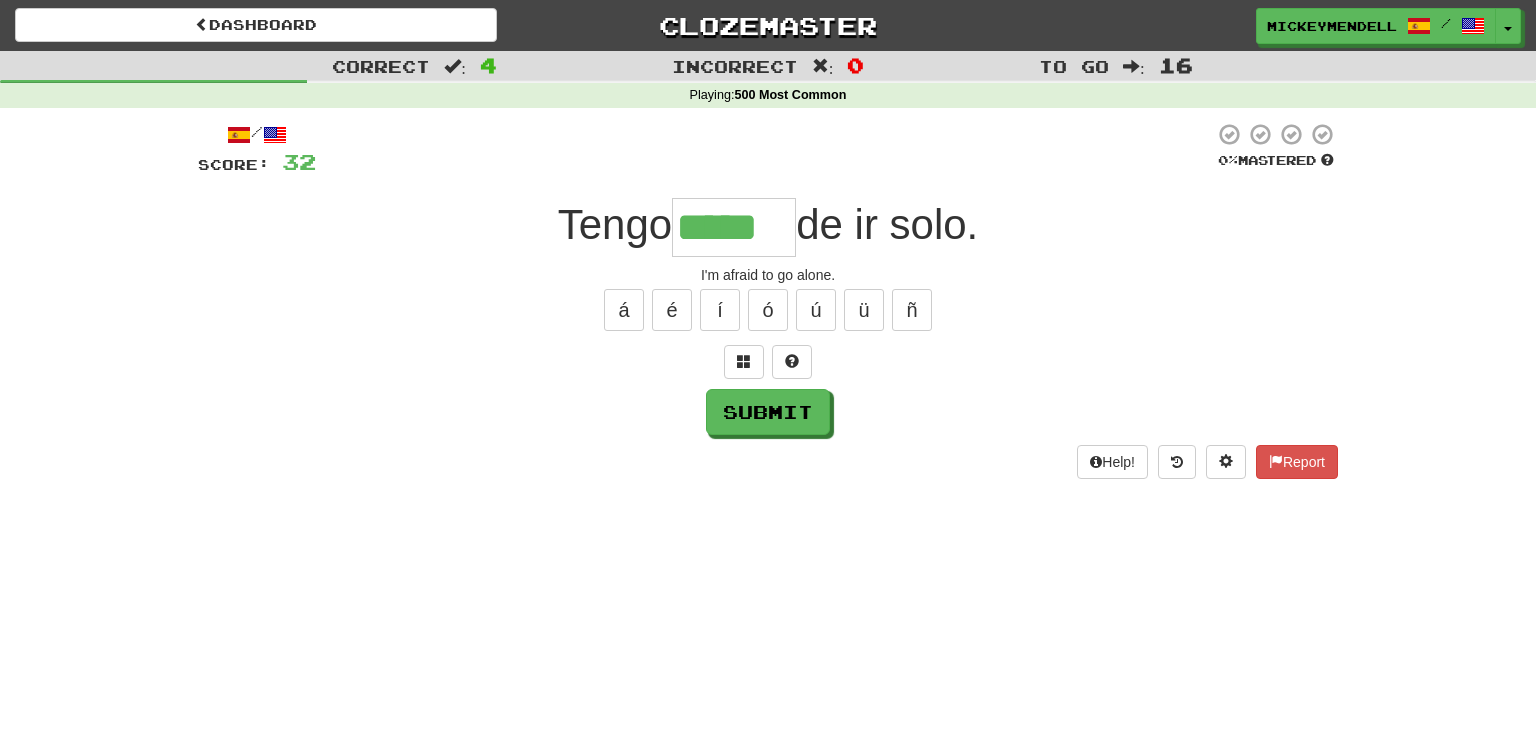type on "*****" 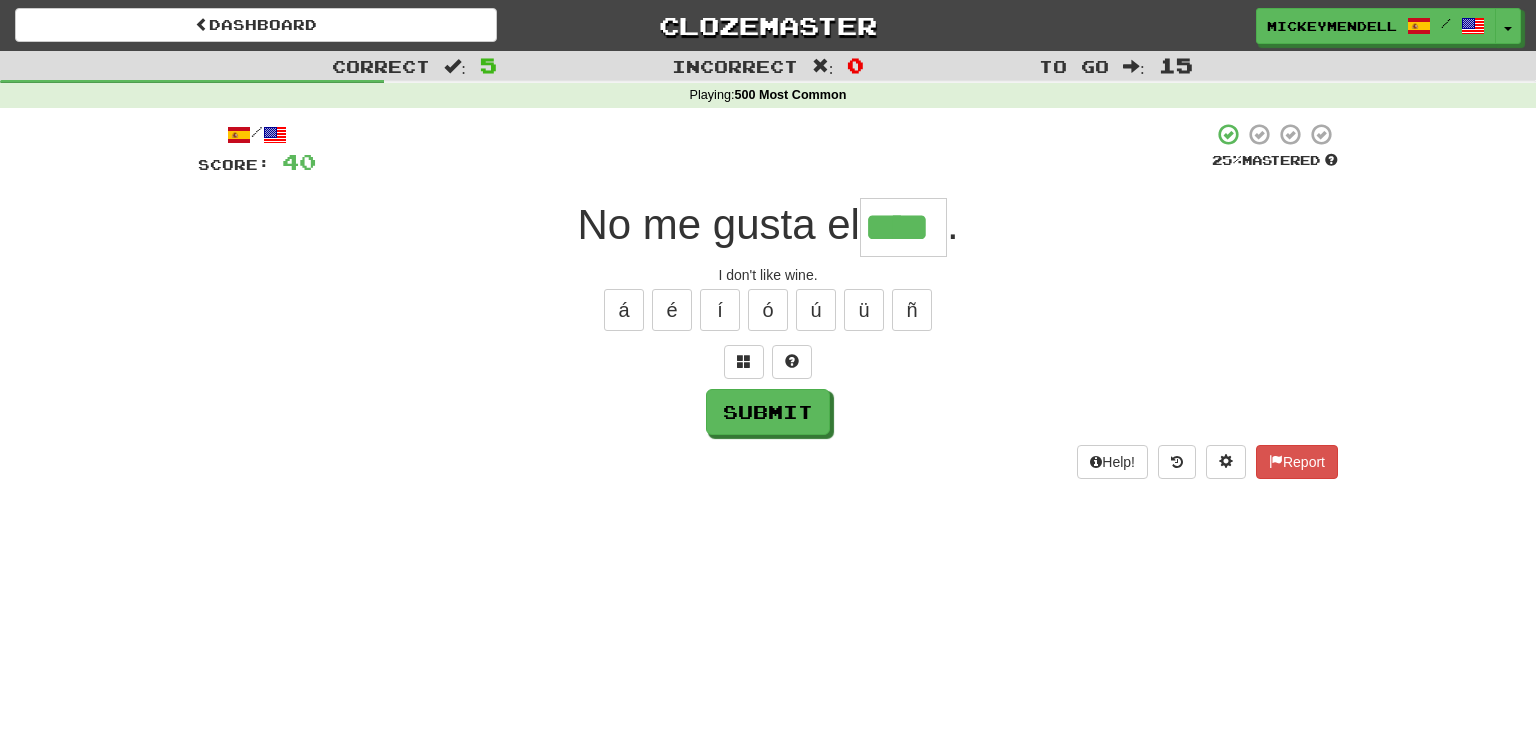 type on "****" 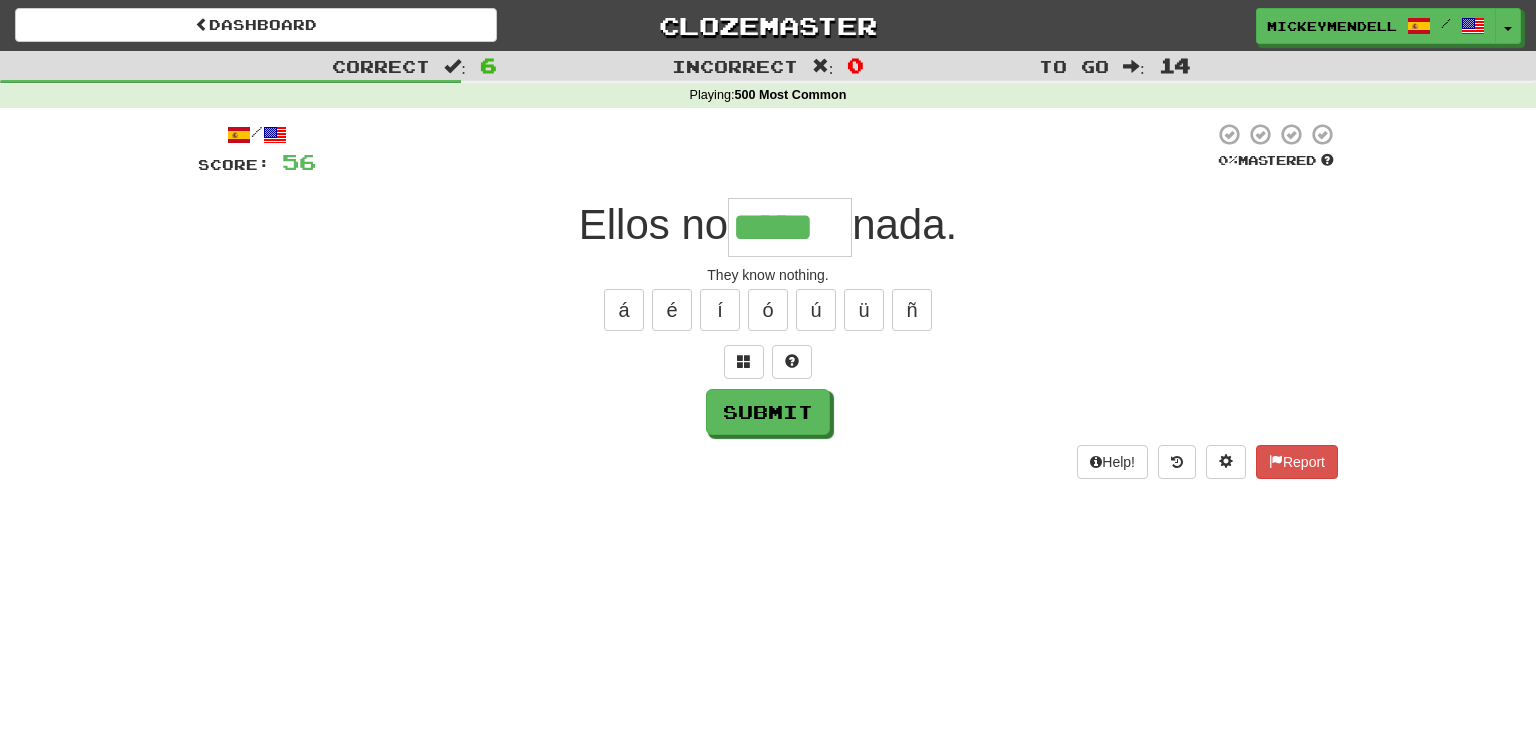 type on "*****" 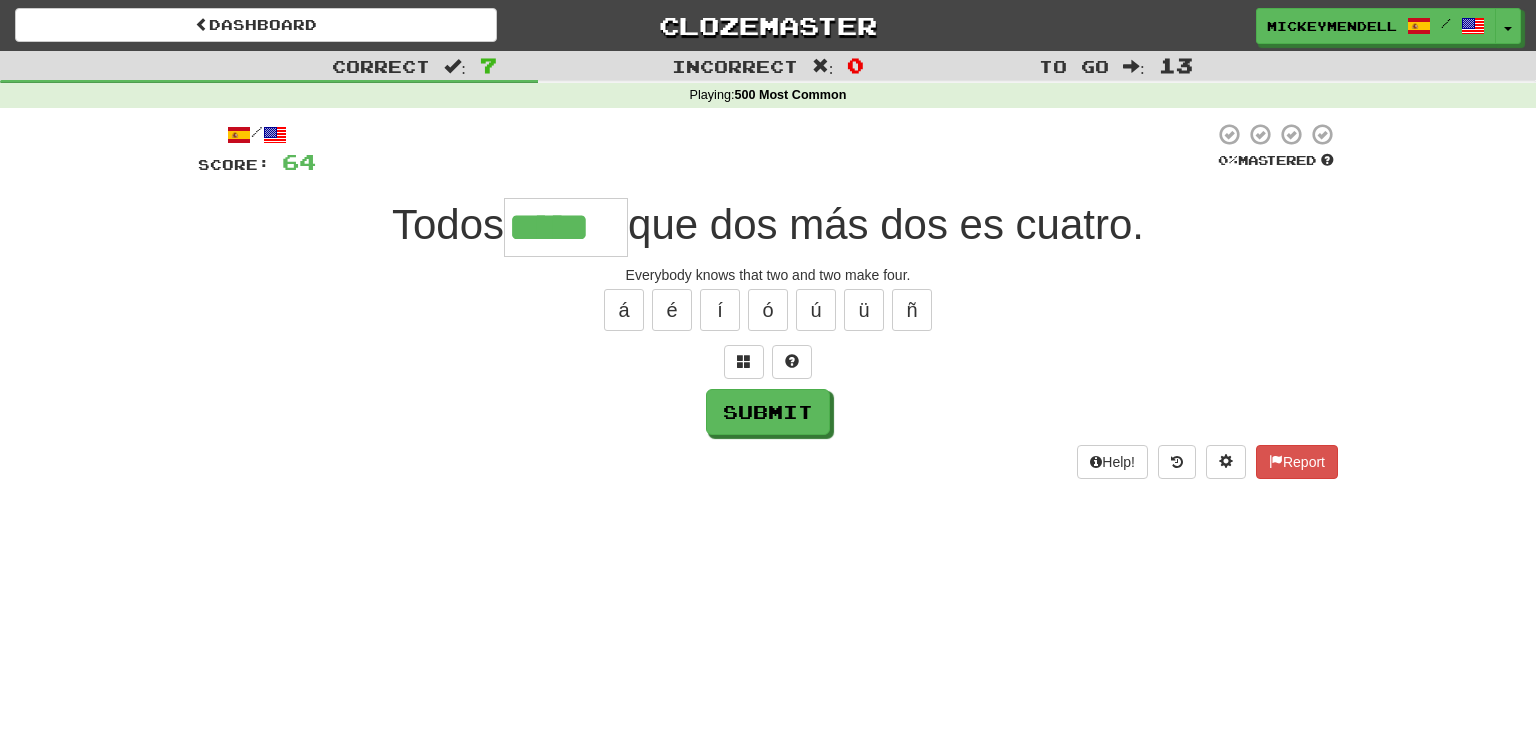 type on "*****" 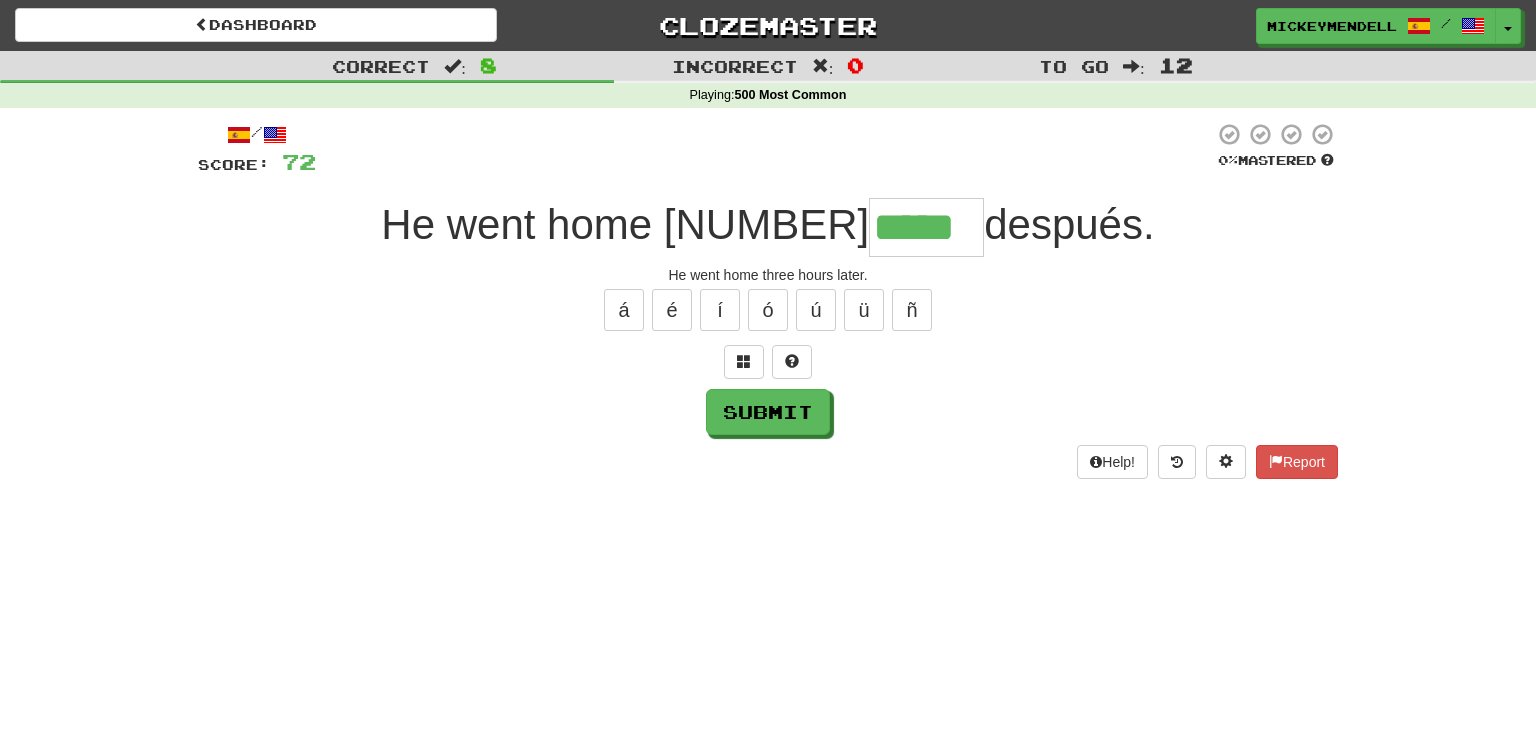 type on "*****" 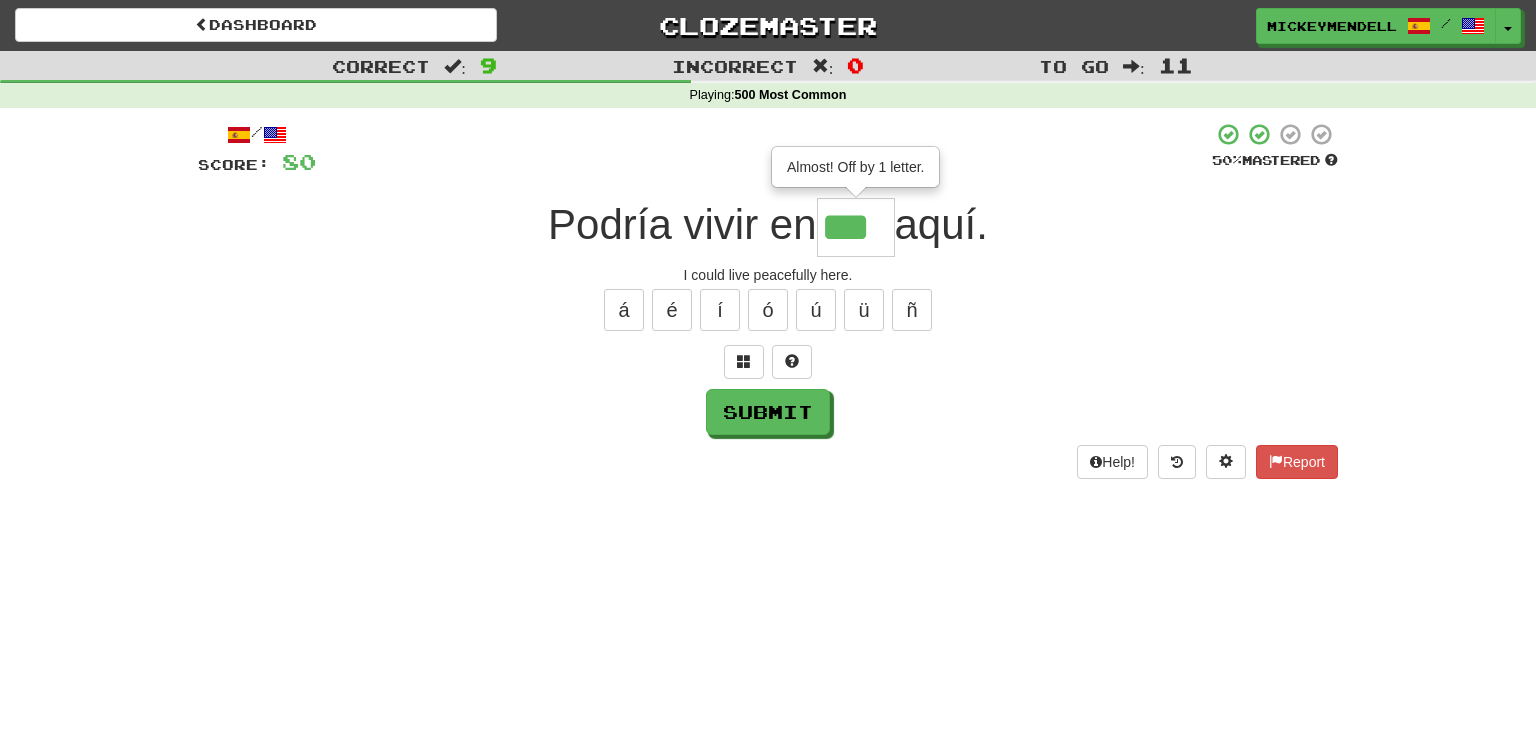 type on "***" 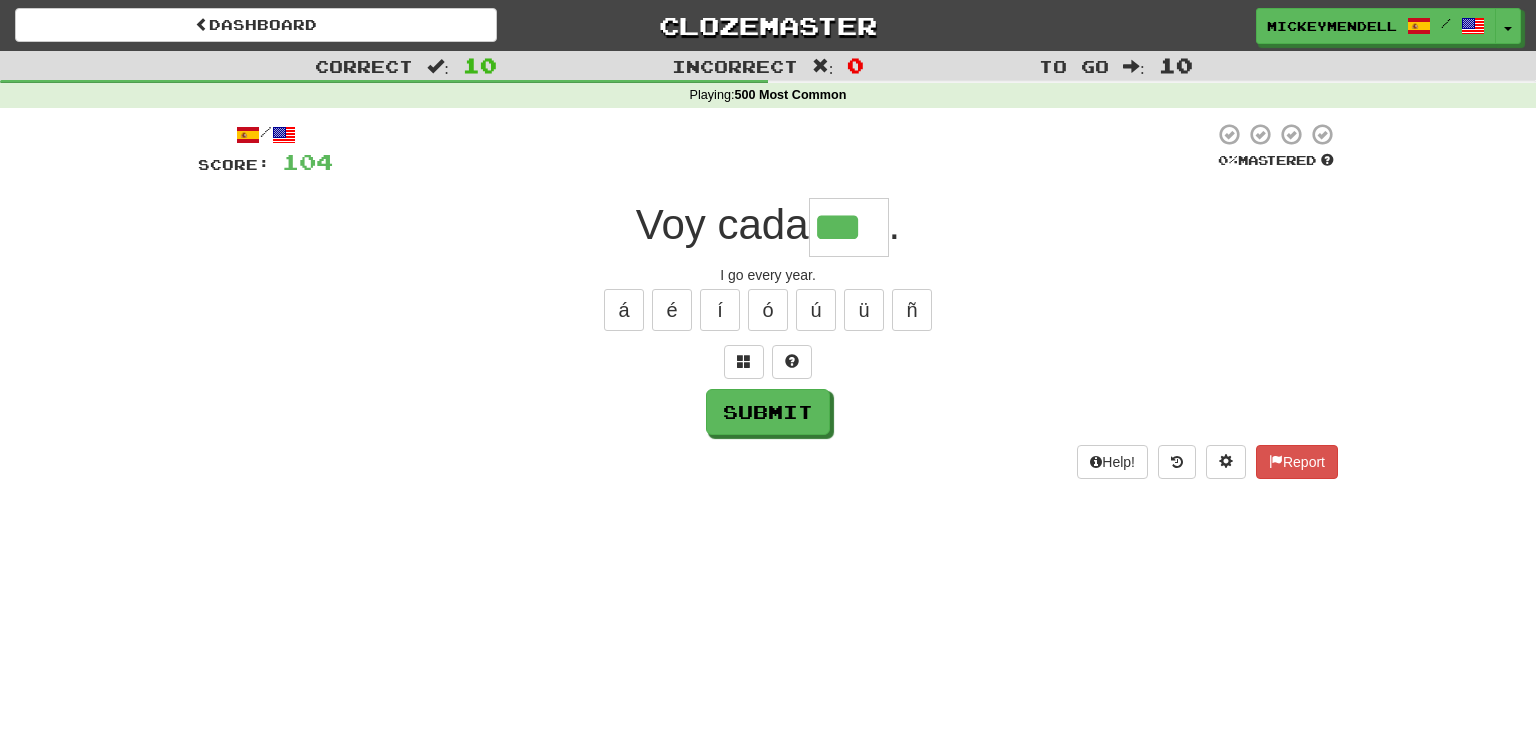 type on "***" 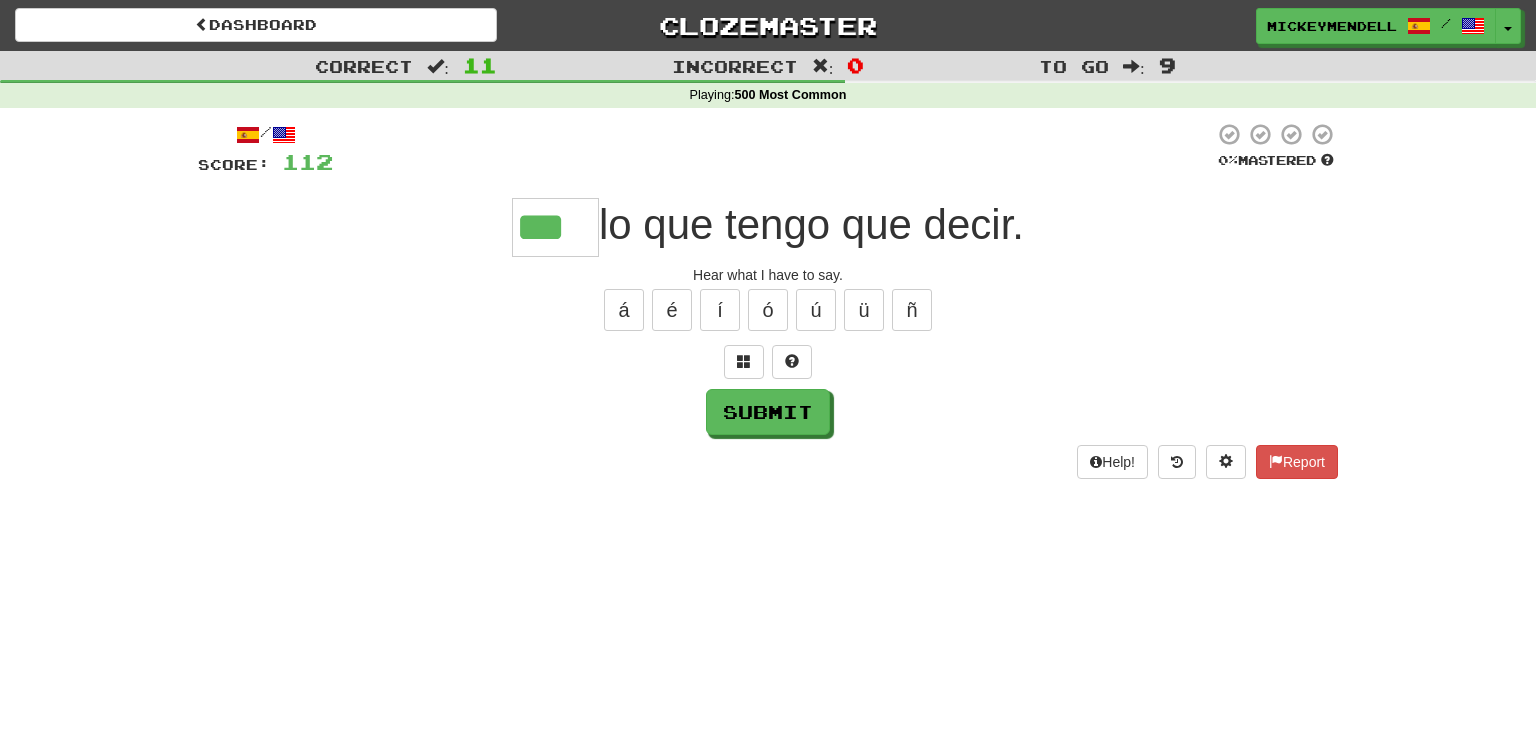 type on "***" 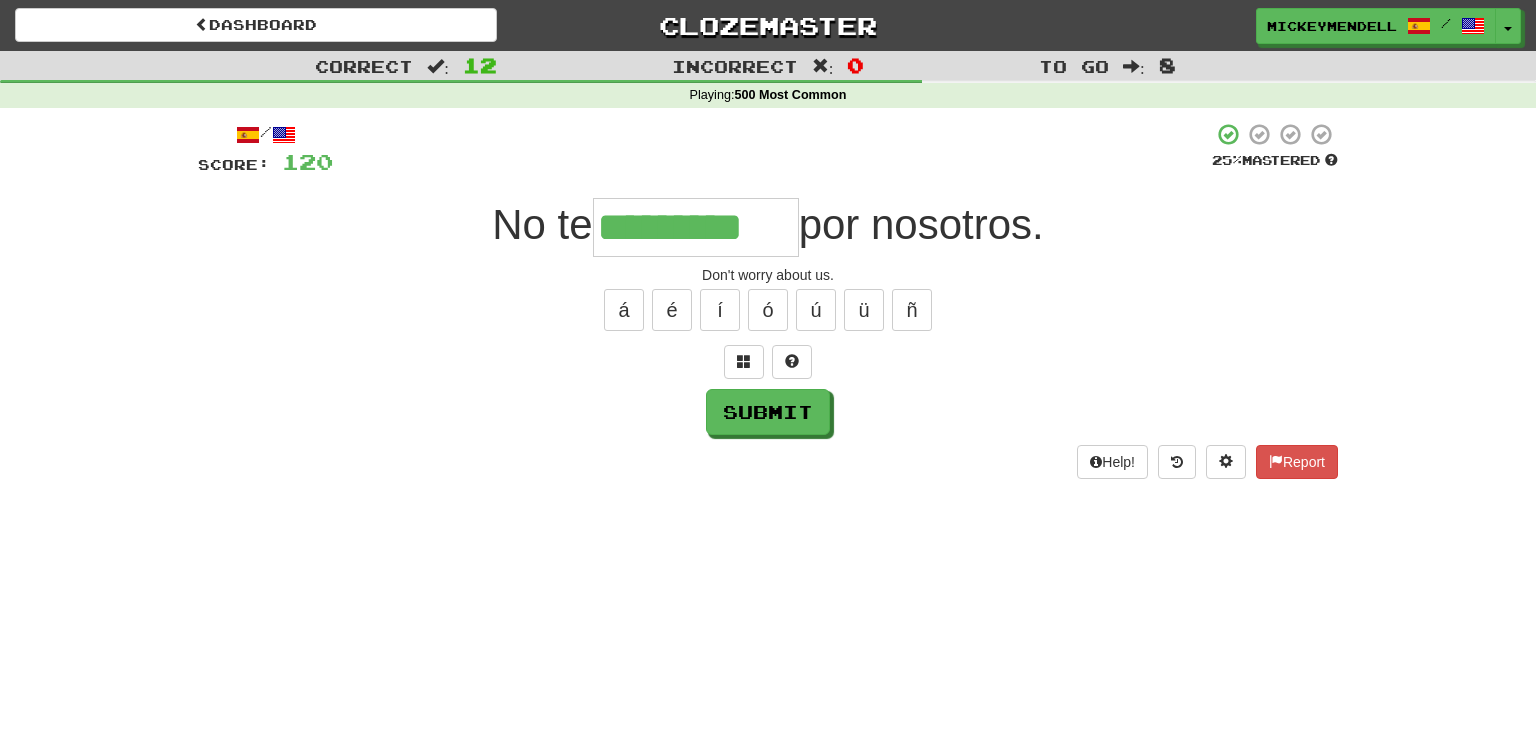 type on "*********" 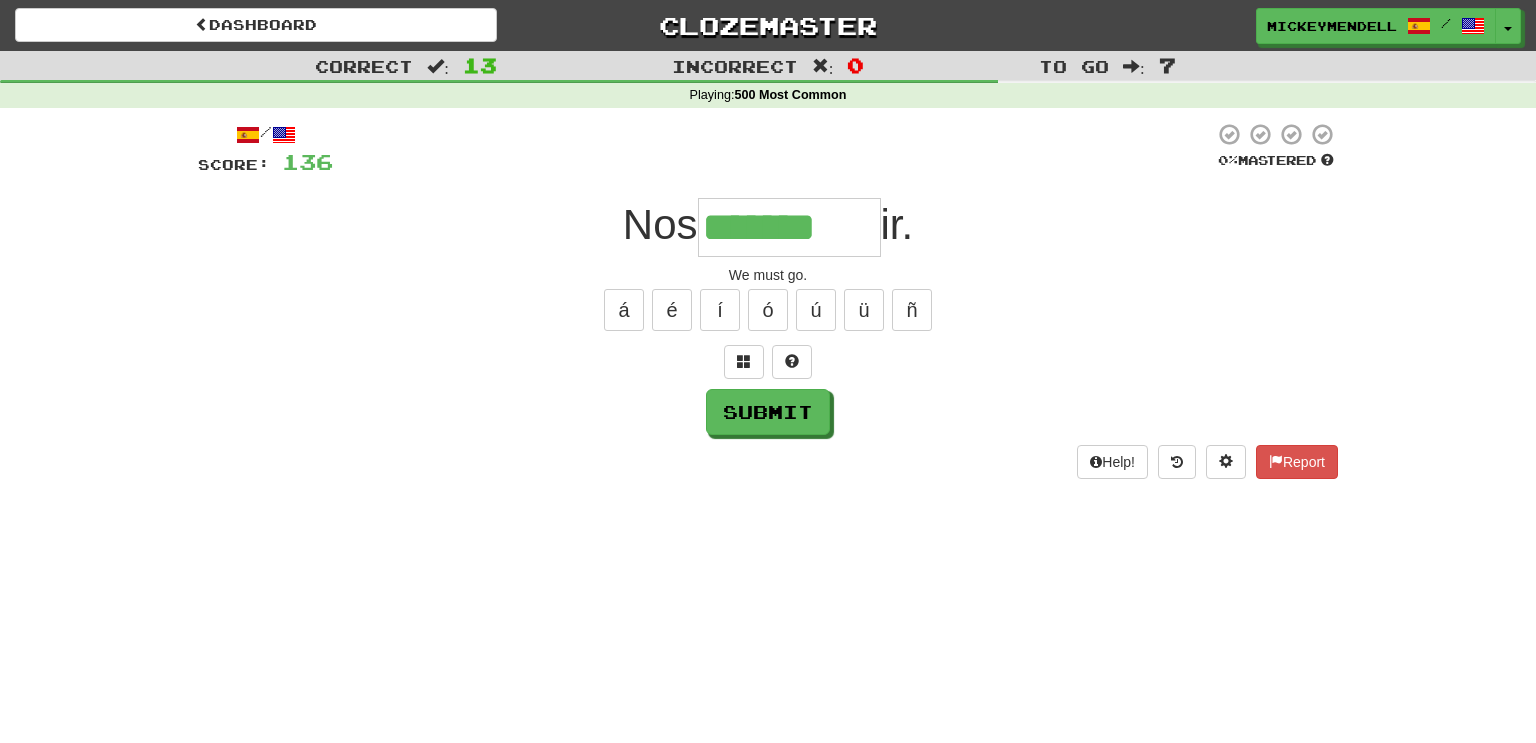 type on "*******" 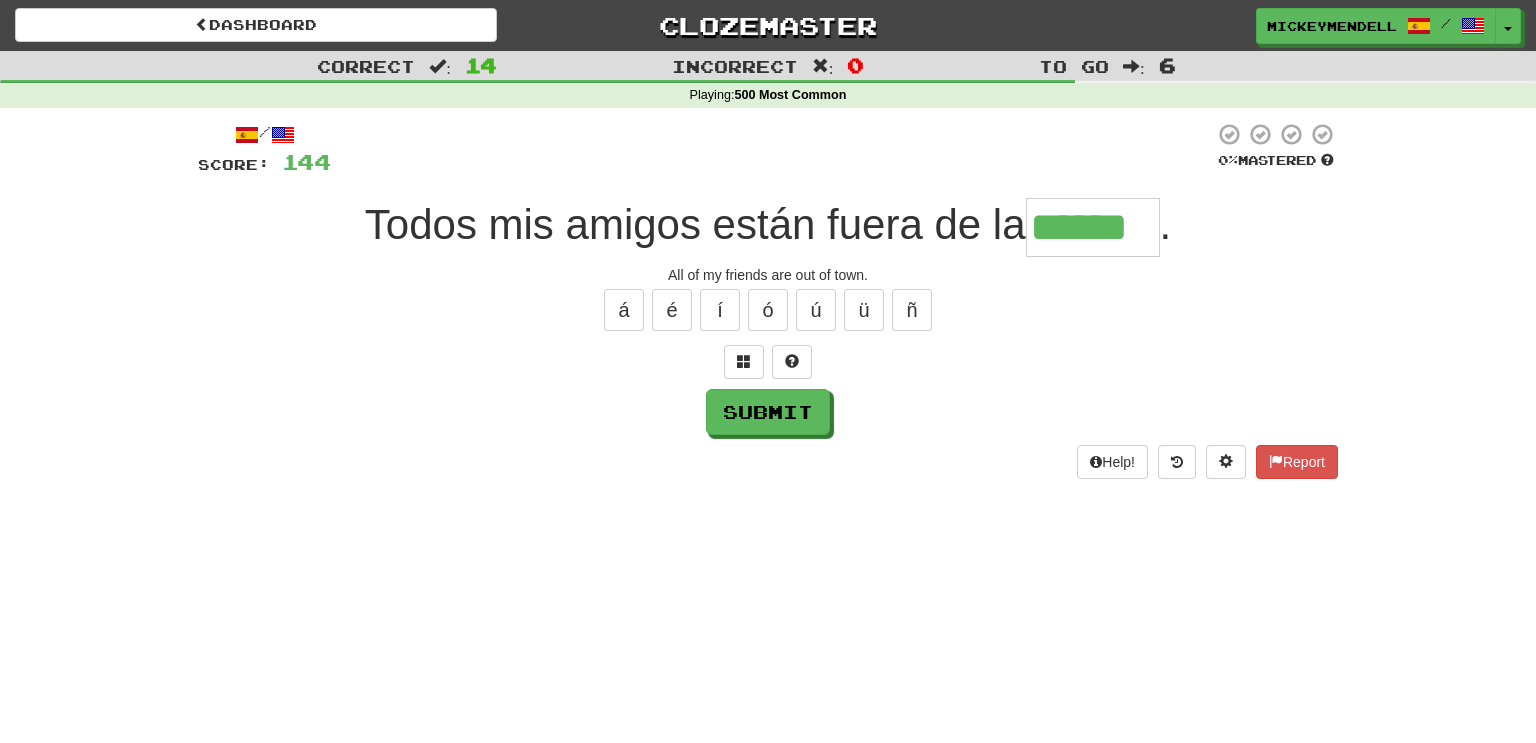 type on "******" 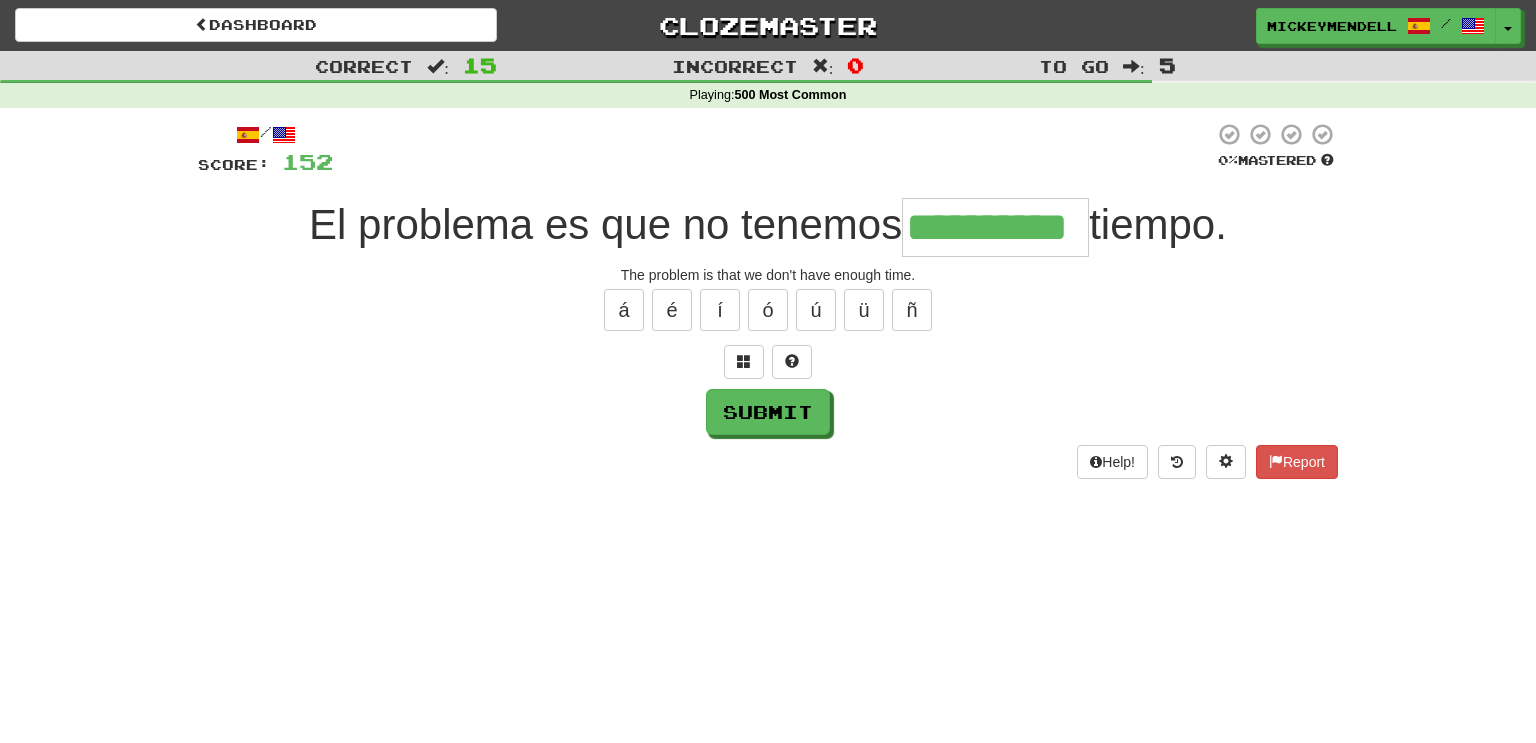 type on "**********" 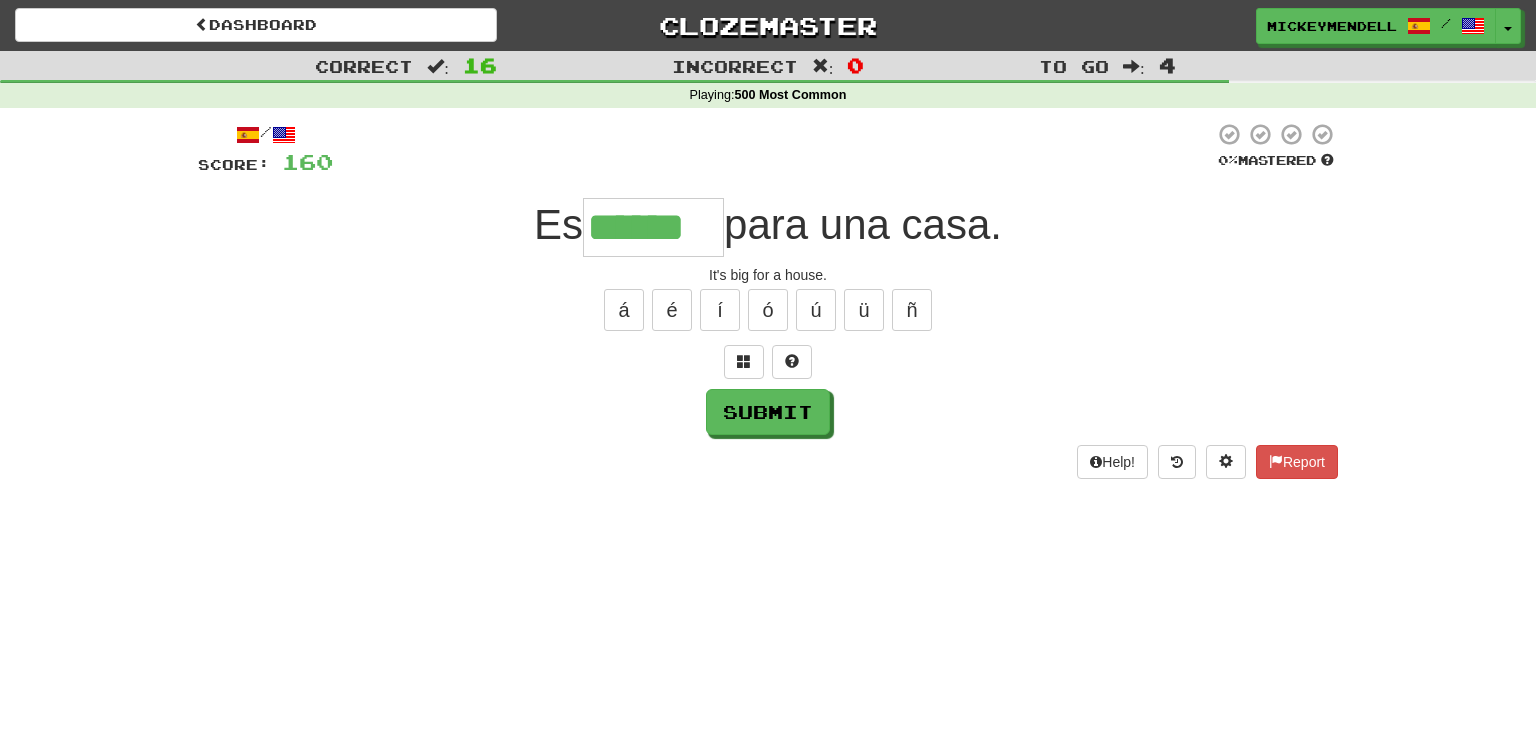 type on "******" 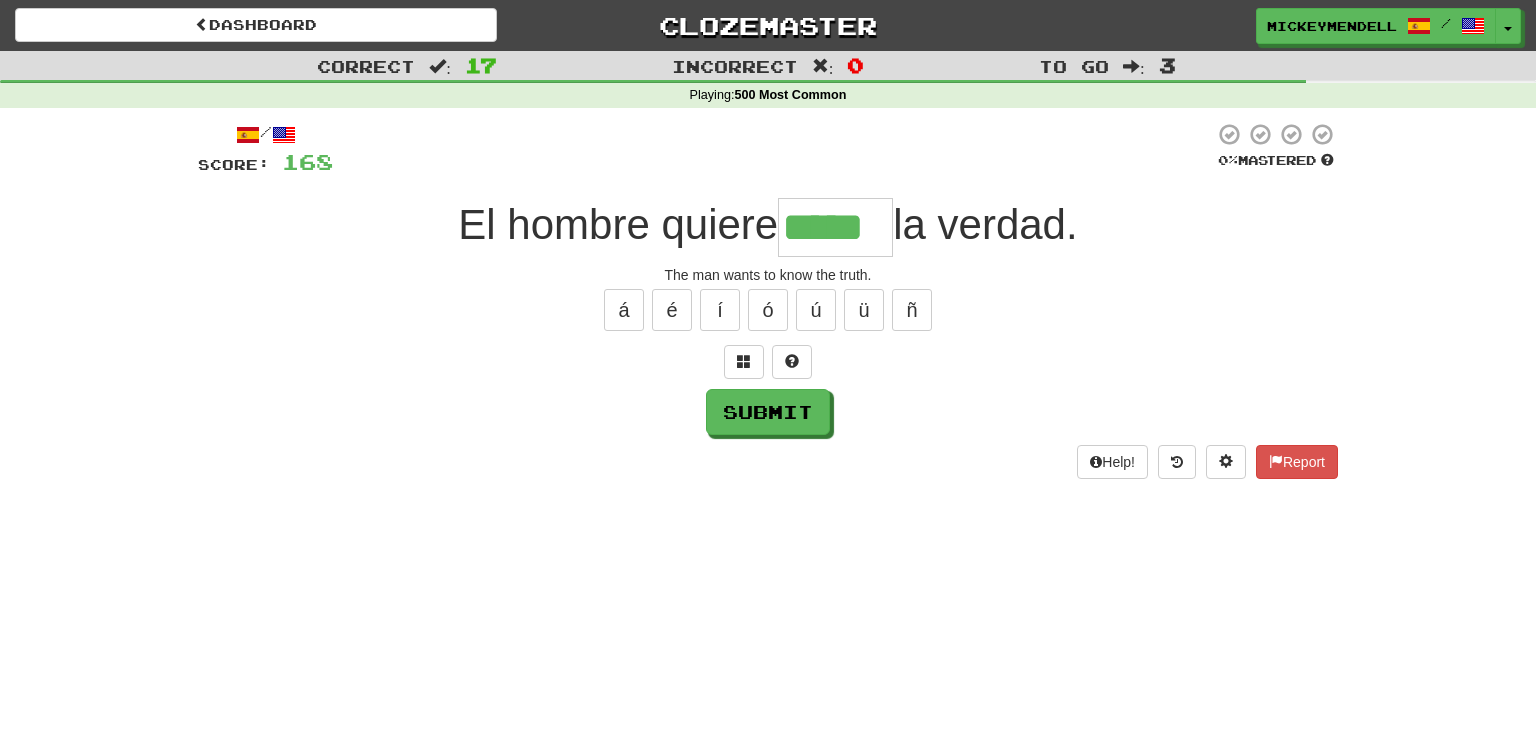 type on "*****" 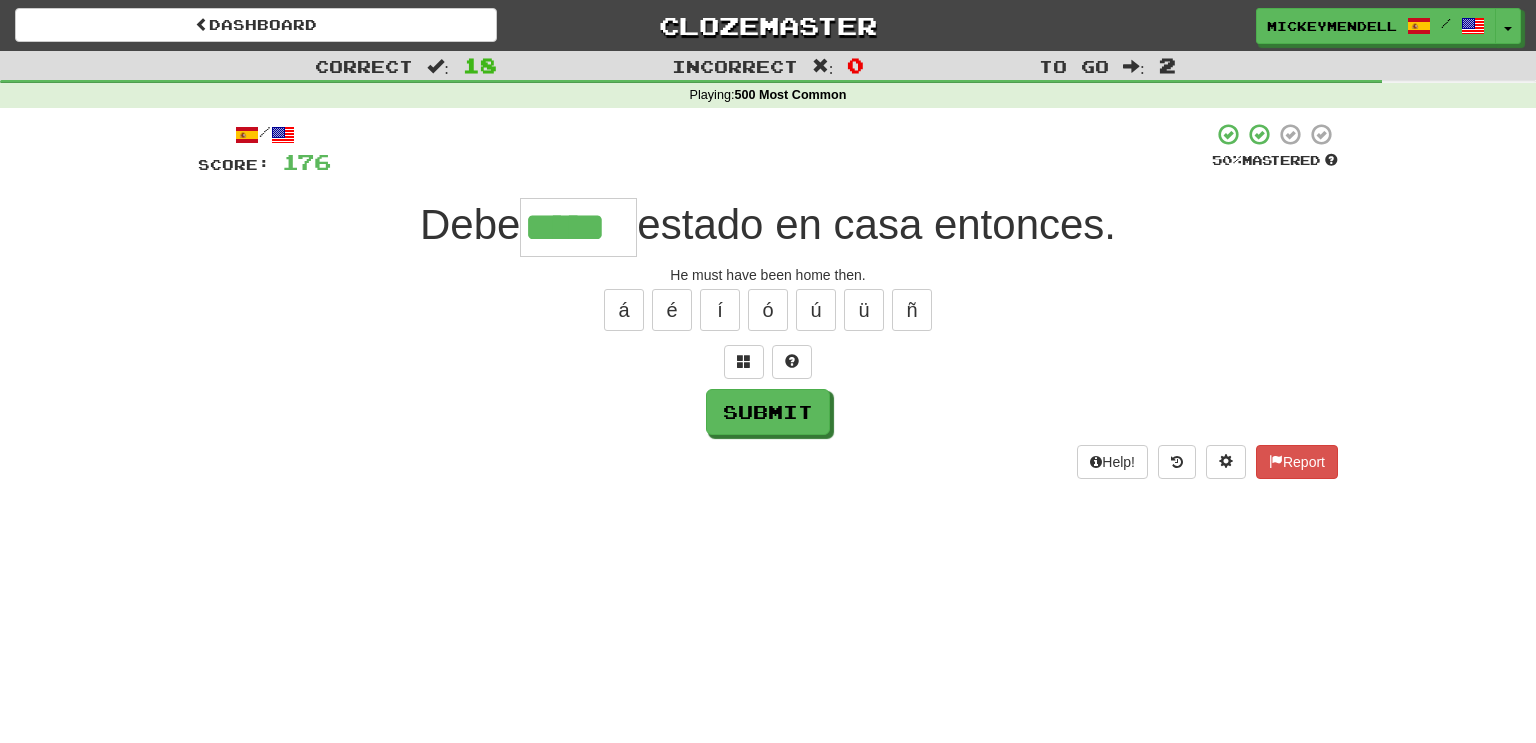 type on "*****" 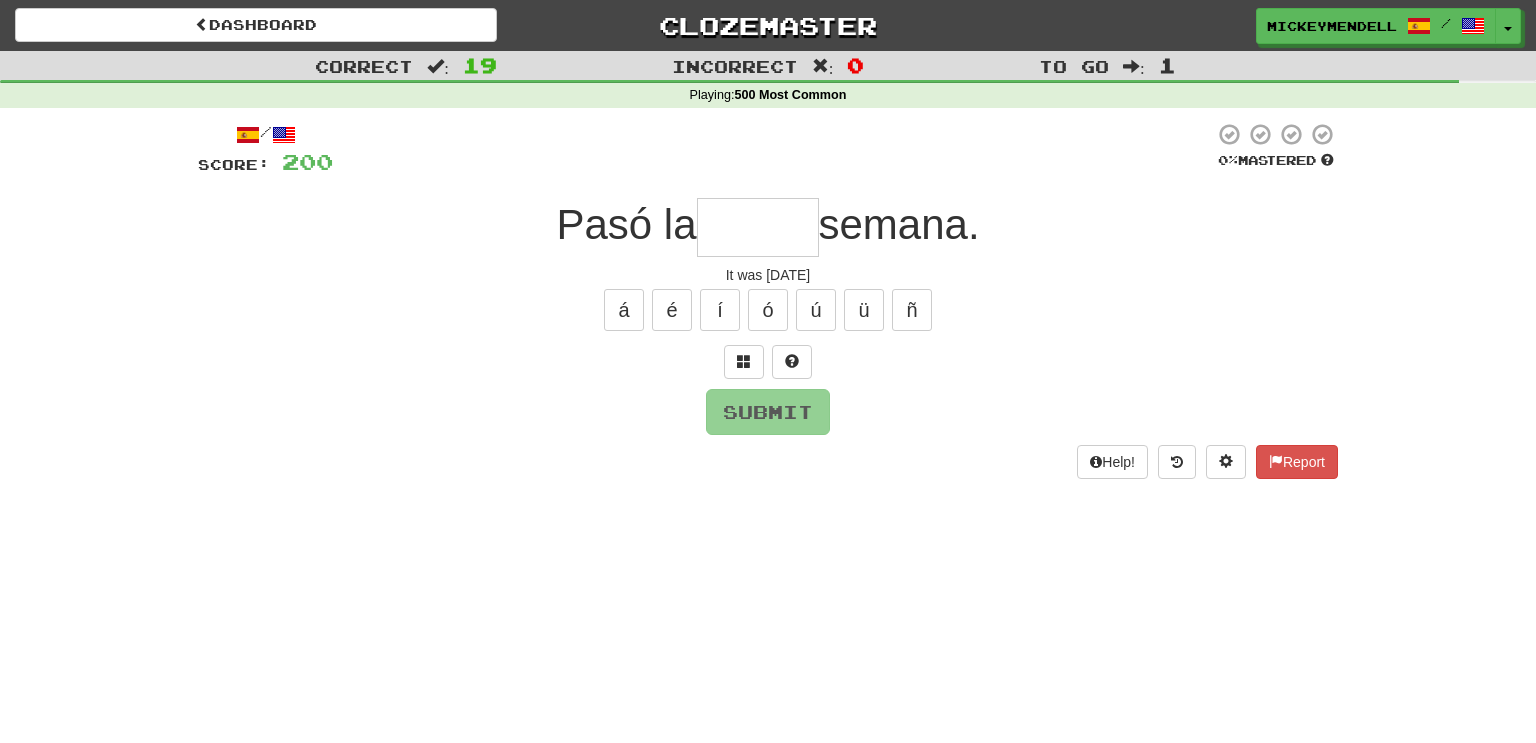 type on "*" 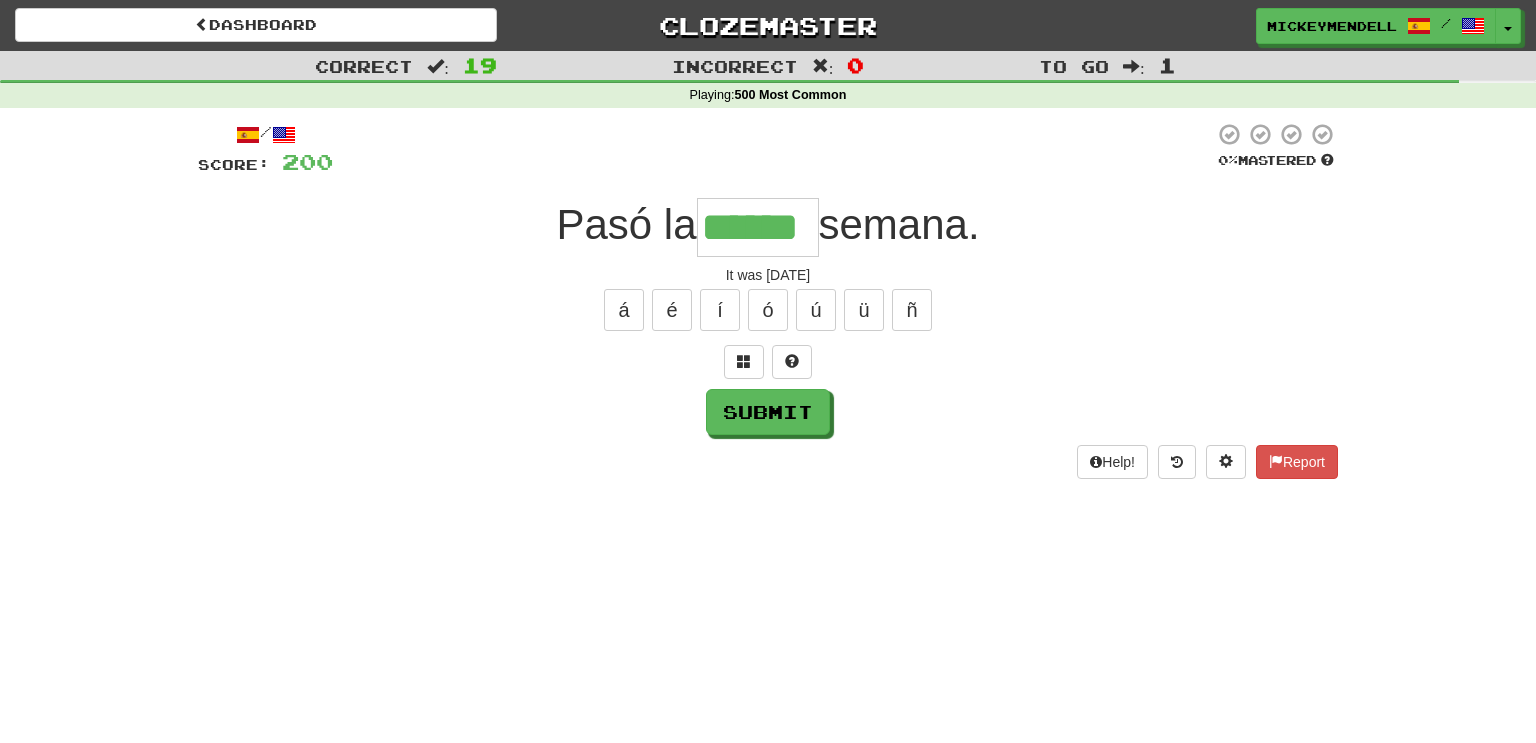 type on "******" 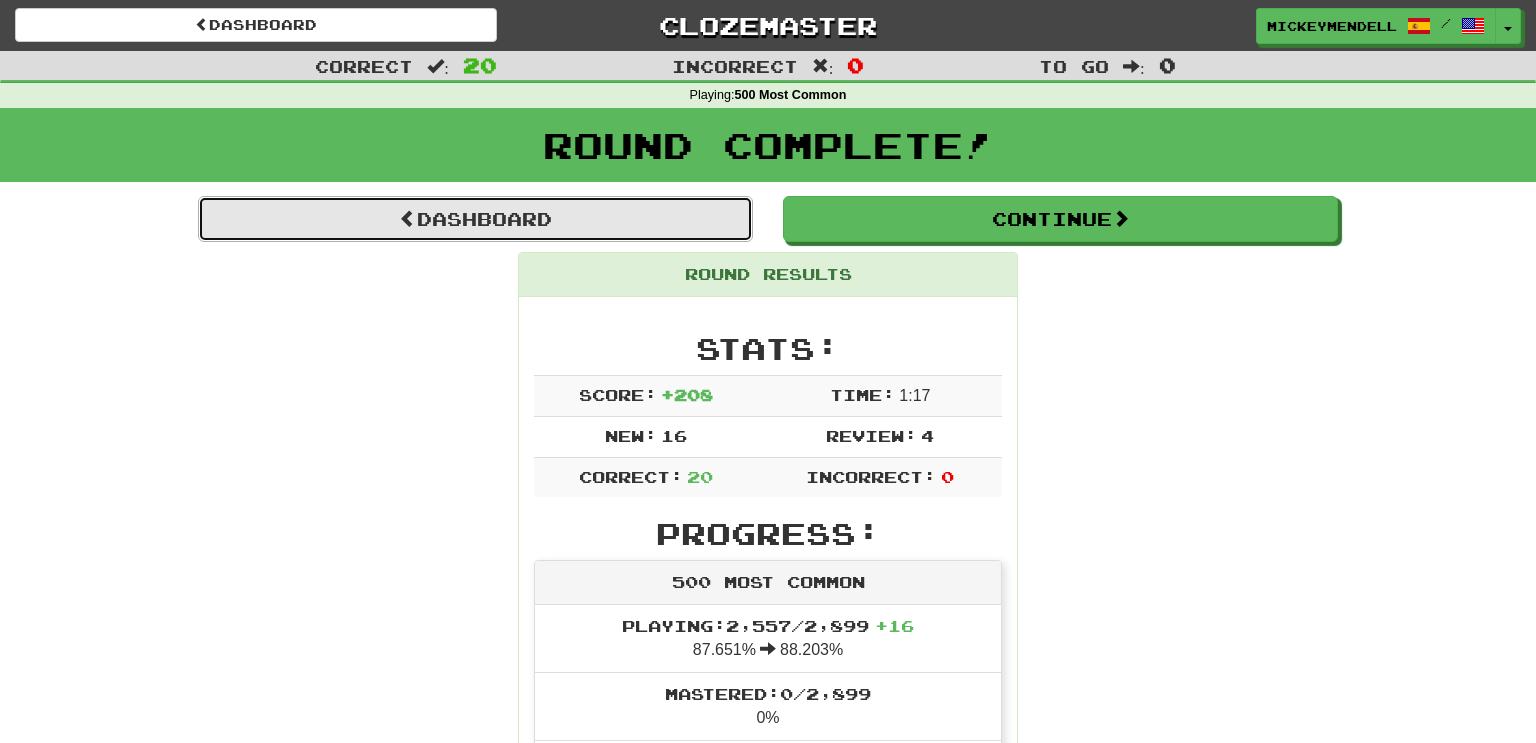 click on "Dashboard" at bounding box center (475, 219) 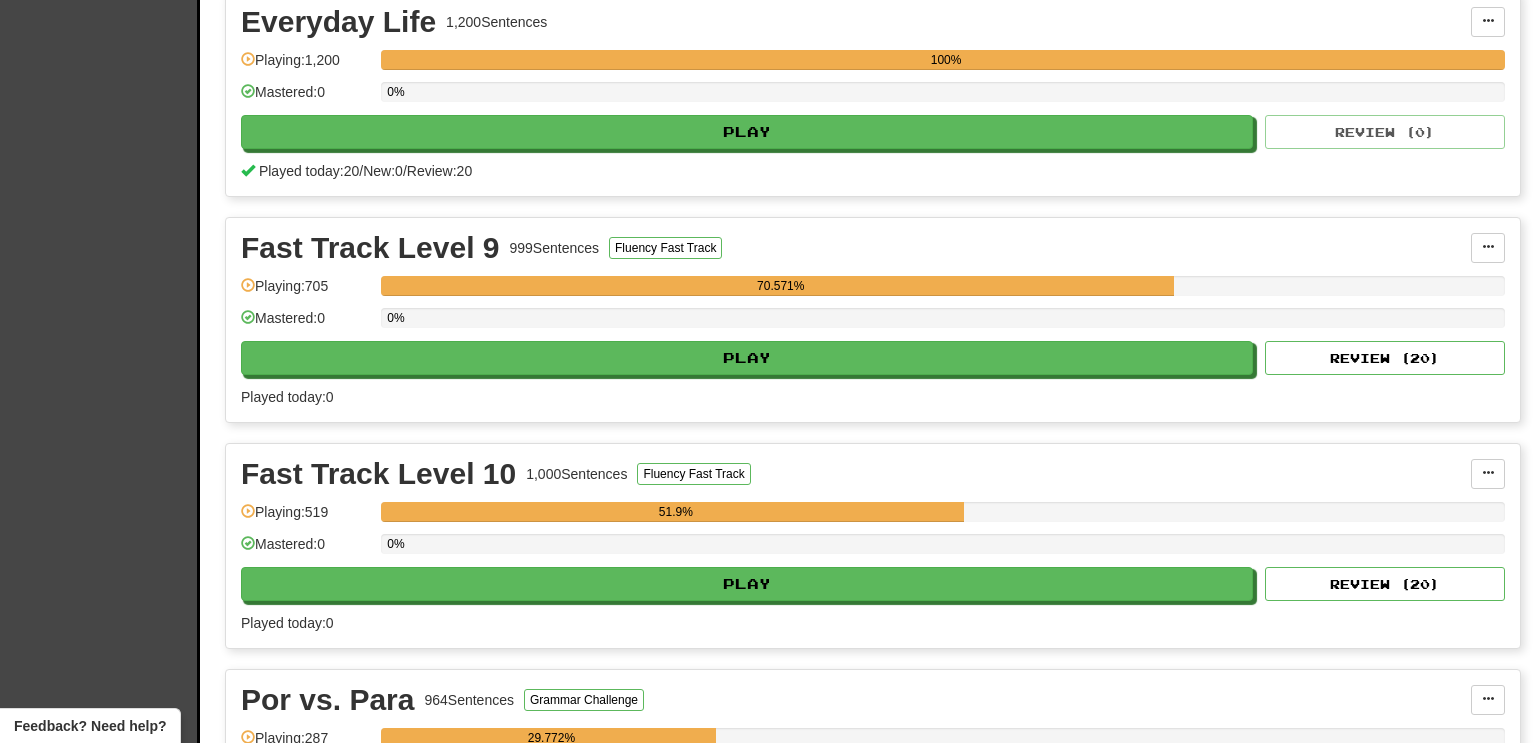 scroll, scrollTop: 926, scrollLeft: 0, axis: vertical 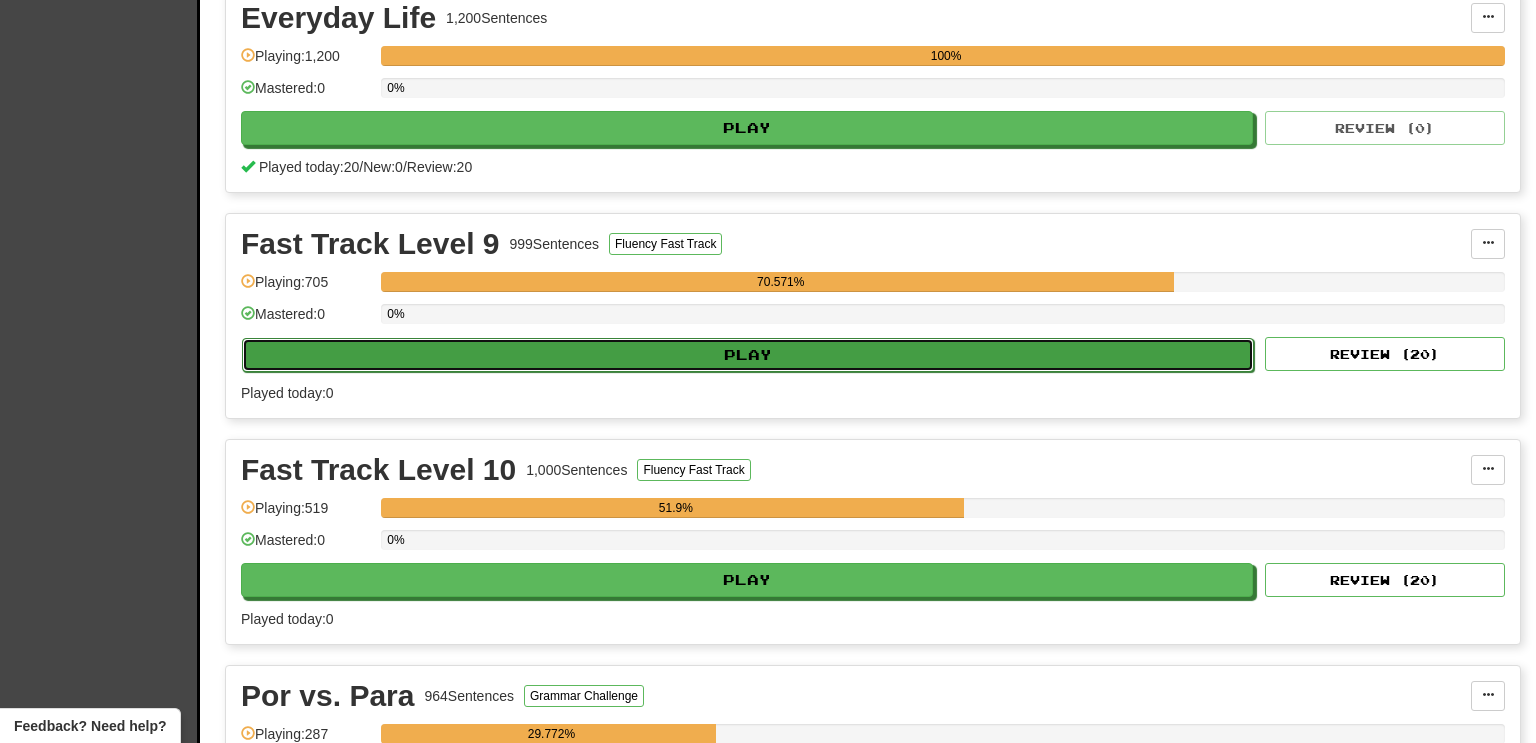 click on "Play" at bounding box center (748, 355) 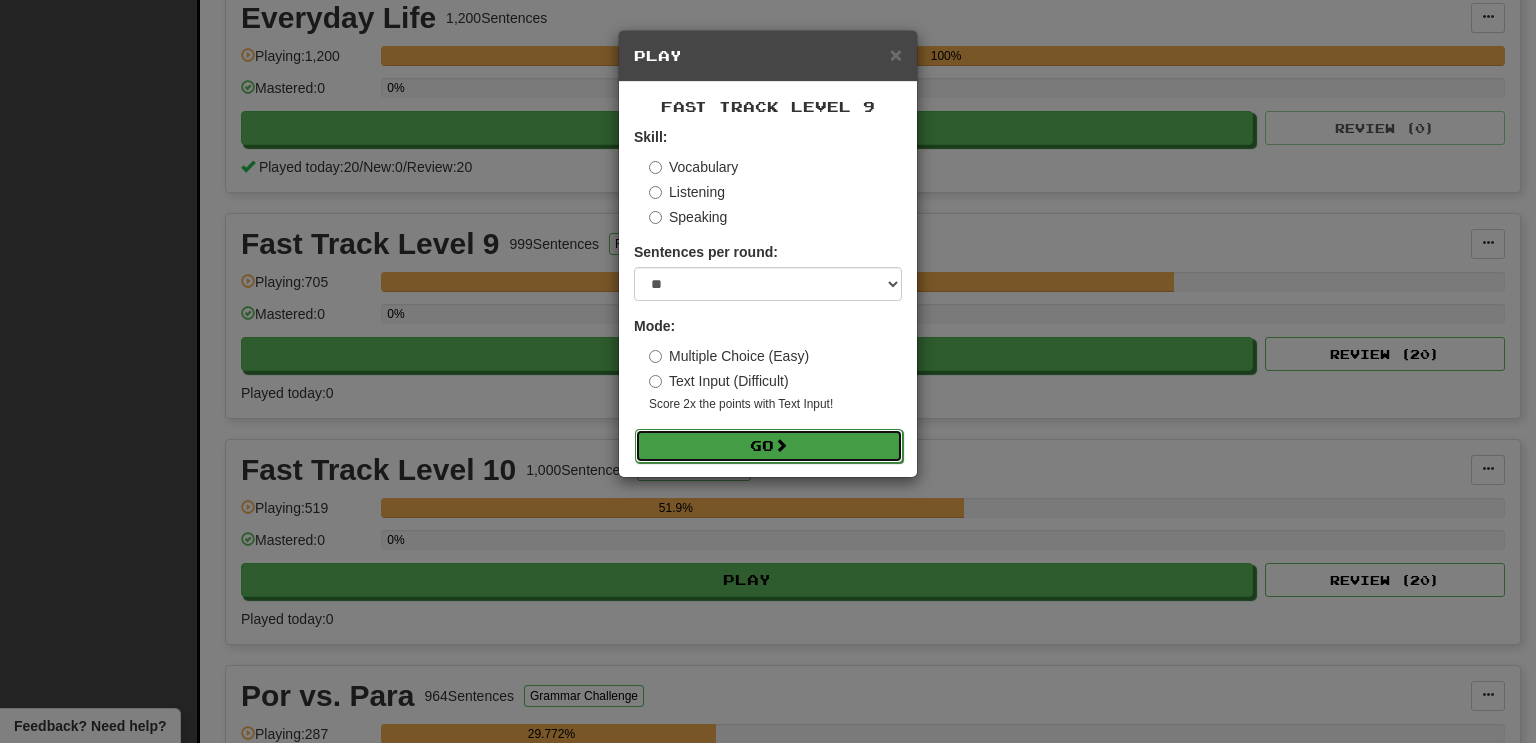 click on "Go" at bounding box center [769, 446] 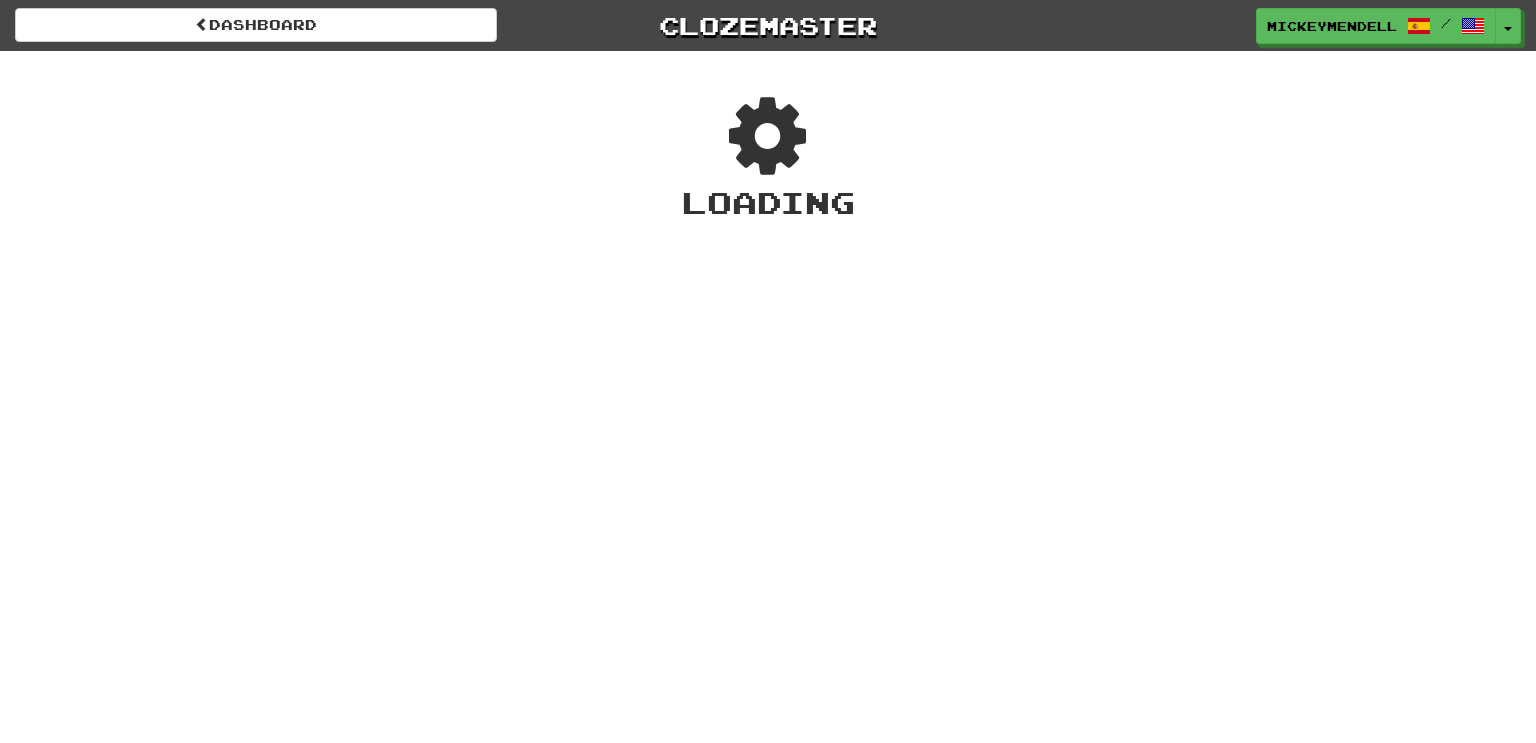 scroll, scrollTop: 0, scrollLeft: 0, axis: both 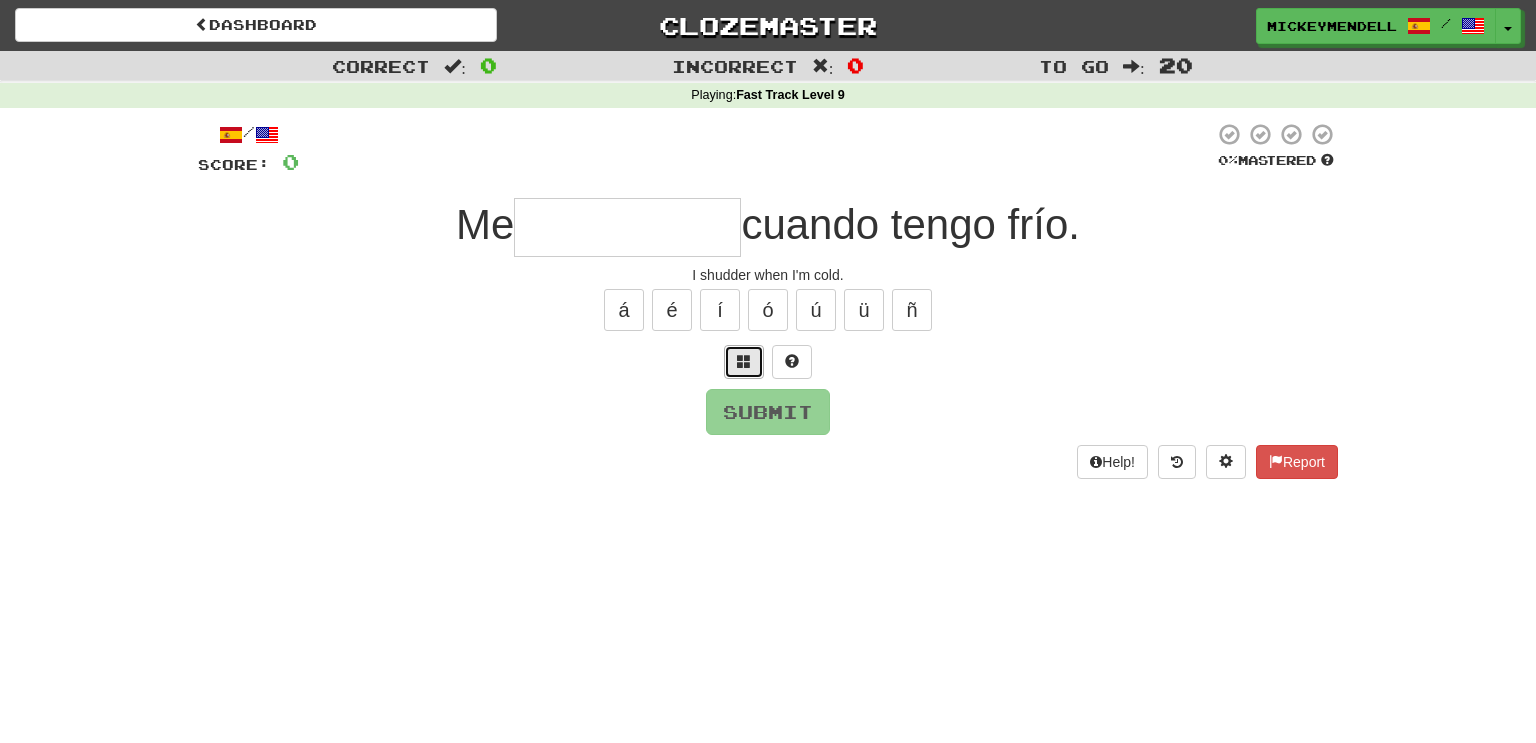 click at bounding box center [744, 361] 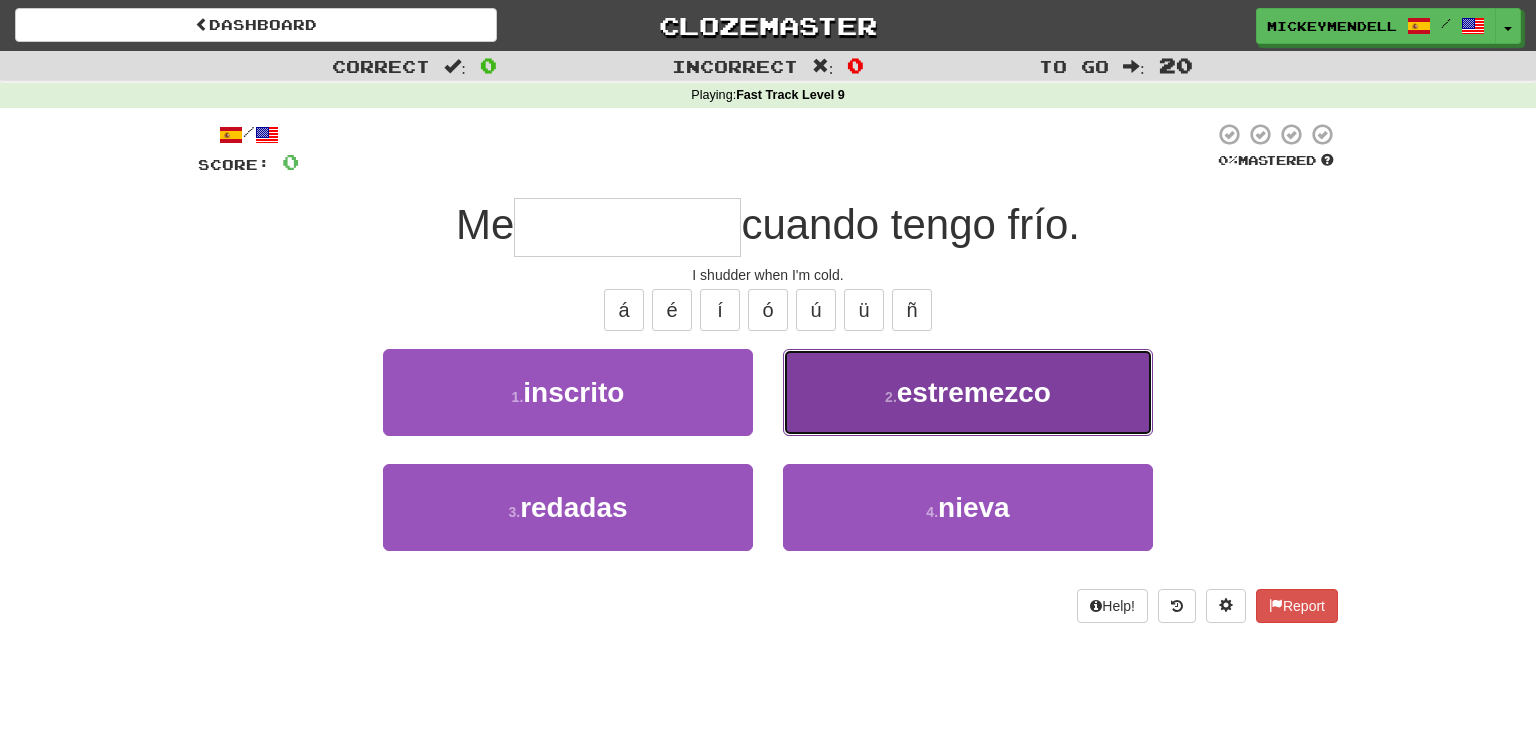 click on "2 .  estremezco" at bounding box center (968, 392) 